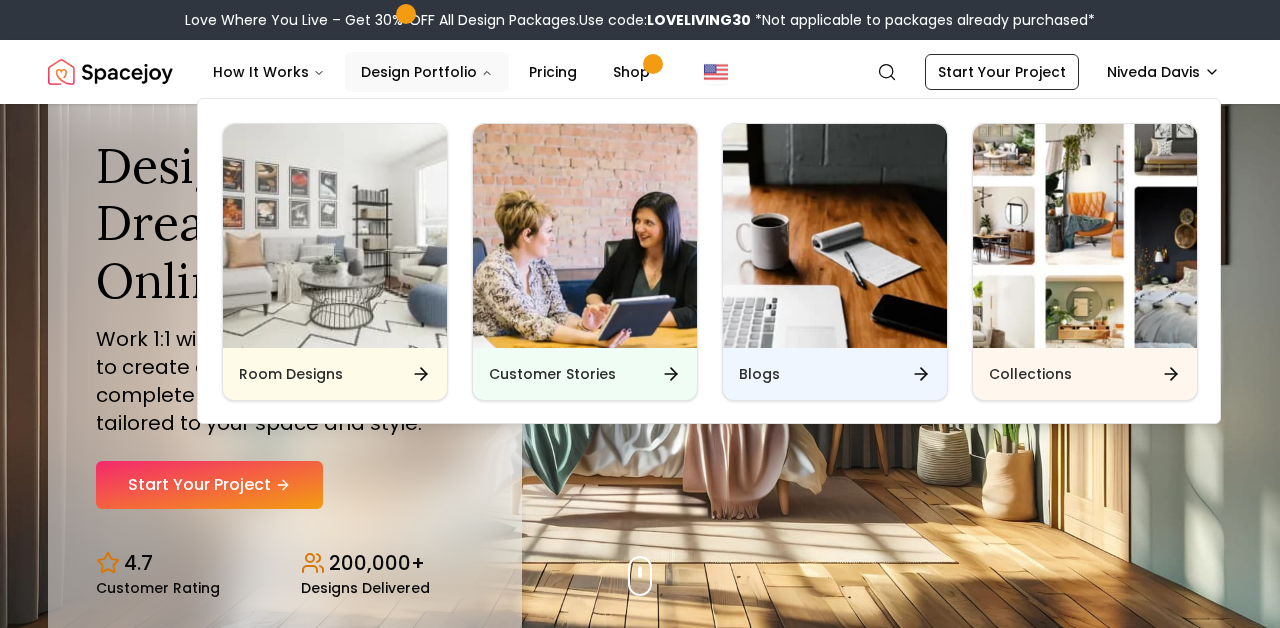 scroll, scrollTop: 0, scrollLeft: 0, axis: both 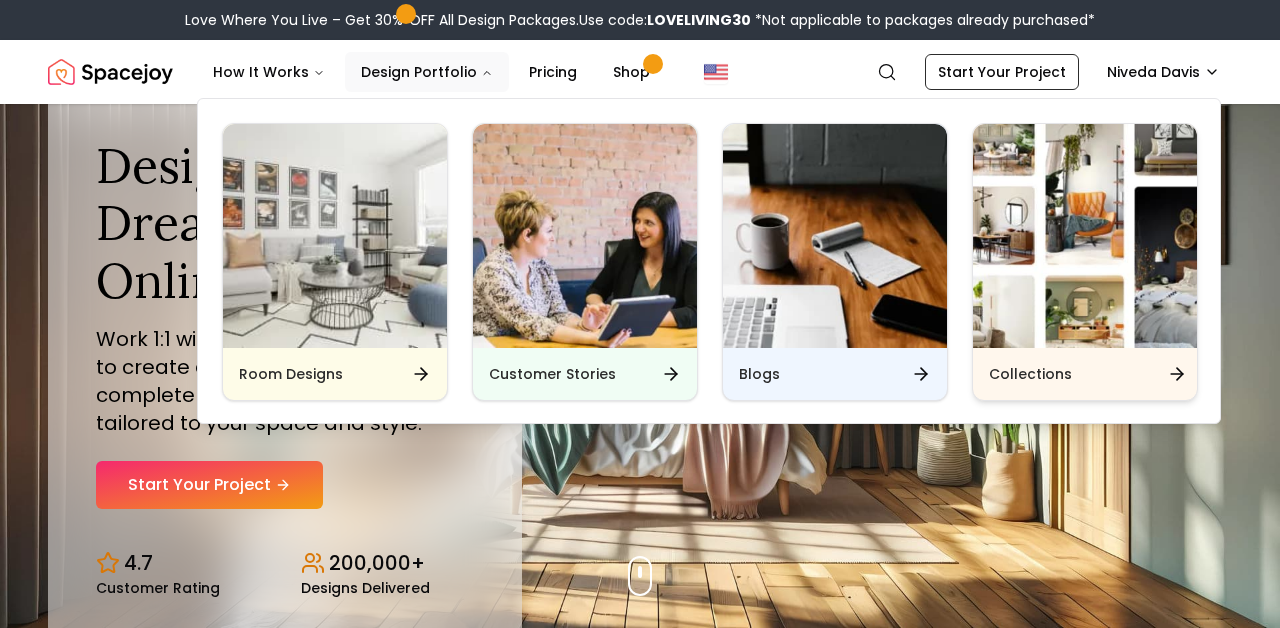 click on "Collections" at bounding box center (1030, 374) 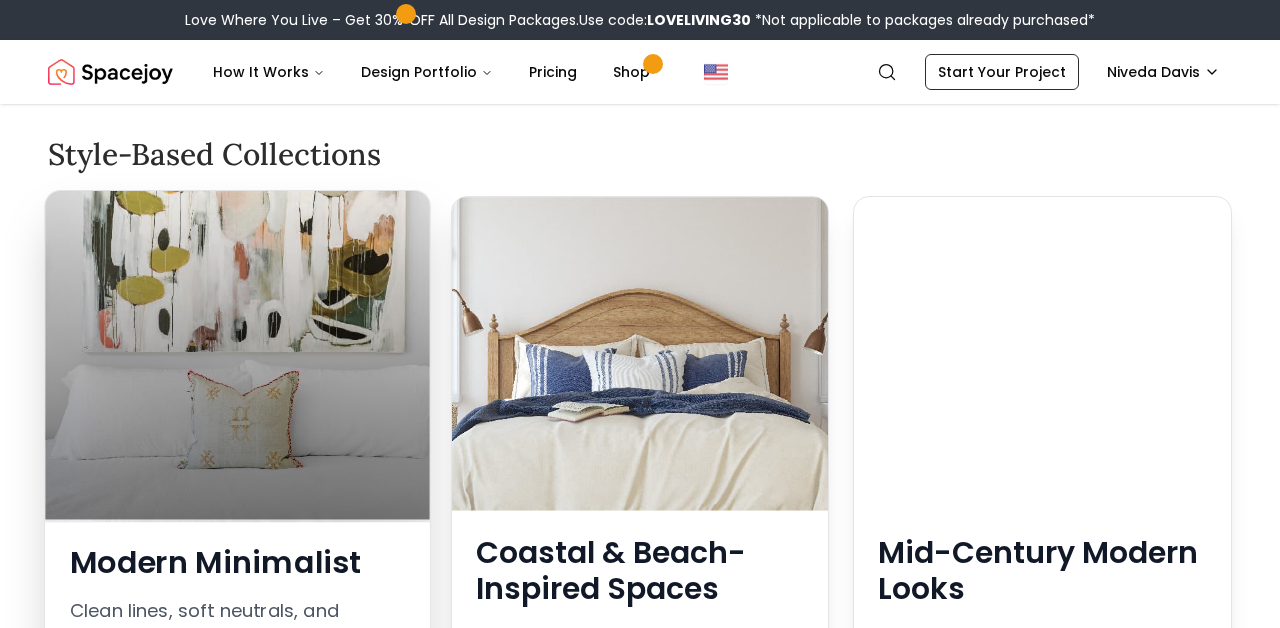 scroll, scrollTop: 219, scrollLeft: 0, axis: vertical 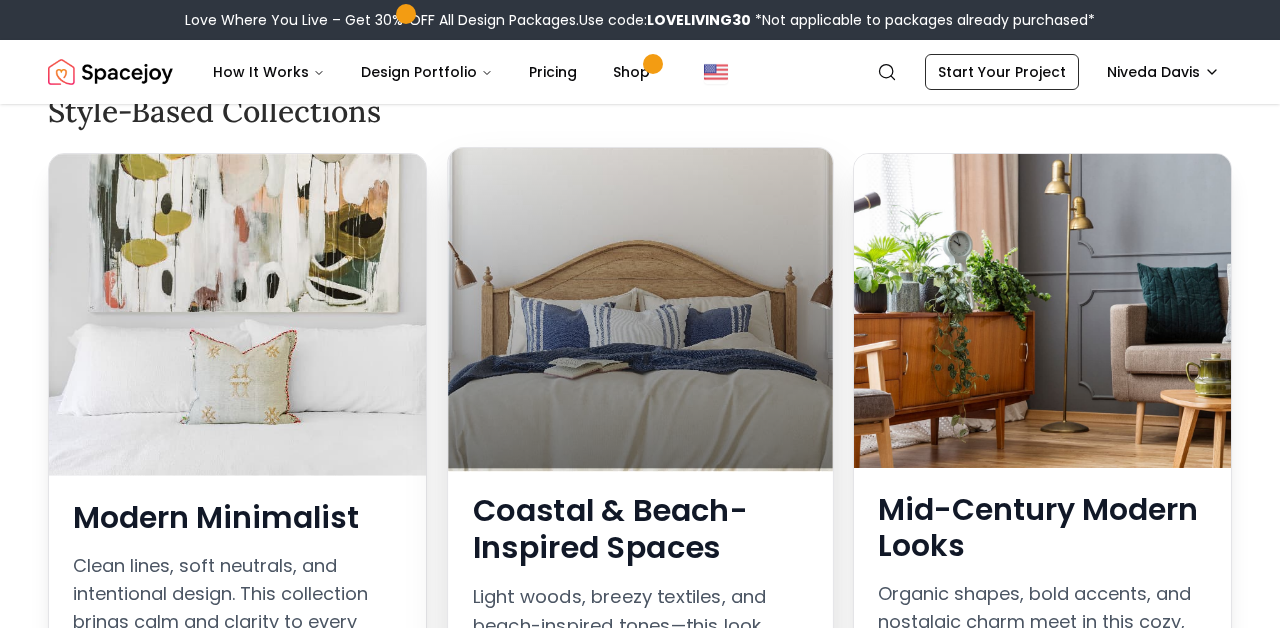 click on "Coastal & Beach-Inspired Spaces" at bounding box center (639, 529) 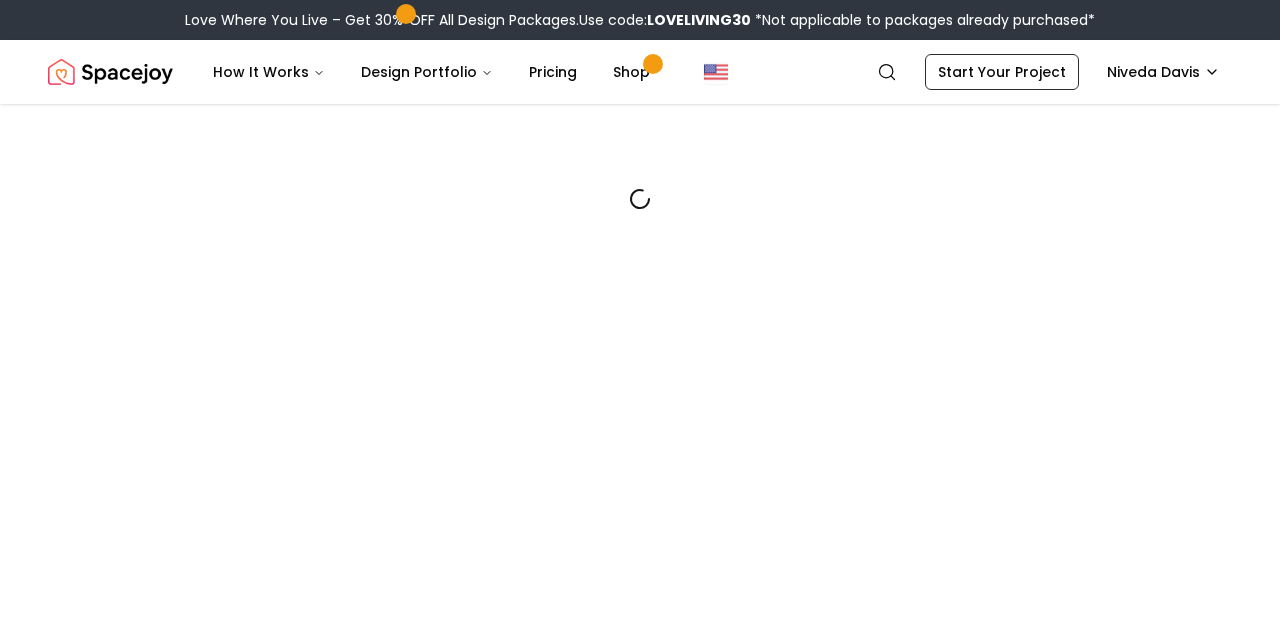 scroll, scrollTop: 0, scrollLeft: 0, axis: both 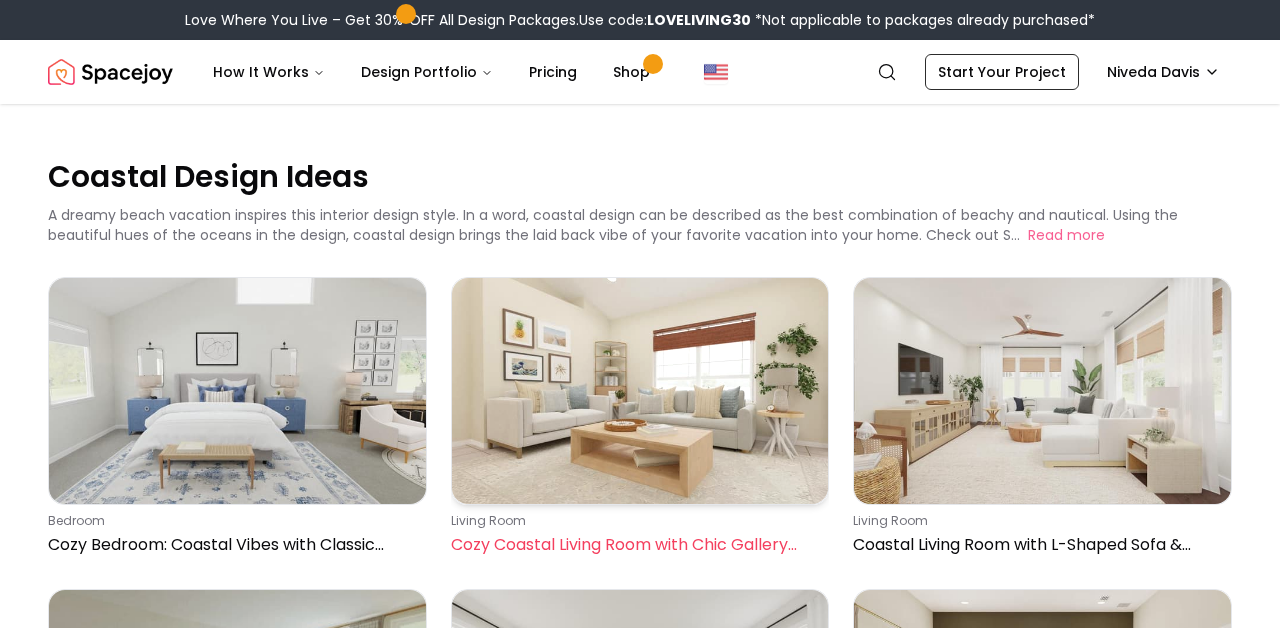 click on "living room Cozy Coastal Living Room with Chic Gallery Wall" at bounding box center (636, 535) 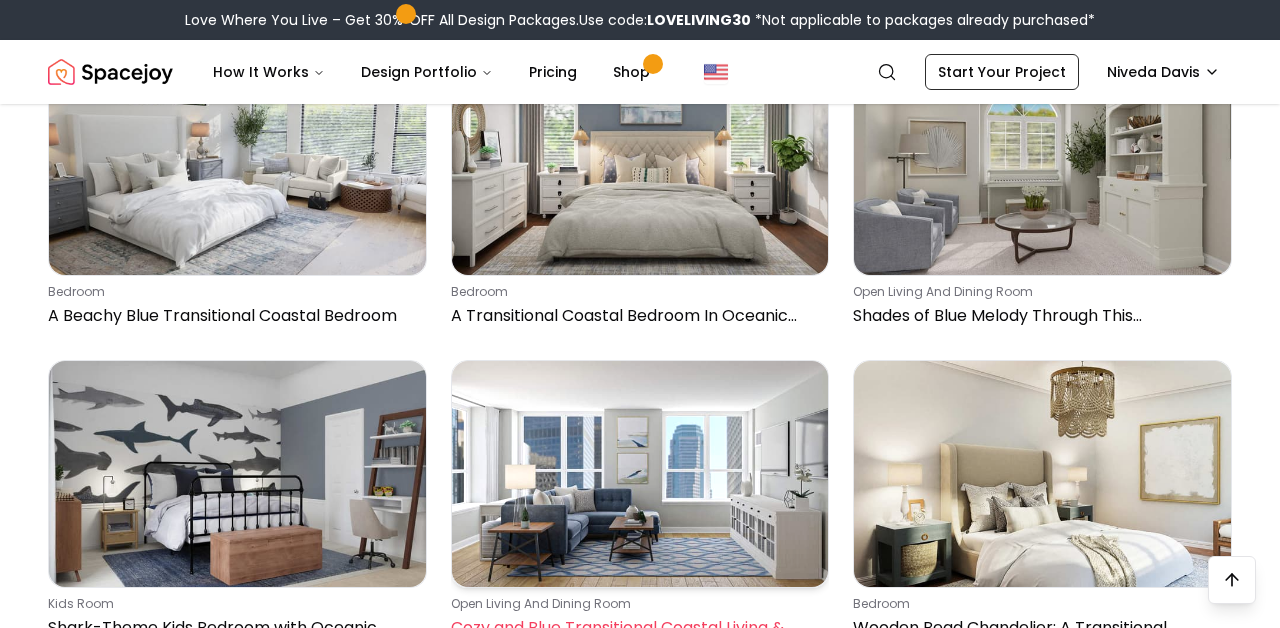 scroll, scrollTop: 3665, scrollLeft: 0, axis: vertical 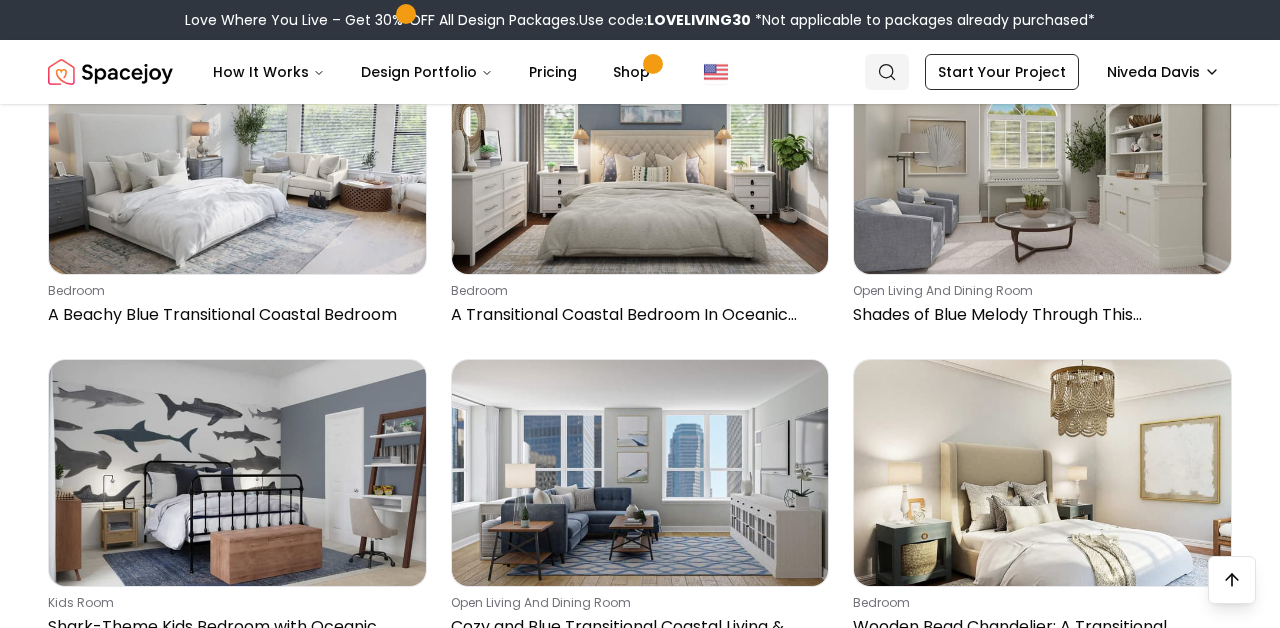 click 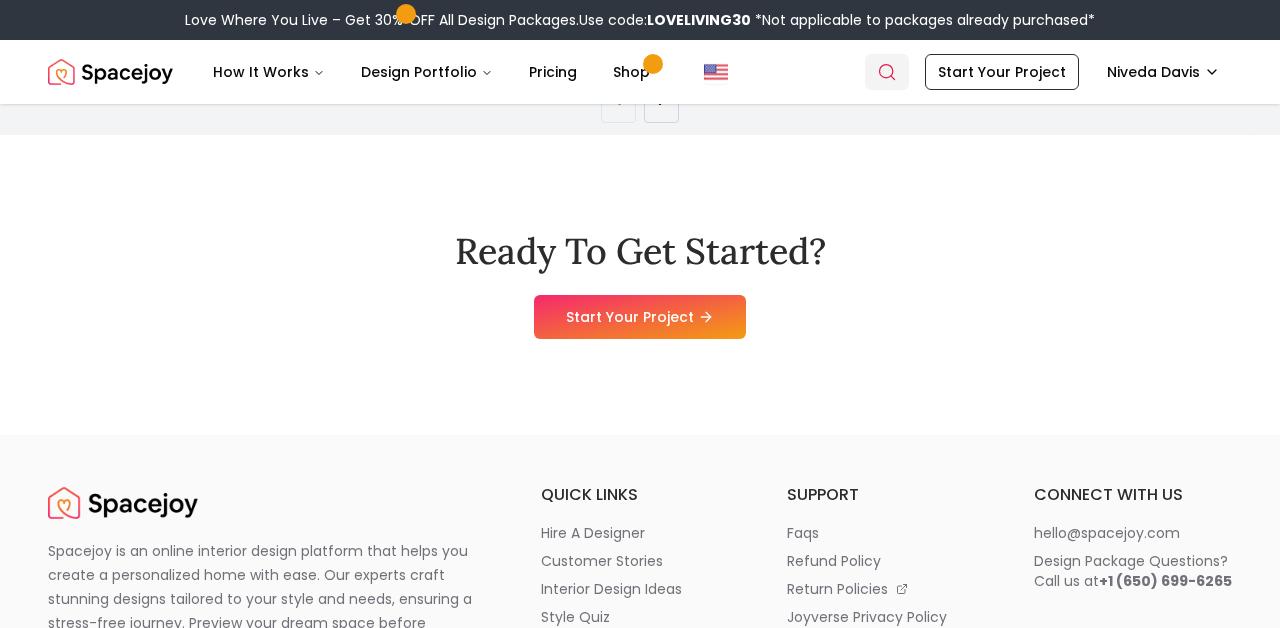 scroll, scrollTop: 0, scrollLeft: 0, axis: both 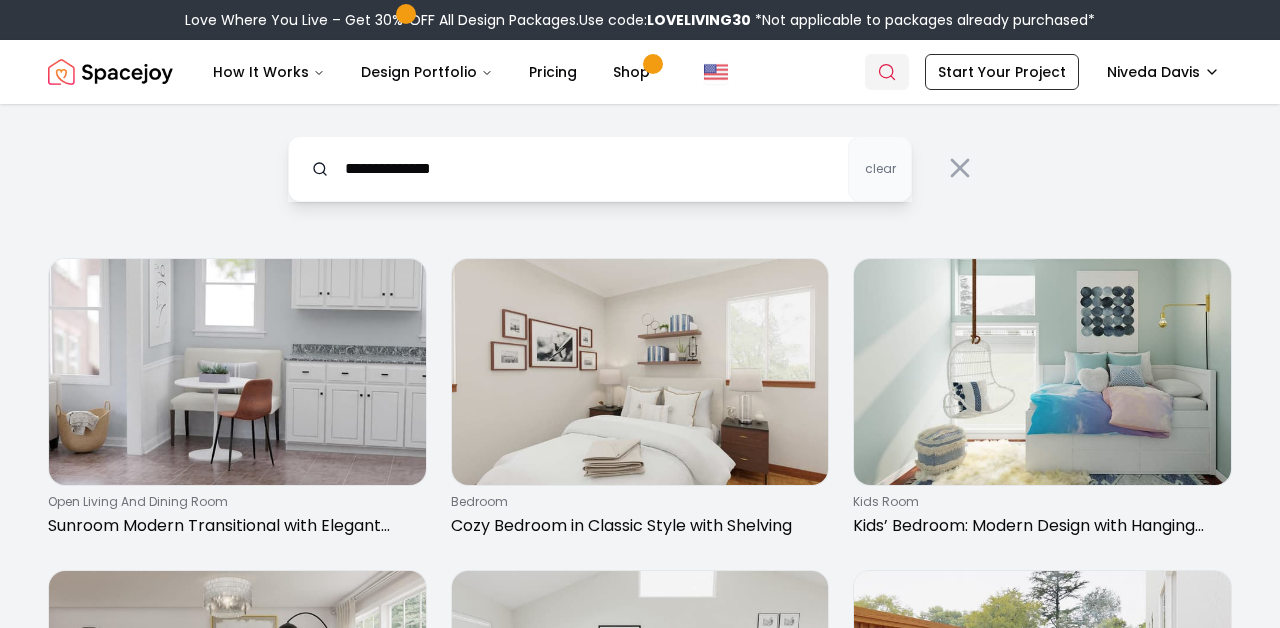 type on "**********" 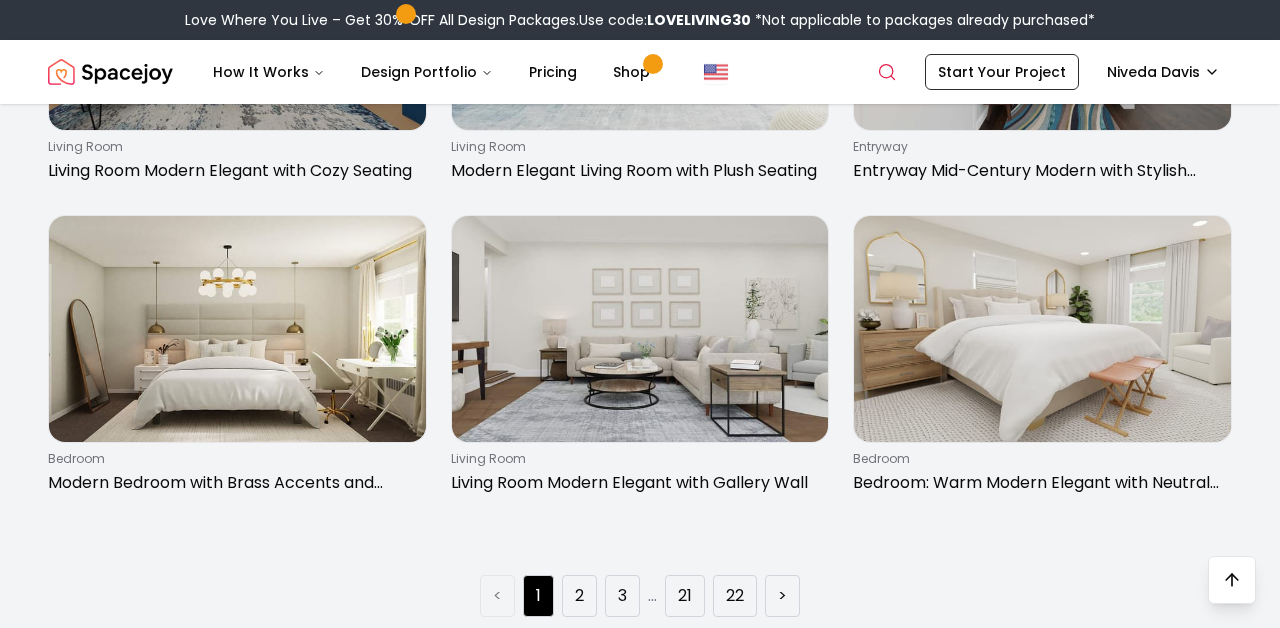 scroll, scrollTop: 2919, scrollLeft: 0, axis: vertical 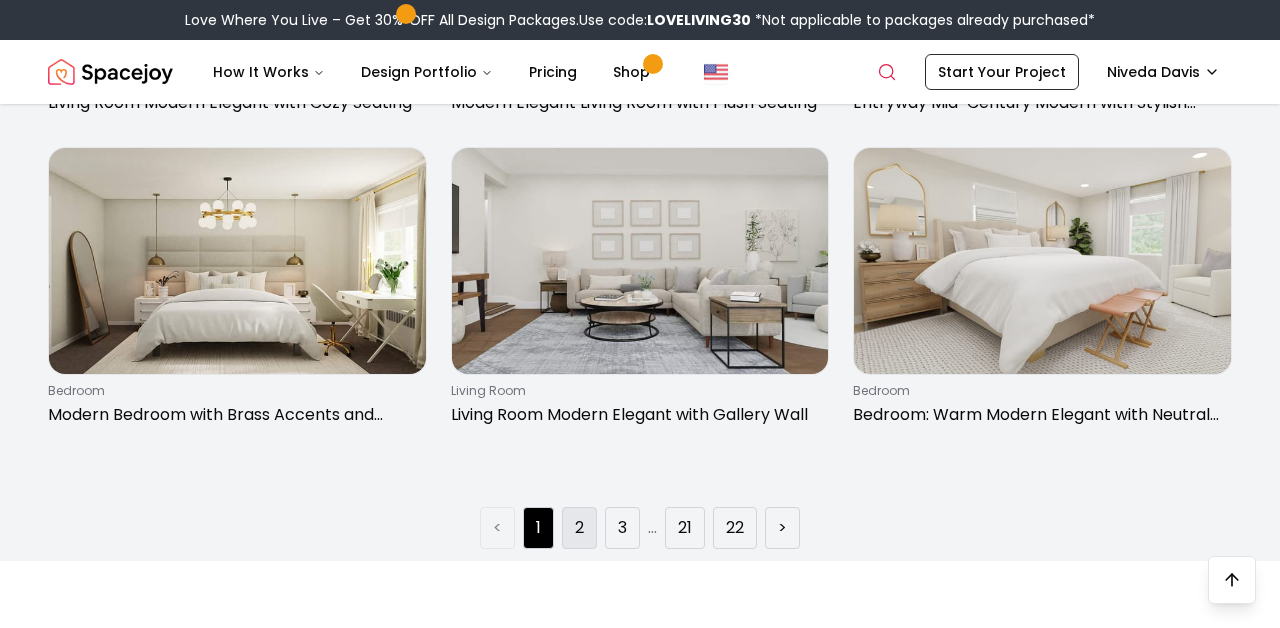 click on "2" at bounding box center (579, 528) 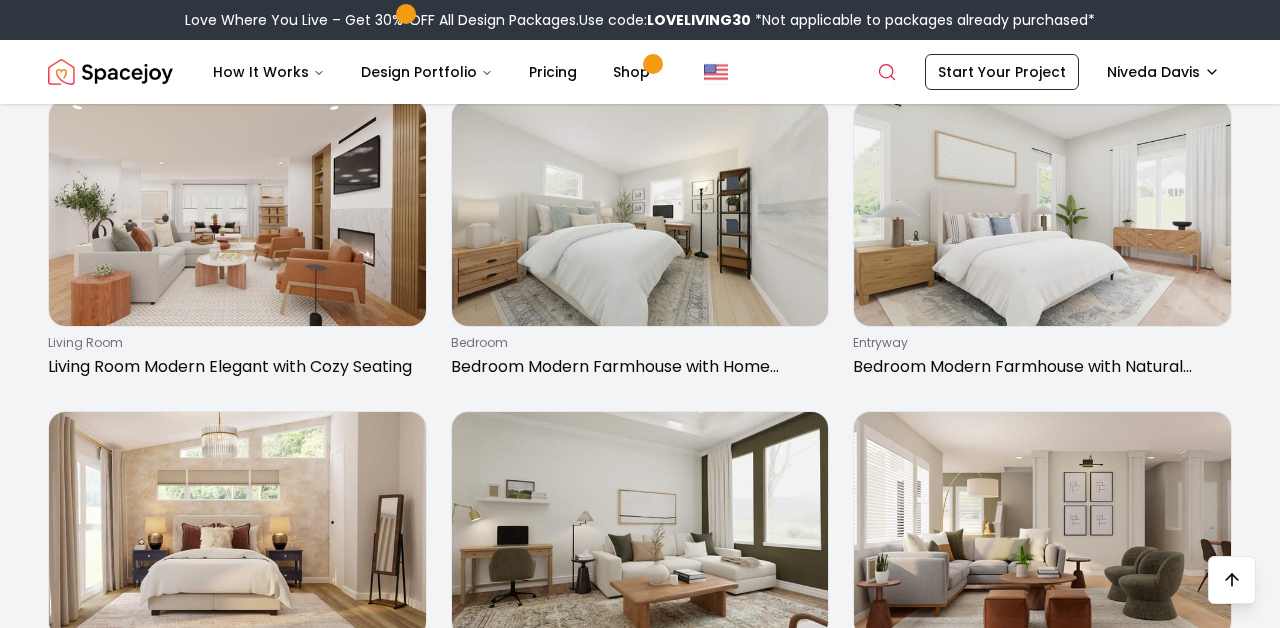scroll, scrollTop: 1721, scrollLeft: 0, axis: vertical 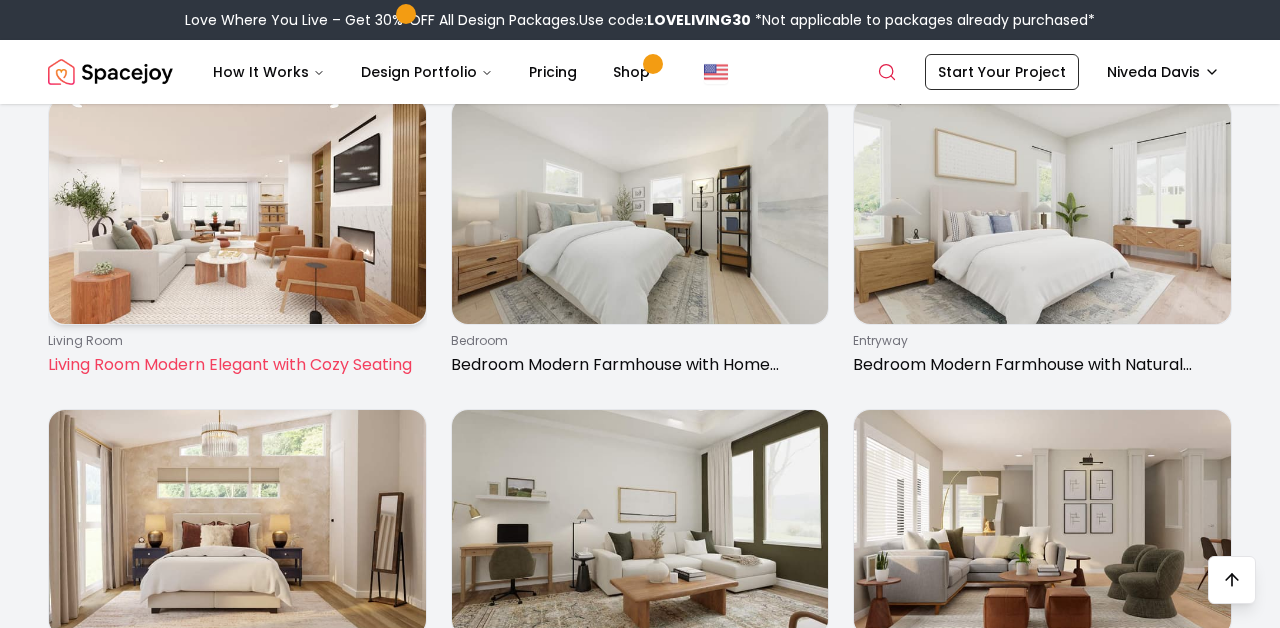 click on "Living Room Modern Elegant with Cozy Seating" at bounding box center [233, 365] 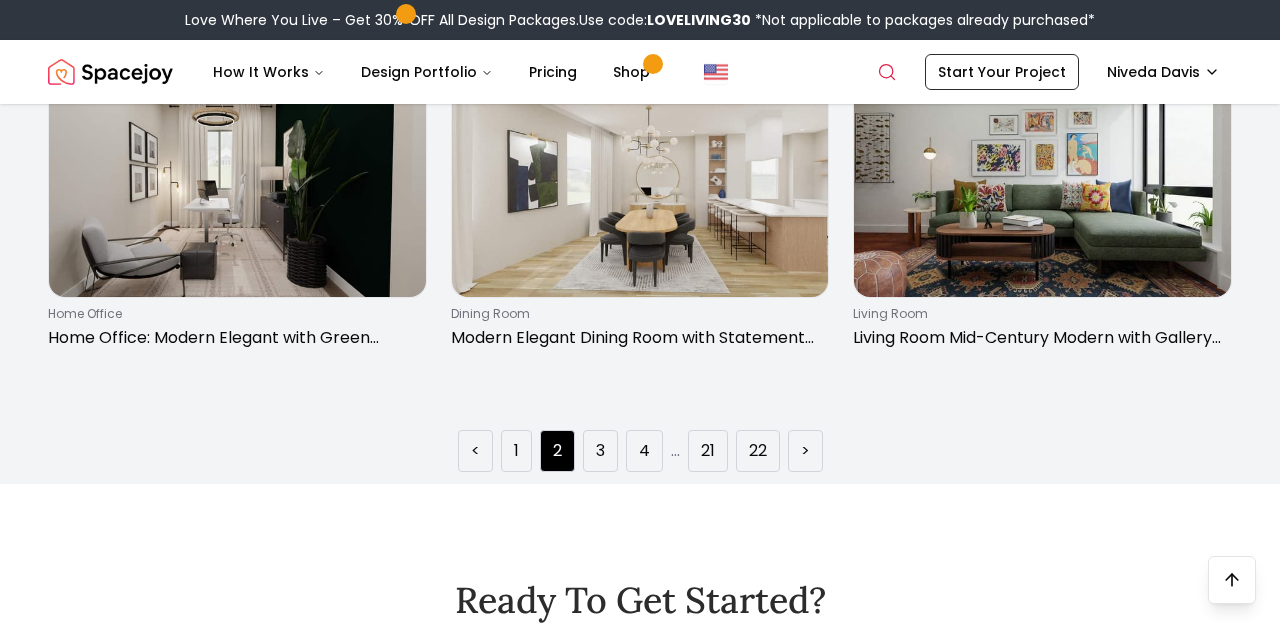 scroll, scrollTop: 3000, scrollLeft: 0, axis: vertical 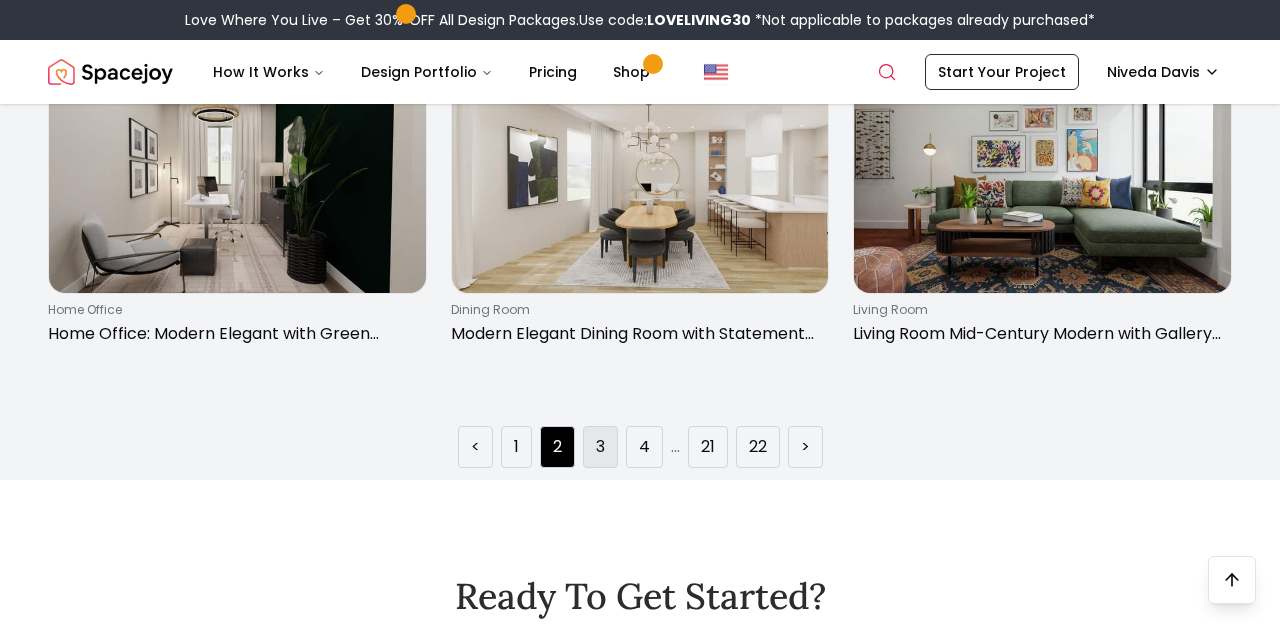 click on "3" at bounding box center (600, 447) 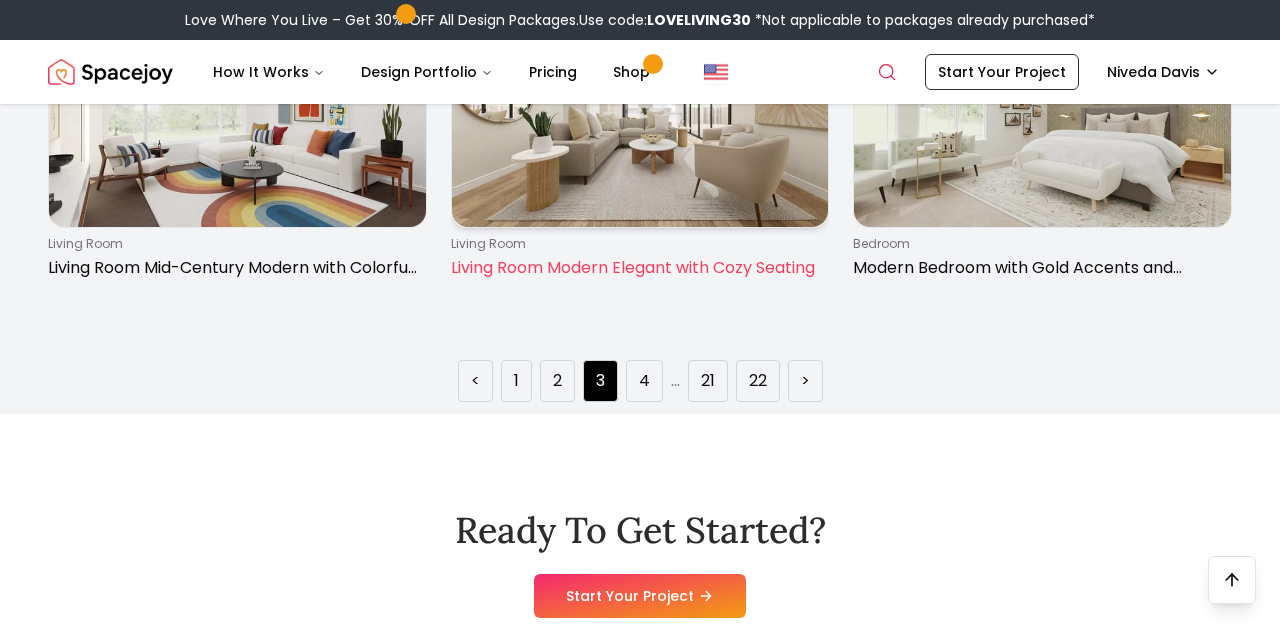 scroll, scrollTop: 3146, scrollLeft: 0, axis: vertical 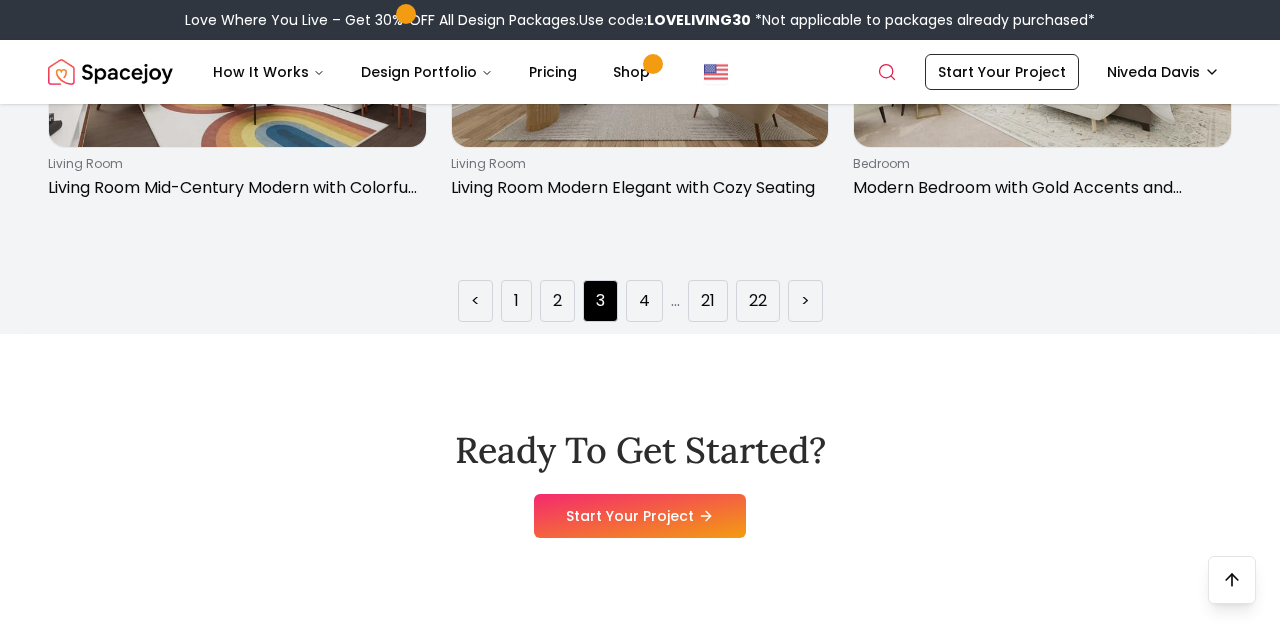click on "< 1 2 3 4 ... 21 22 >" at bounding box center (640, 293) 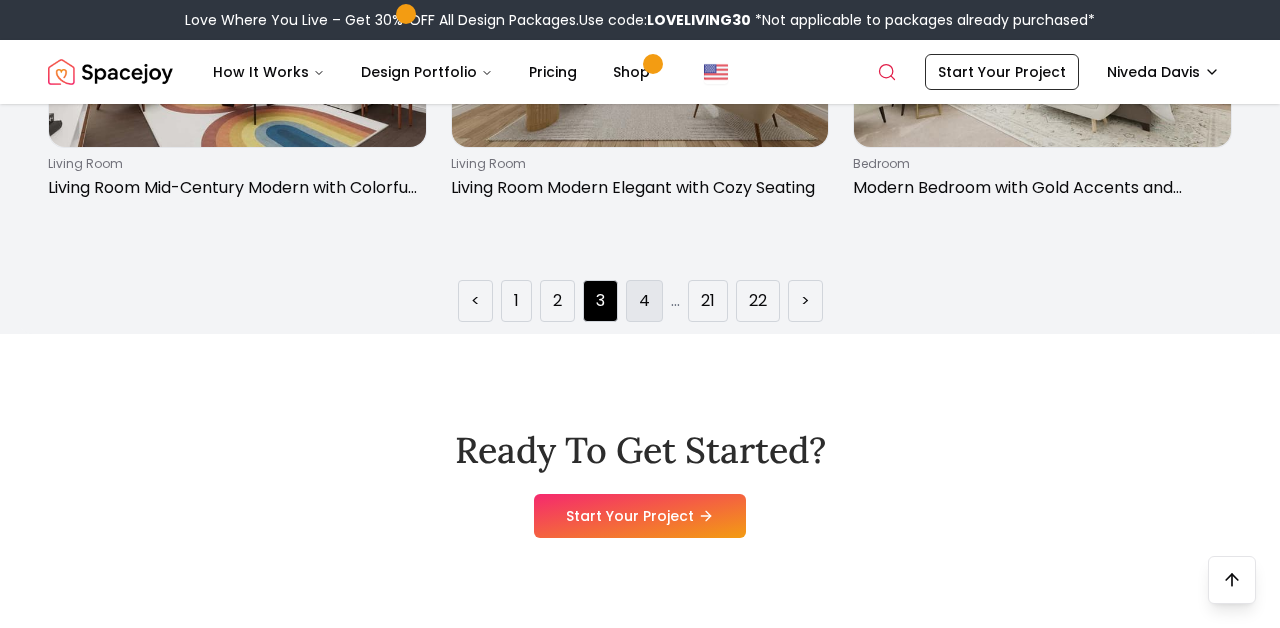 click on "4" at bounding box center [644, 301] 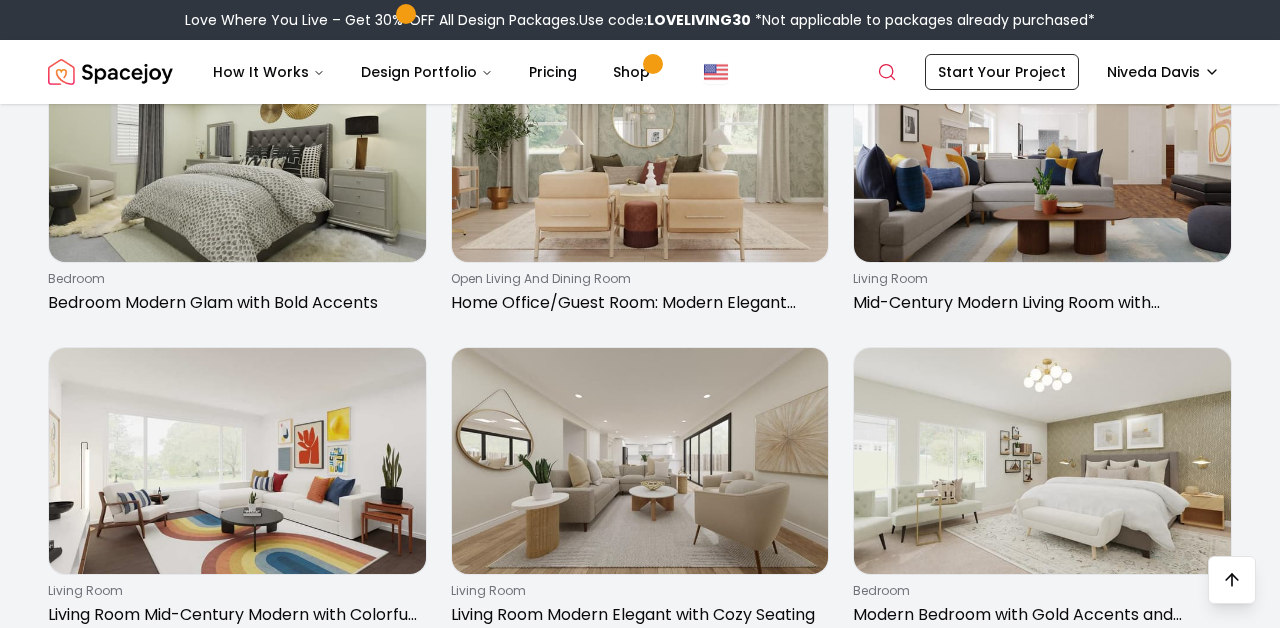 scroll, scrollTop: 2712, scrollLeft: 0, axis: vertical 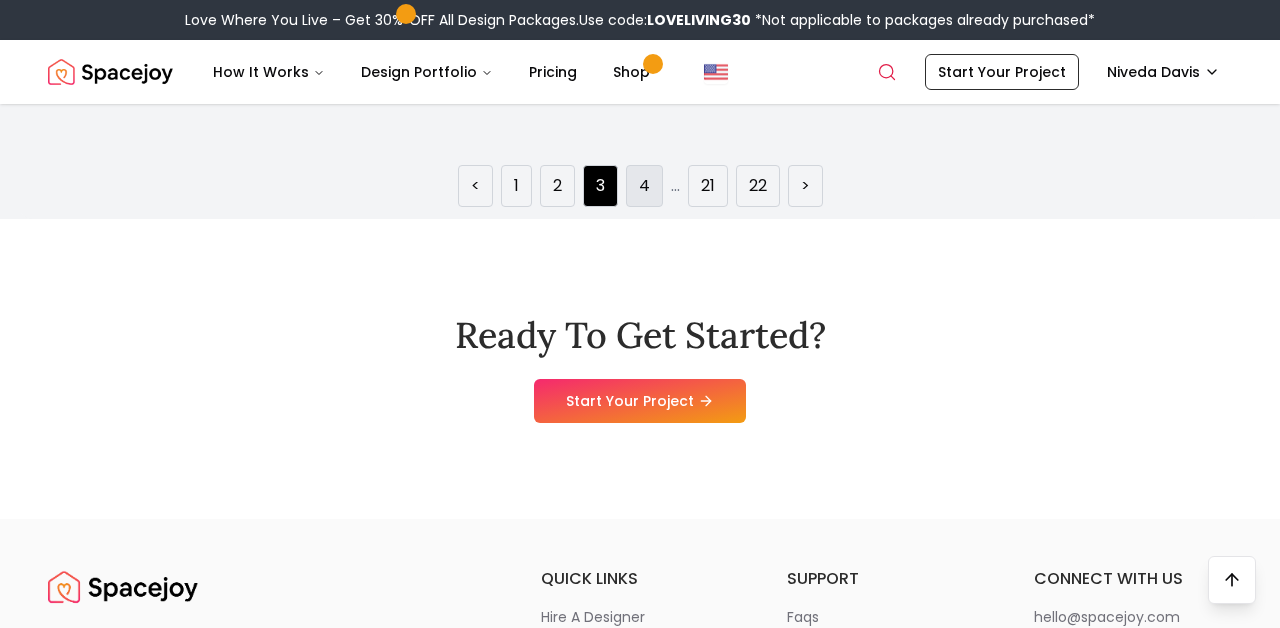 click on "4" at bounding box center [644, 186] 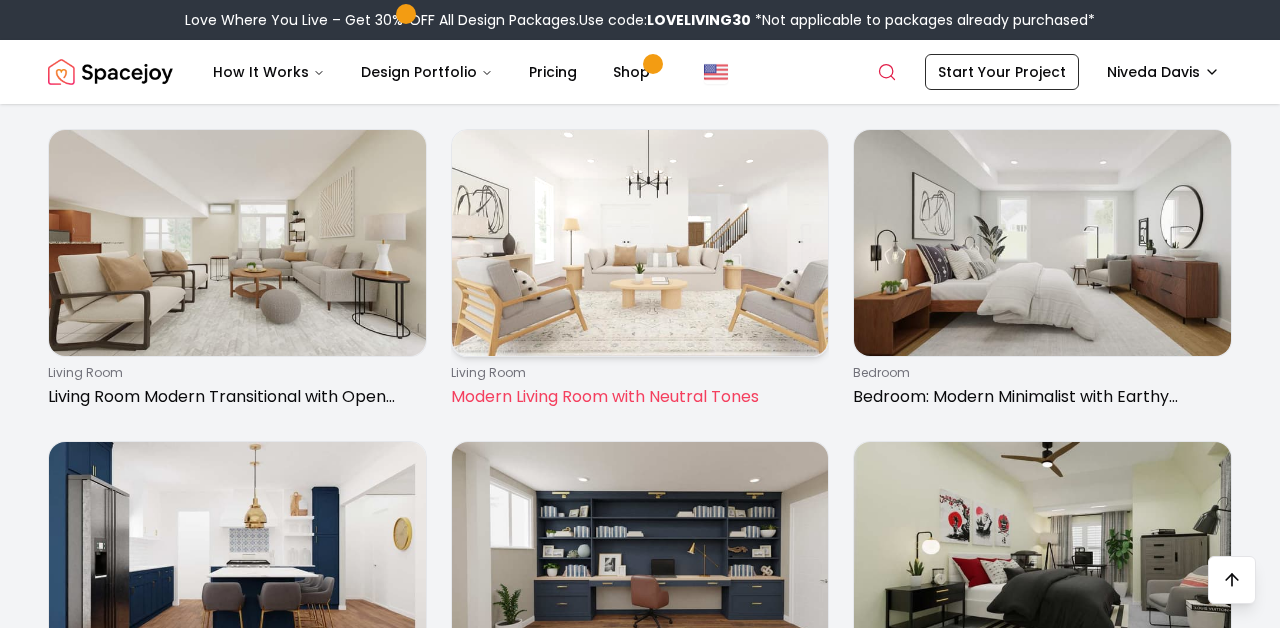 scroll, scrollTop: 1689, scrollLeft: 0, axis: vertical 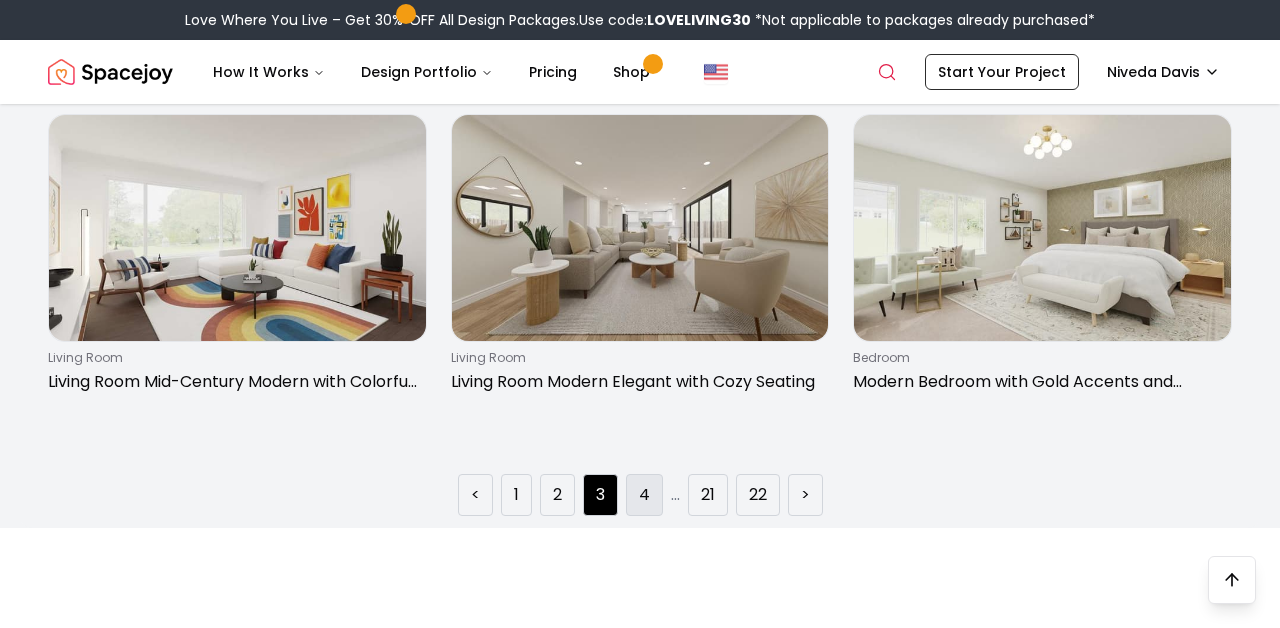 click on "4" at bounding box center (644, 495) 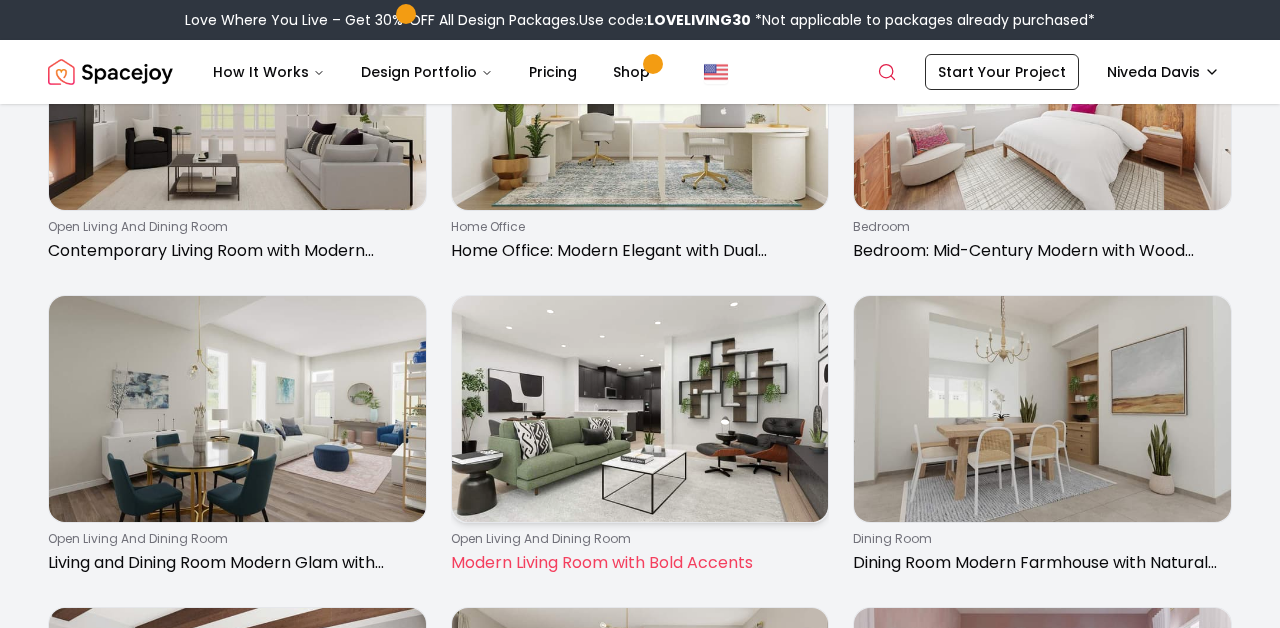 scroll, scrollTop: 279, scrollLeft: 0, axis: vertical 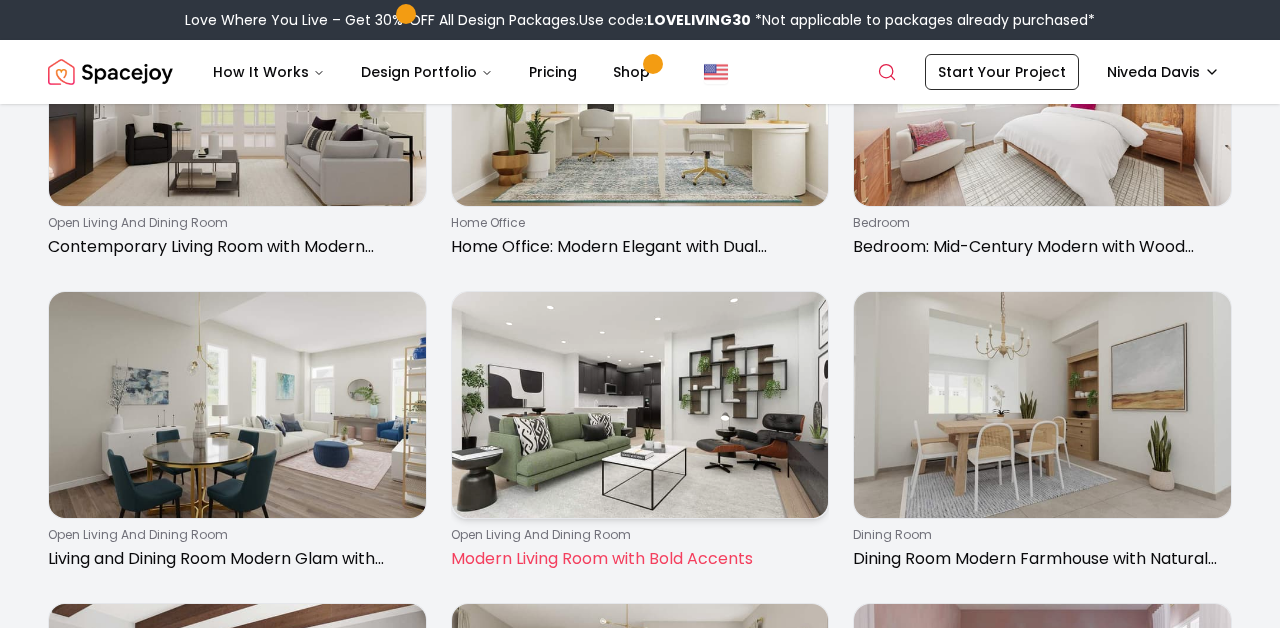 click at bounding box center [640, 405] 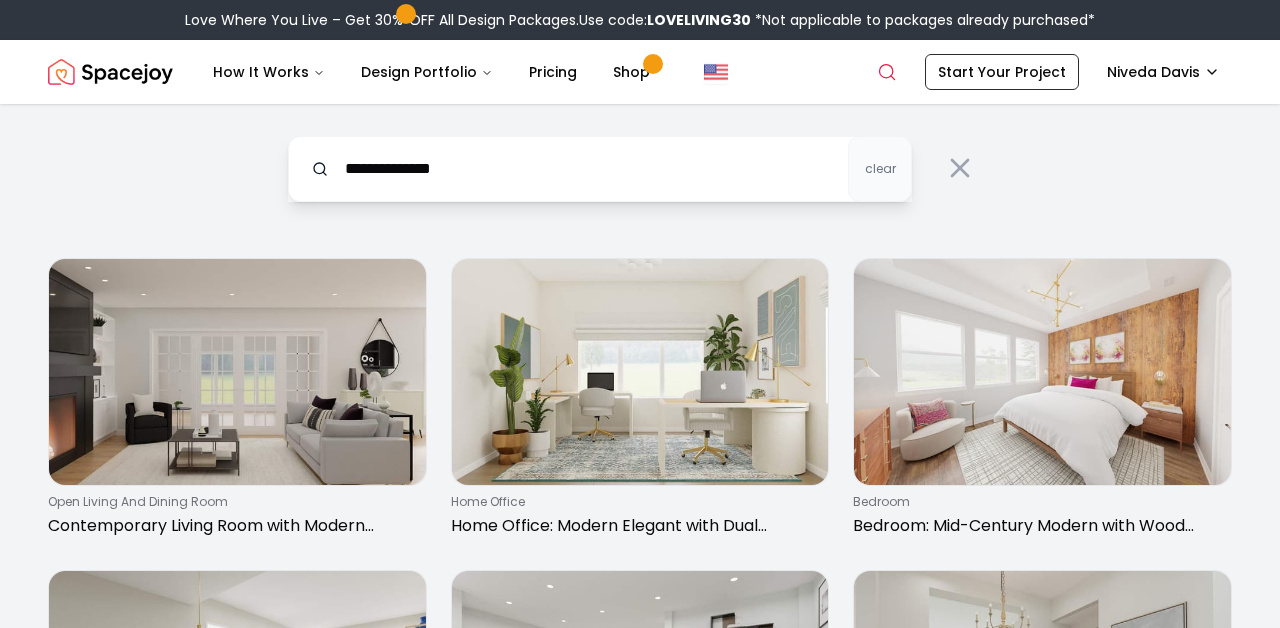 scroll, scrollTop: 0, scrollLeft: 0, axis: both 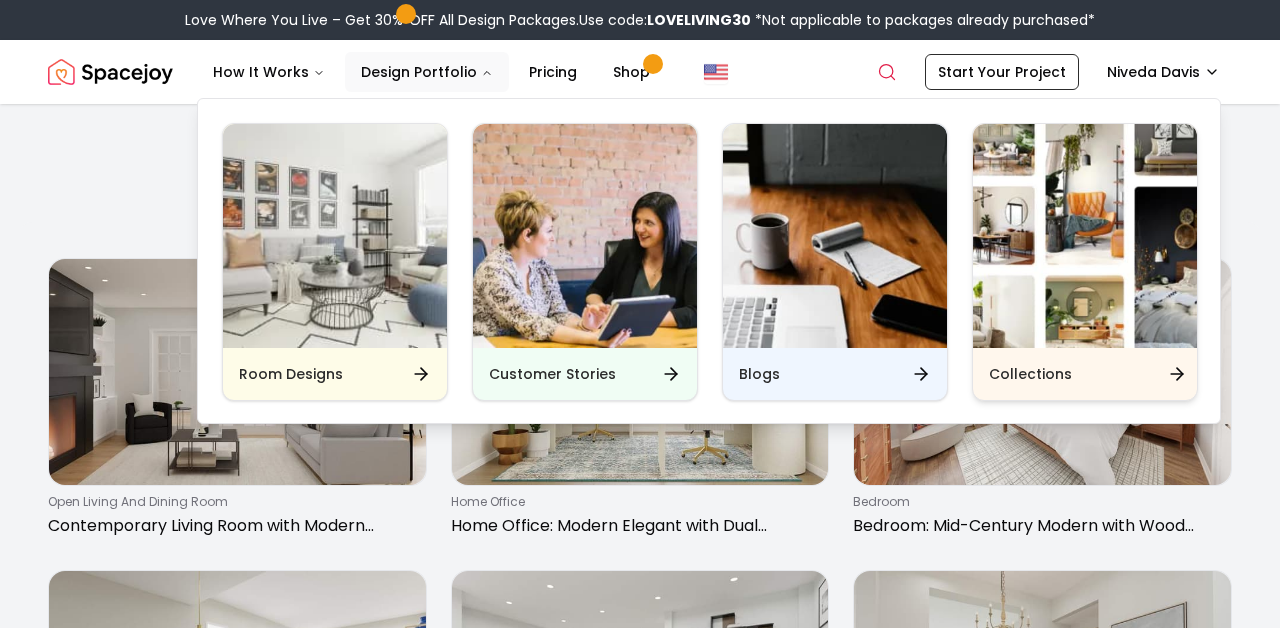 click on "Collections" at bounding box center [1085, 374] 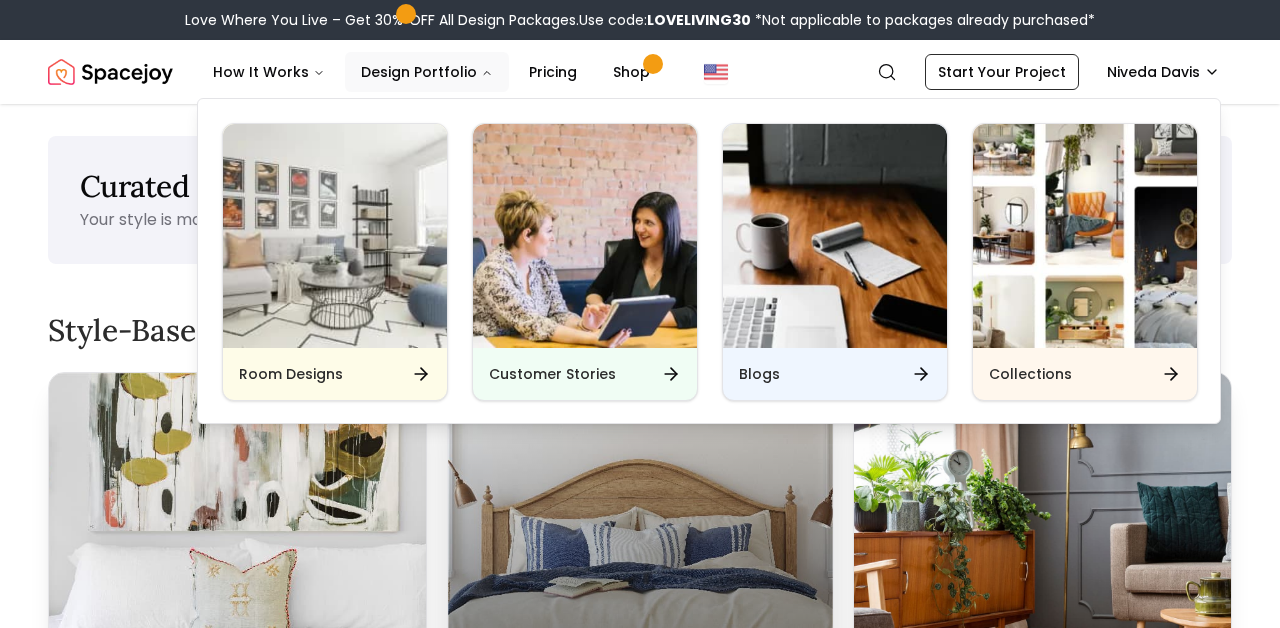 click at bounding box center (640, 527) 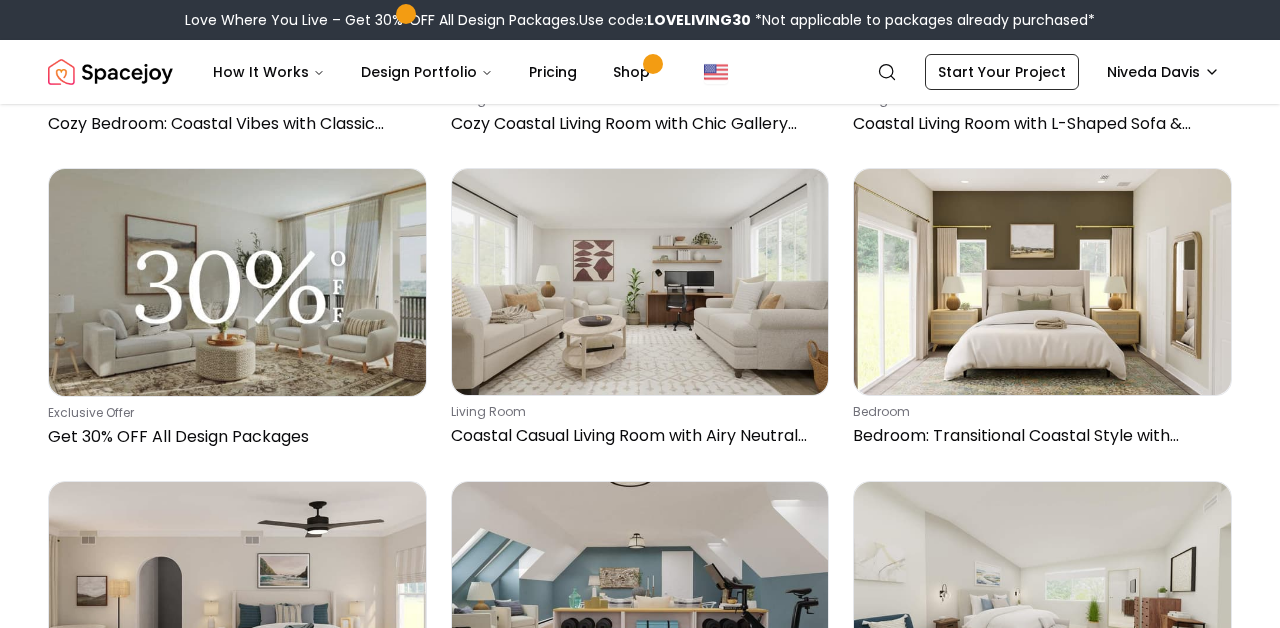 scroll, scrollTop: 510, scrollLeft: 0, axis: vertical 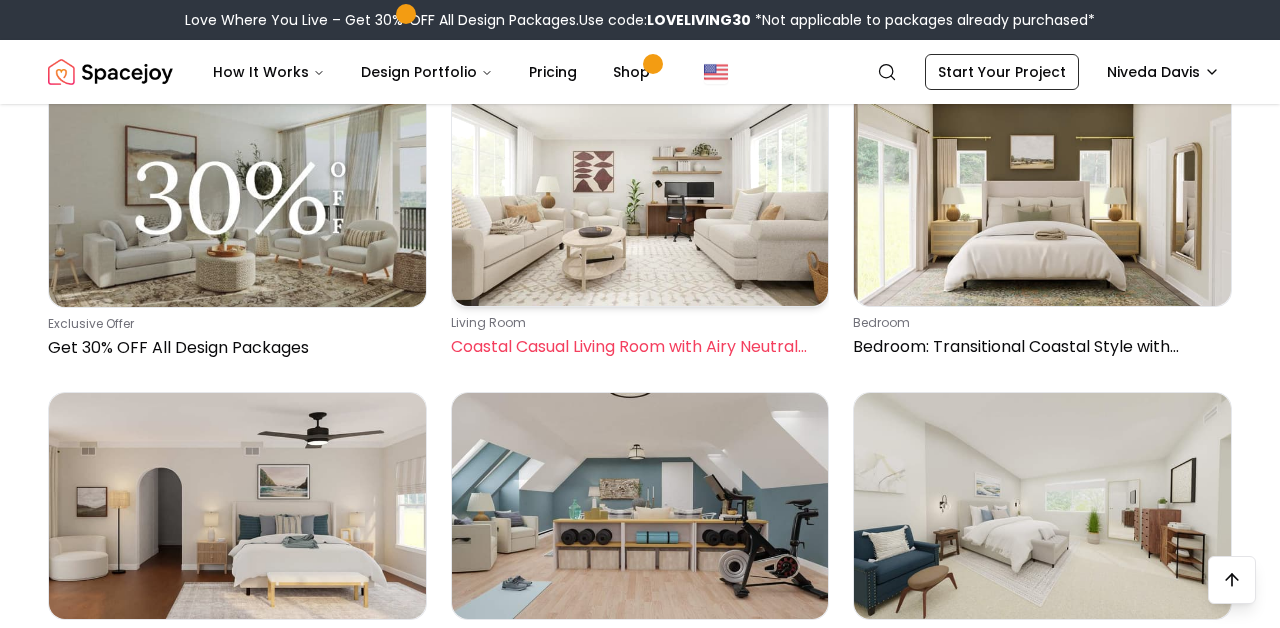 click on "living room Coastal Casual Living Room with Airy Neutral Palette" at bounding box center (640, 223) 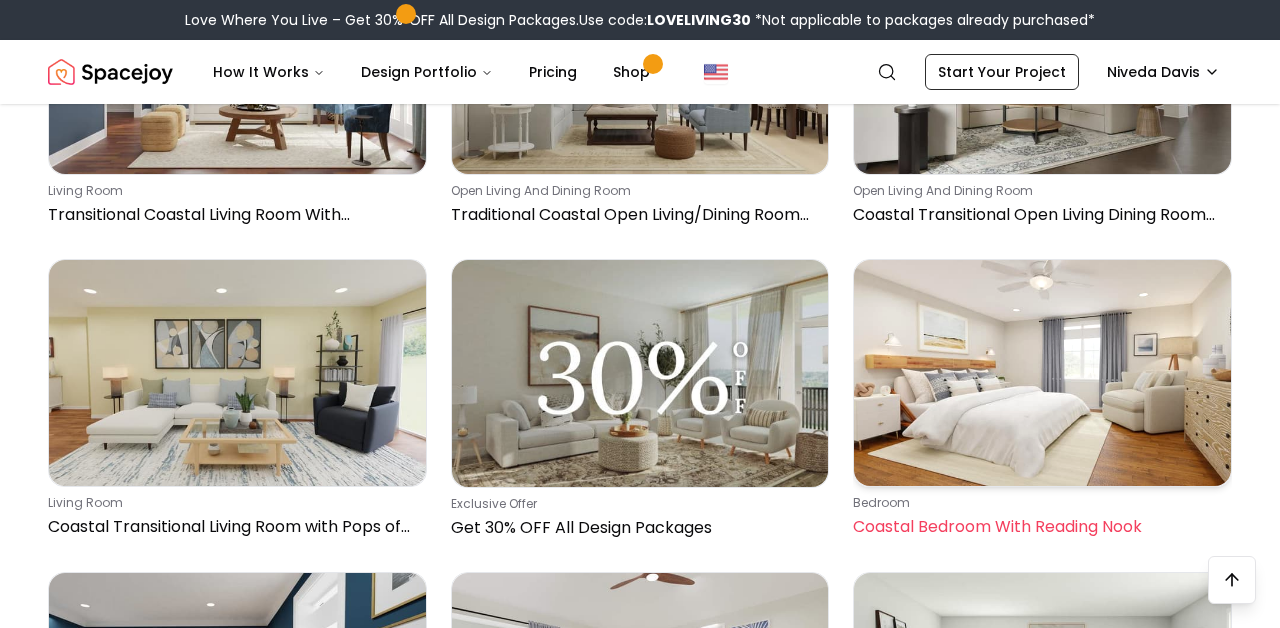 scroll, scrollTop: 1422, scrollLeft: 0, axis: vertical 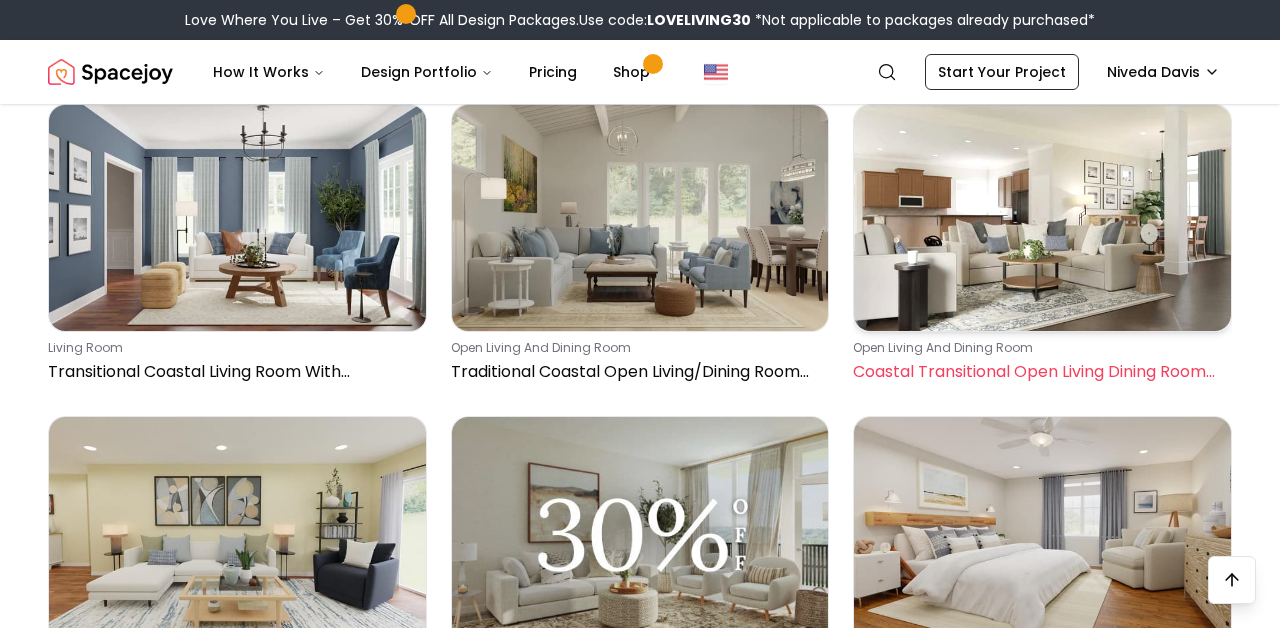 click on "Coastal Transitional Open Living Dining Room with Pops of Blue" at bounding box center (1038, 372) 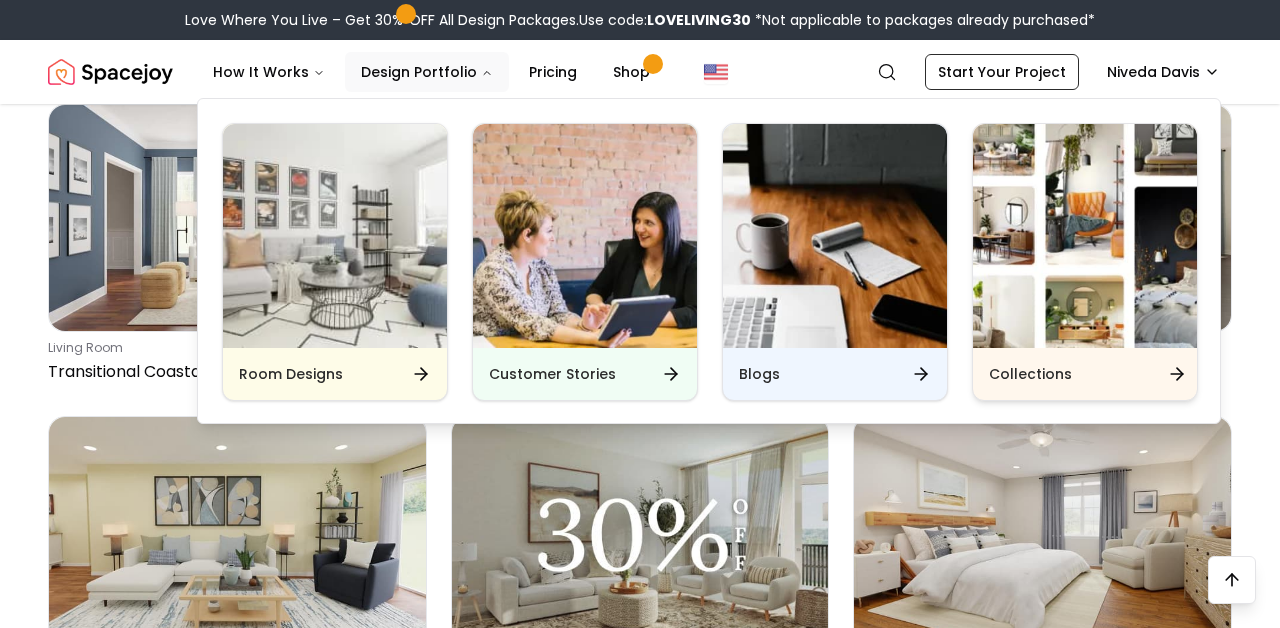 click on "Collections" at bounding box center [1085, 374] 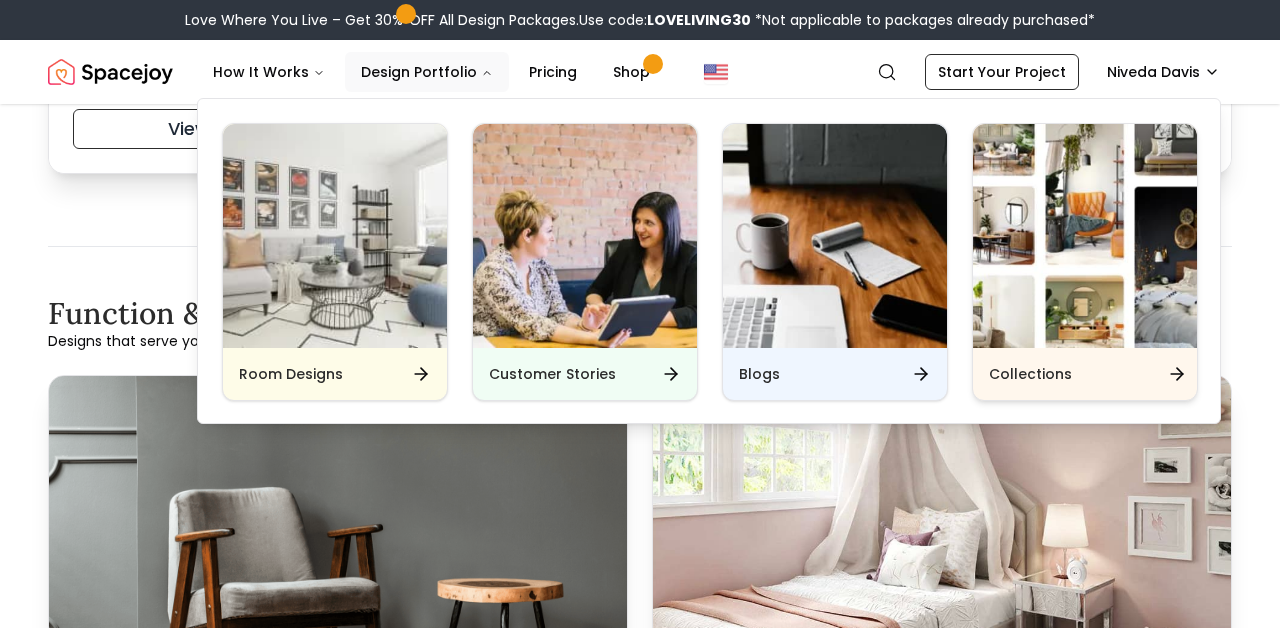 scroll, scrollTop: 0, scrollLeft: 0, axis: both 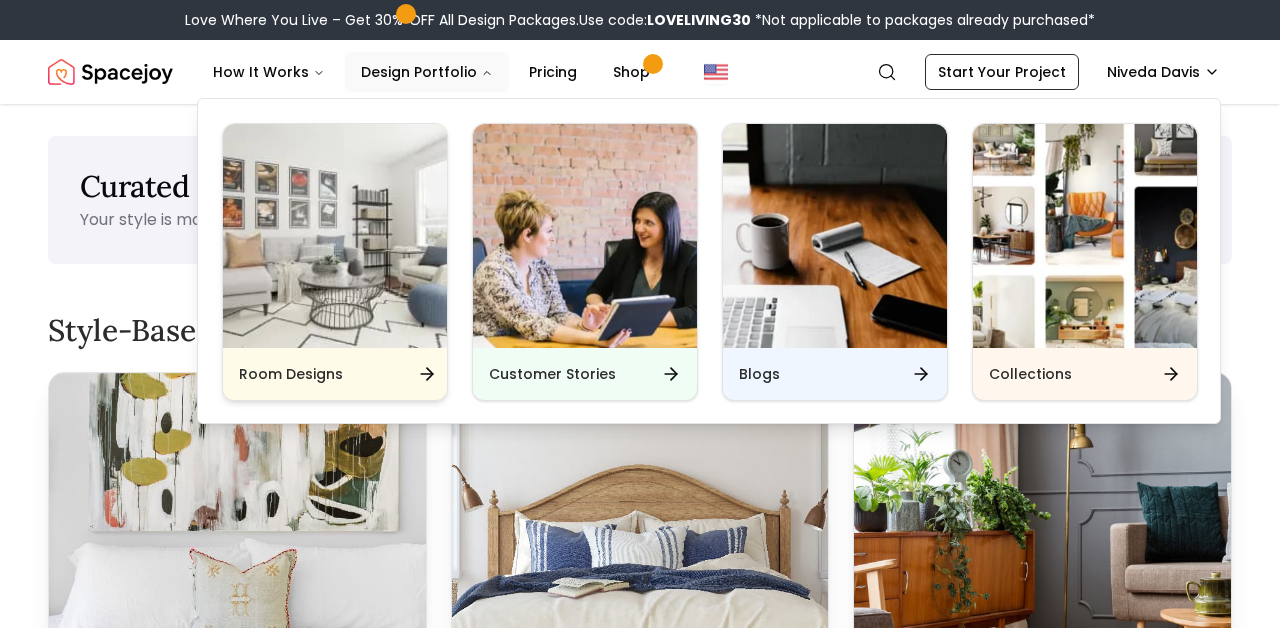 click on "Room Designs" at bounding box center [335, 374] 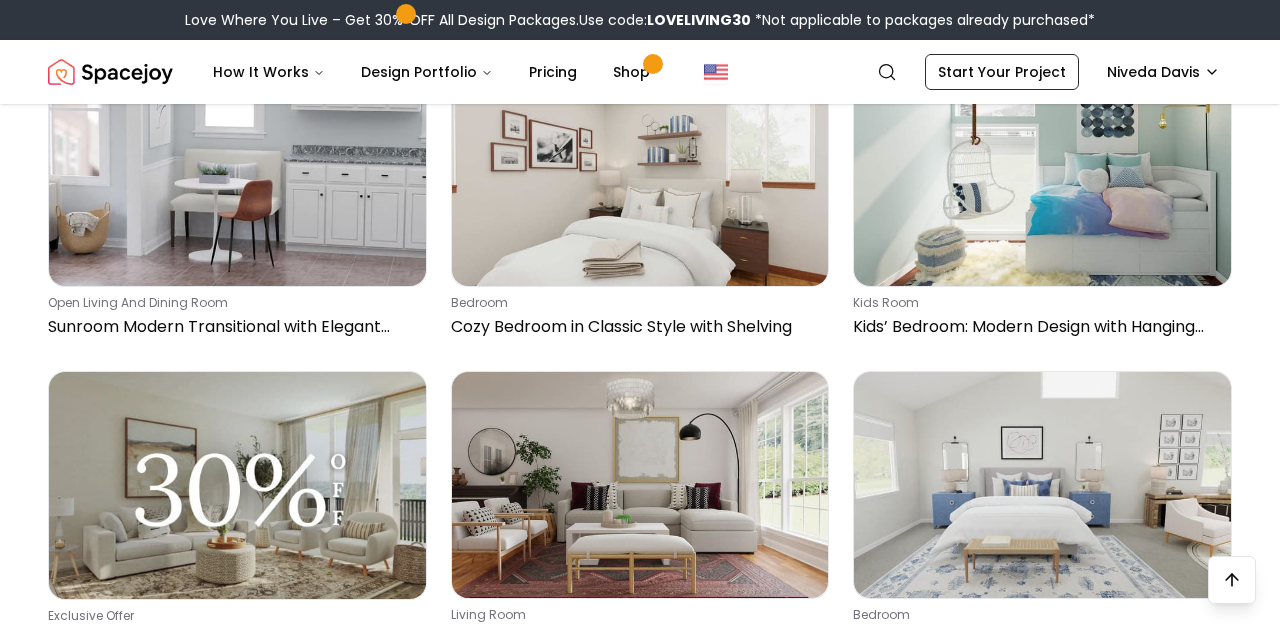 scroll, scrollTop: 802, scrollLeft: 0, axis: vertical 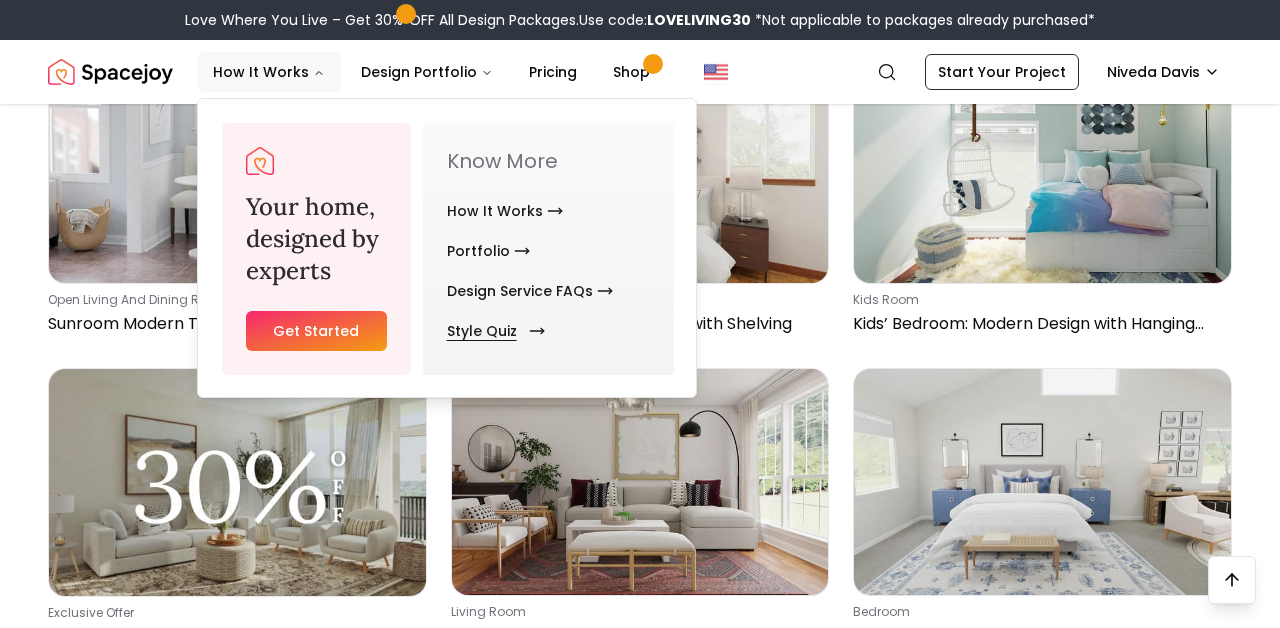 click on "Style Quiz" at bounding box center [492, 331] 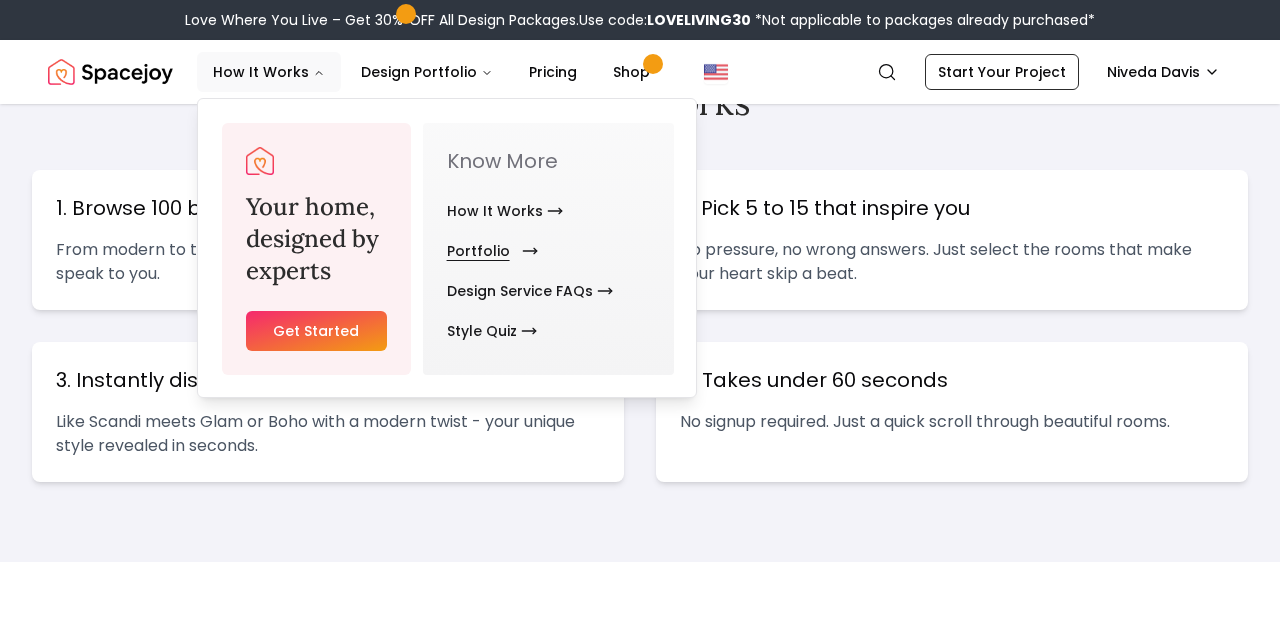 scroll, scrollTop: 0, scrollLeft: 0, axis: both 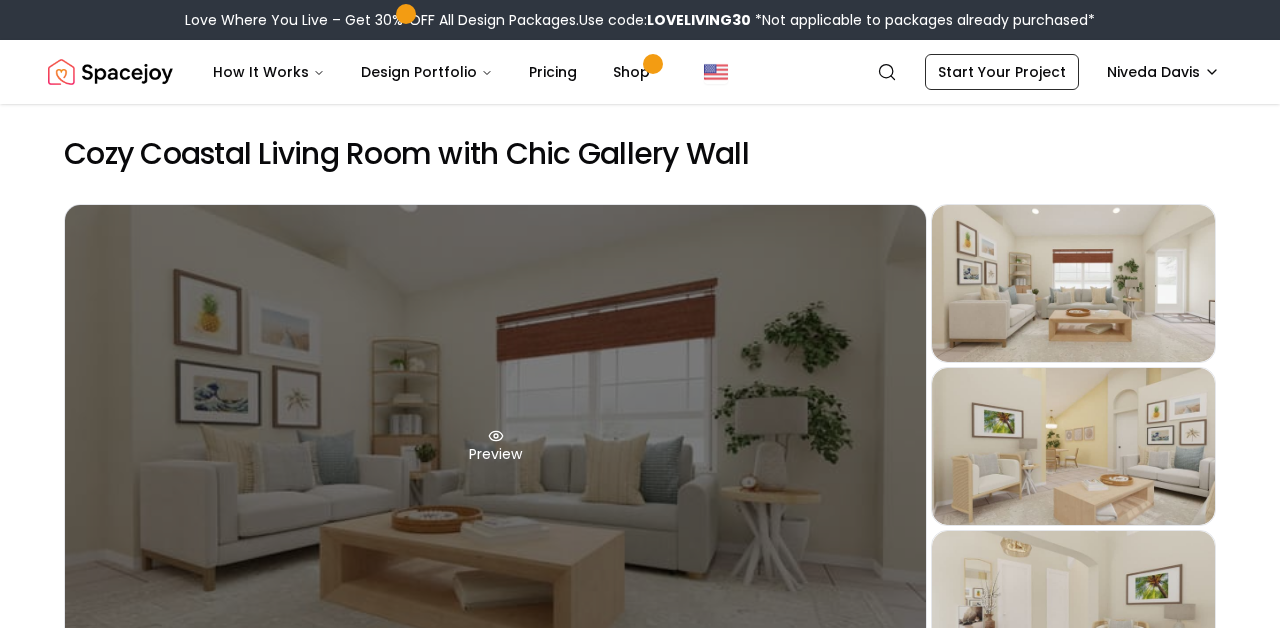 click on "Preview" at bounding box center (495, 446) 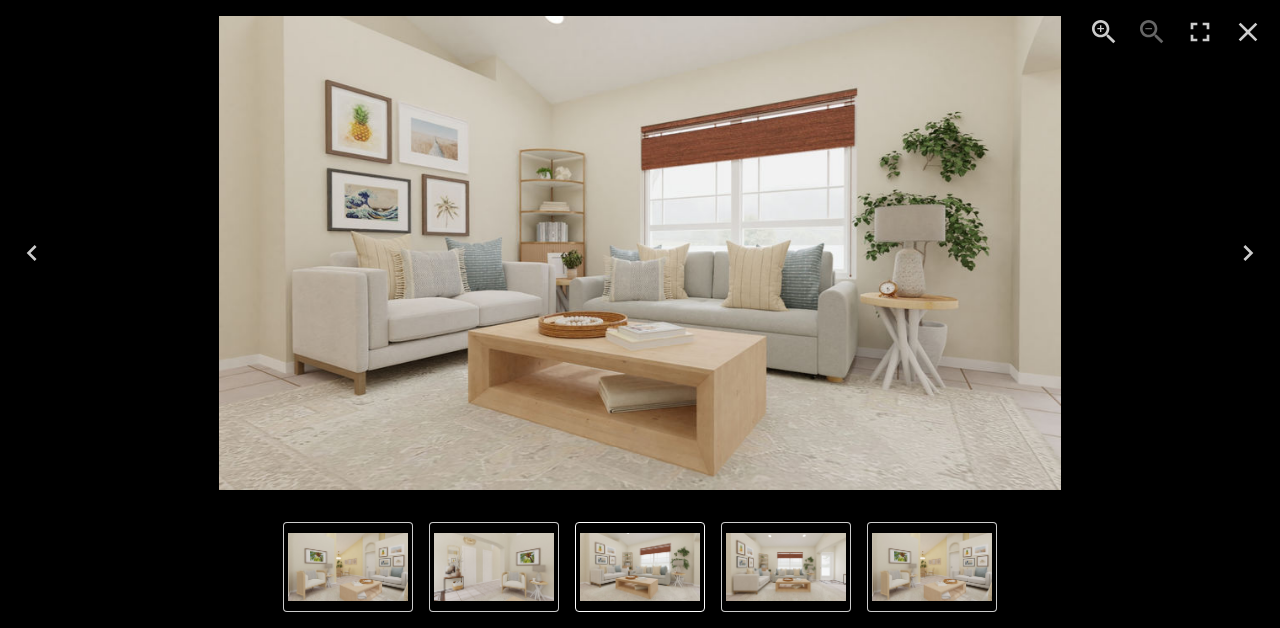 click at bounding box center (640, 253) 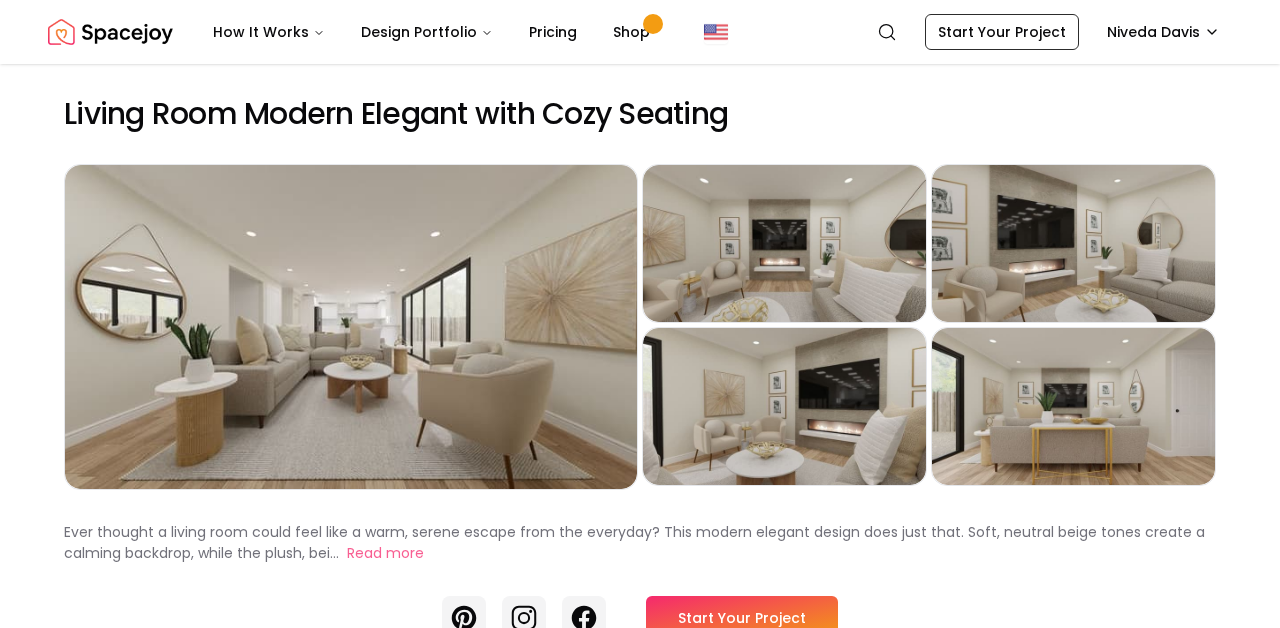scroll, scrollTop: 0, scrollLeft: 0, axis: both 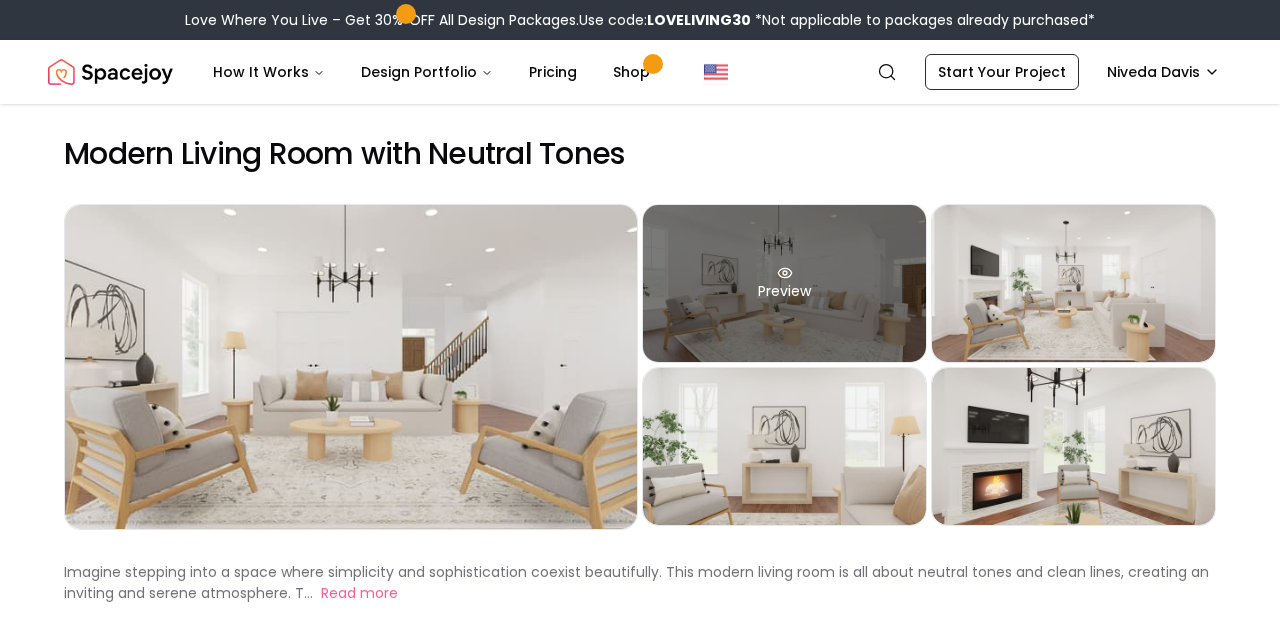 click on "Preview" at bounding box center (784, 283) 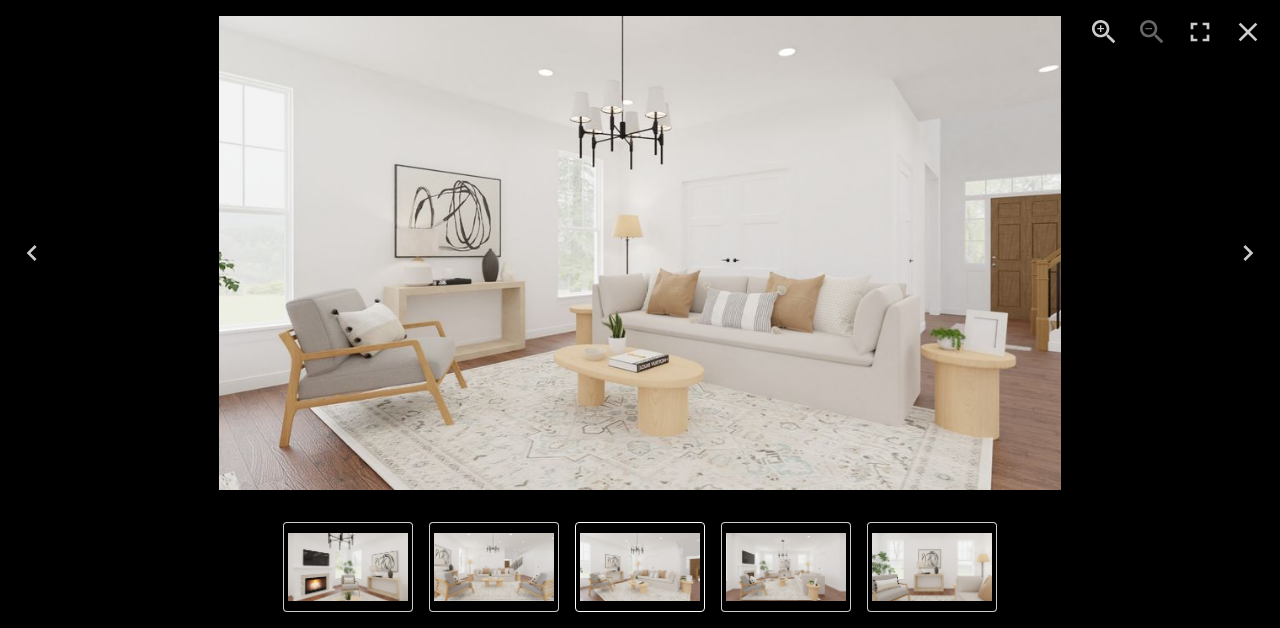 click 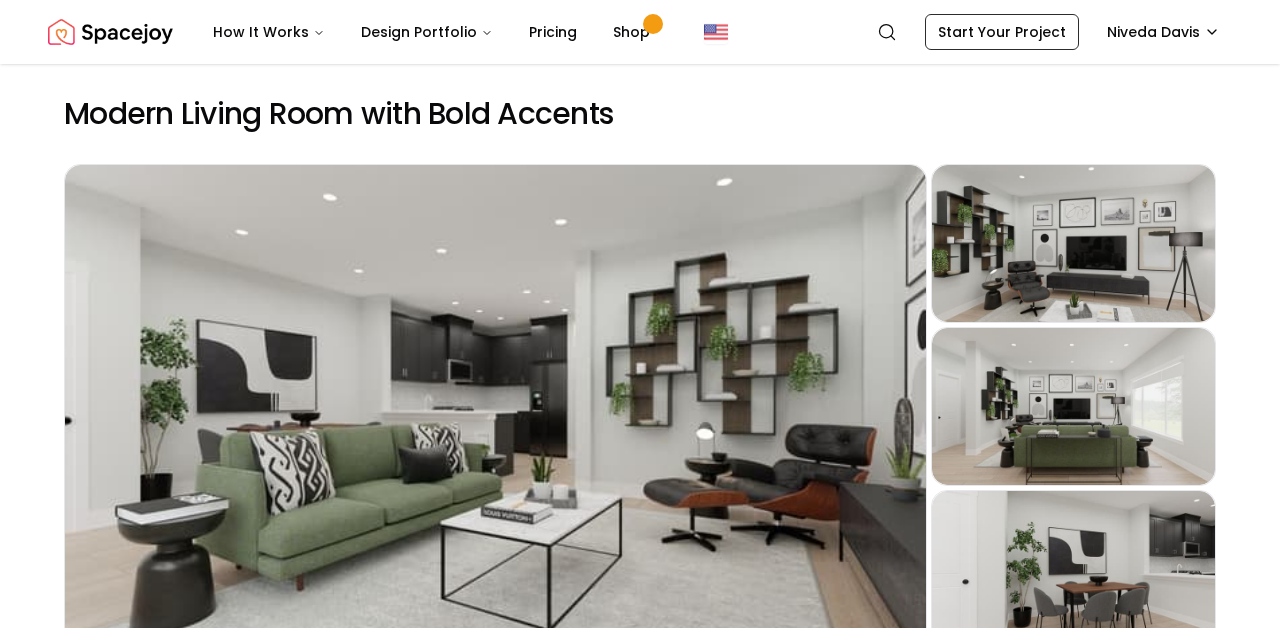 scroll, scrollTop: 0, scrollLeft: 0, axis: both 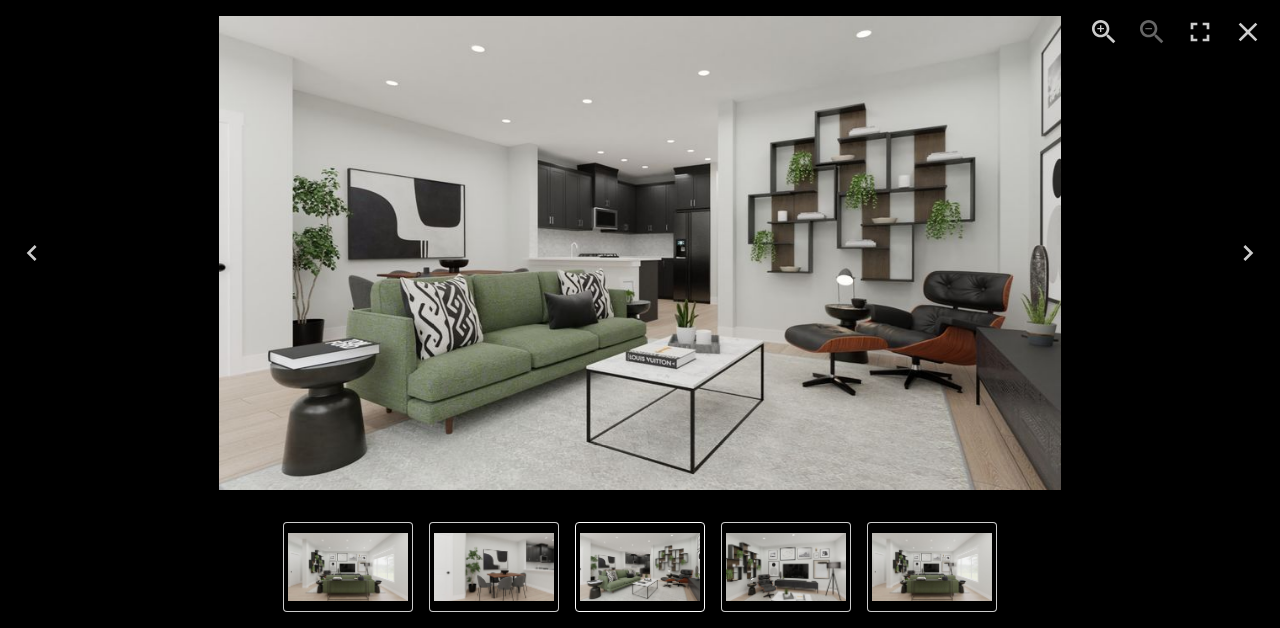 click at bounding box center [640, 253] 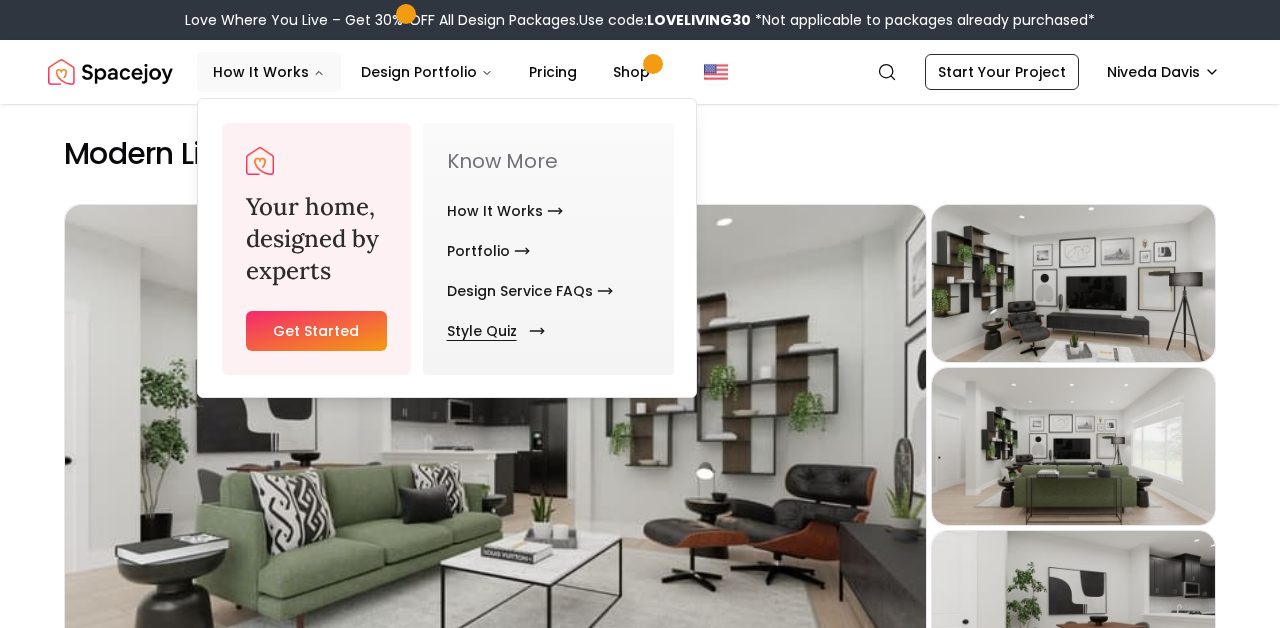 click on "Style Quiz" at bounding box center [492, 331] 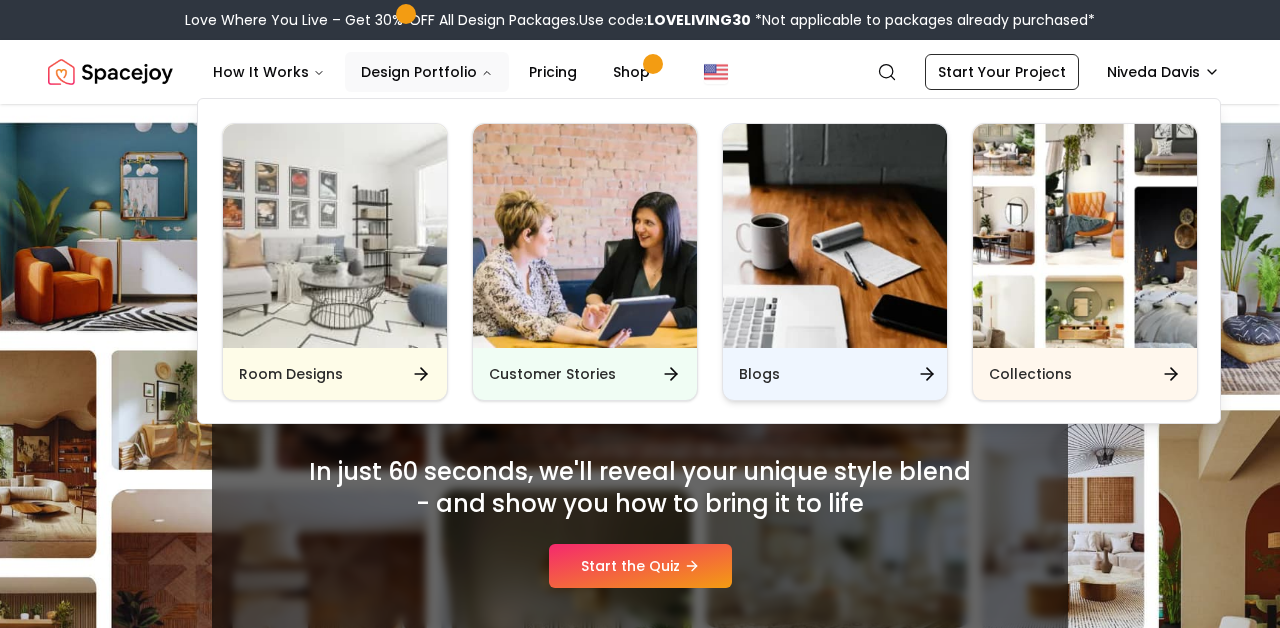 click on "Blogs" at bounding box center [835, 374] 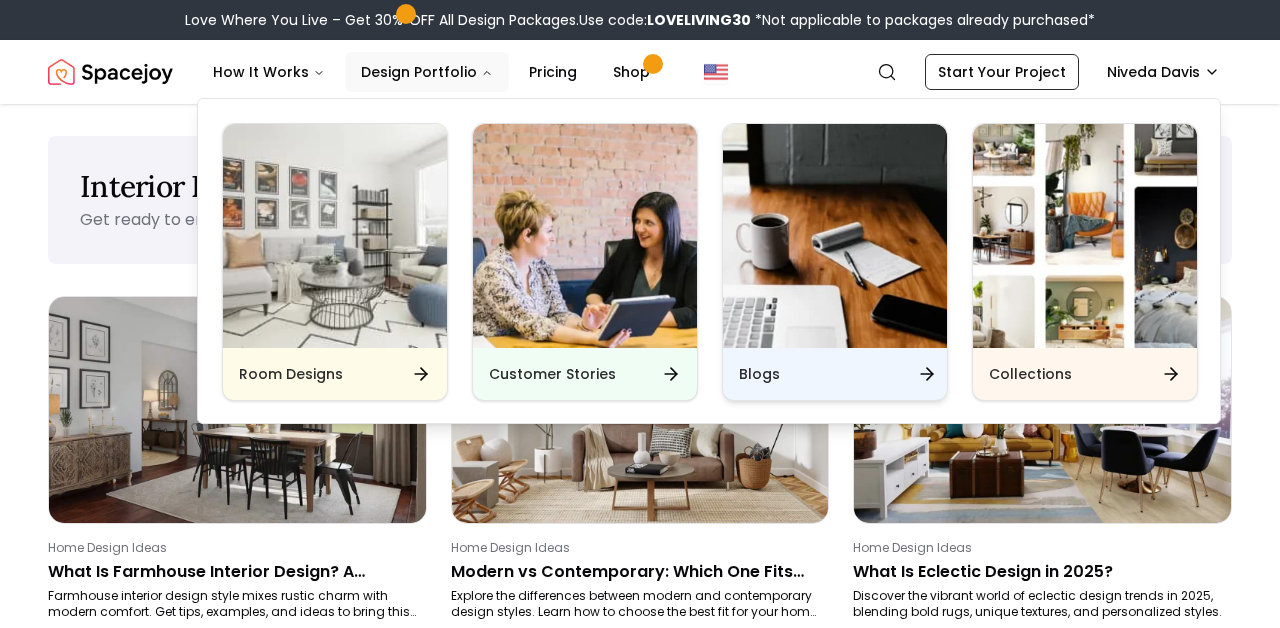 click on "Blogs" at bounding box center (835, 374) 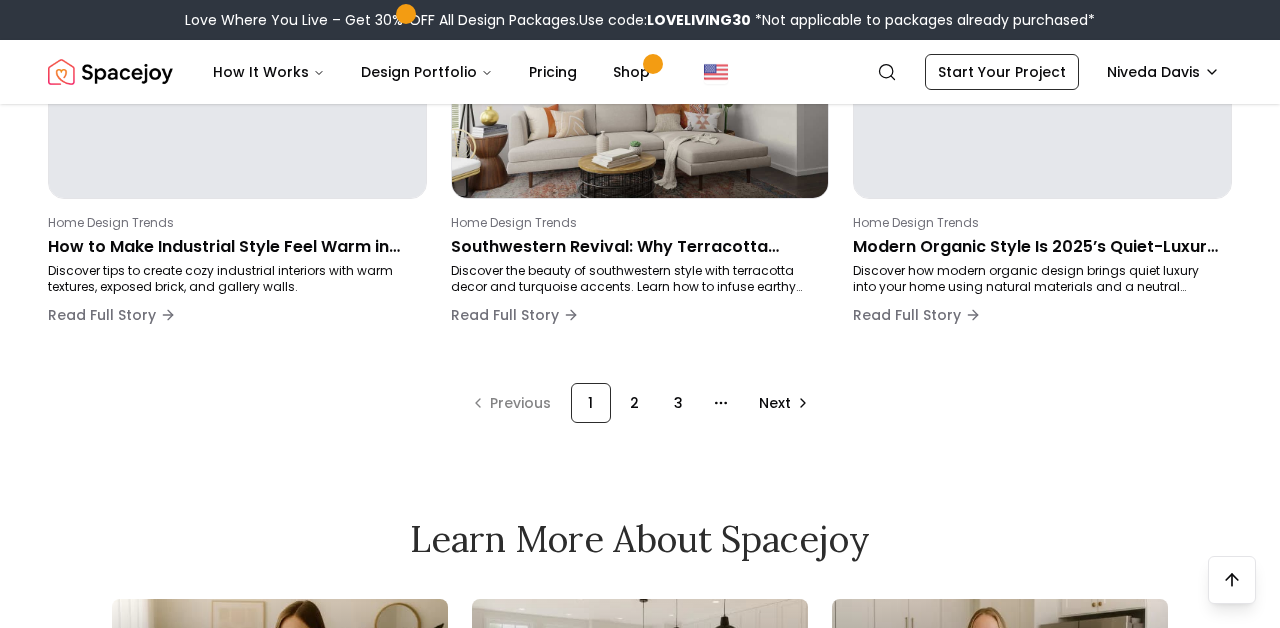 scroll, scrollTop: 1445, scrollLeft: 0, axis: vertical 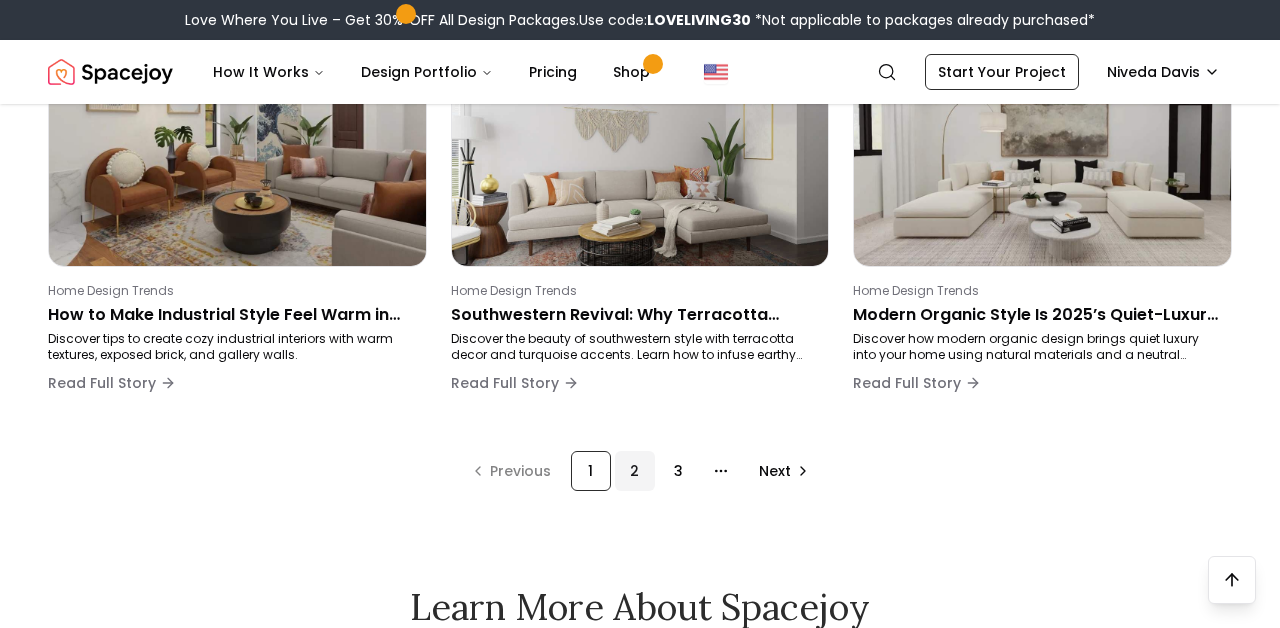 click on "2" at bounding box center [635, 471] 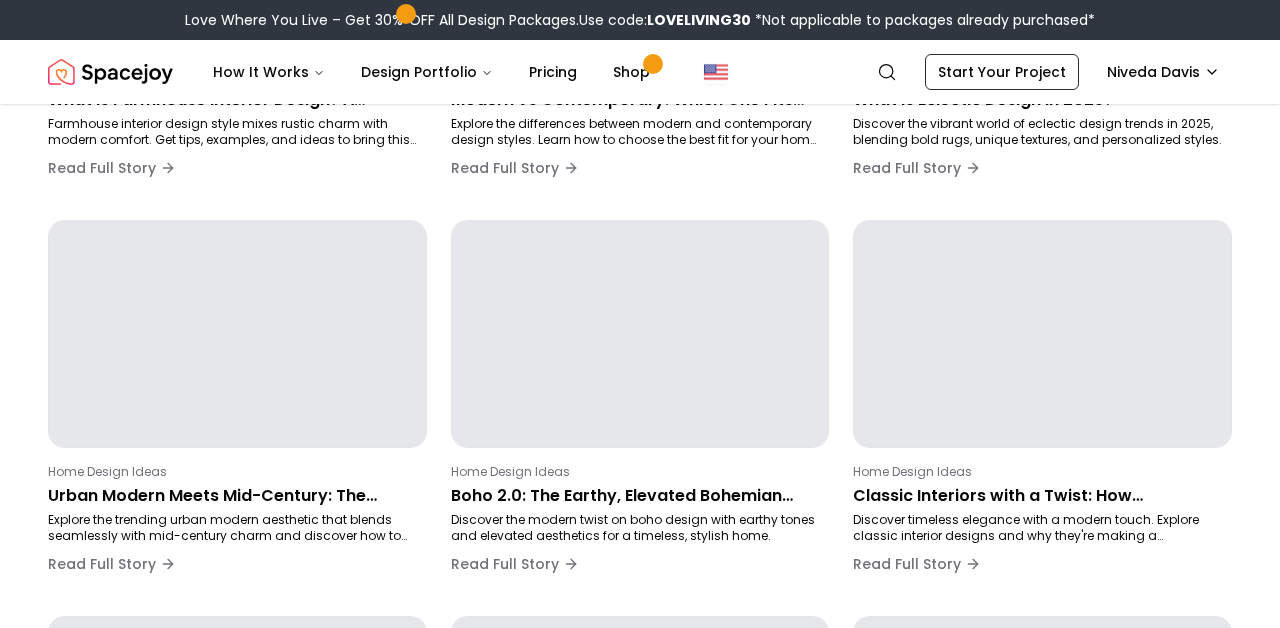scroll, scrollTop: 296, scrollLeft: 0, axis: vertical 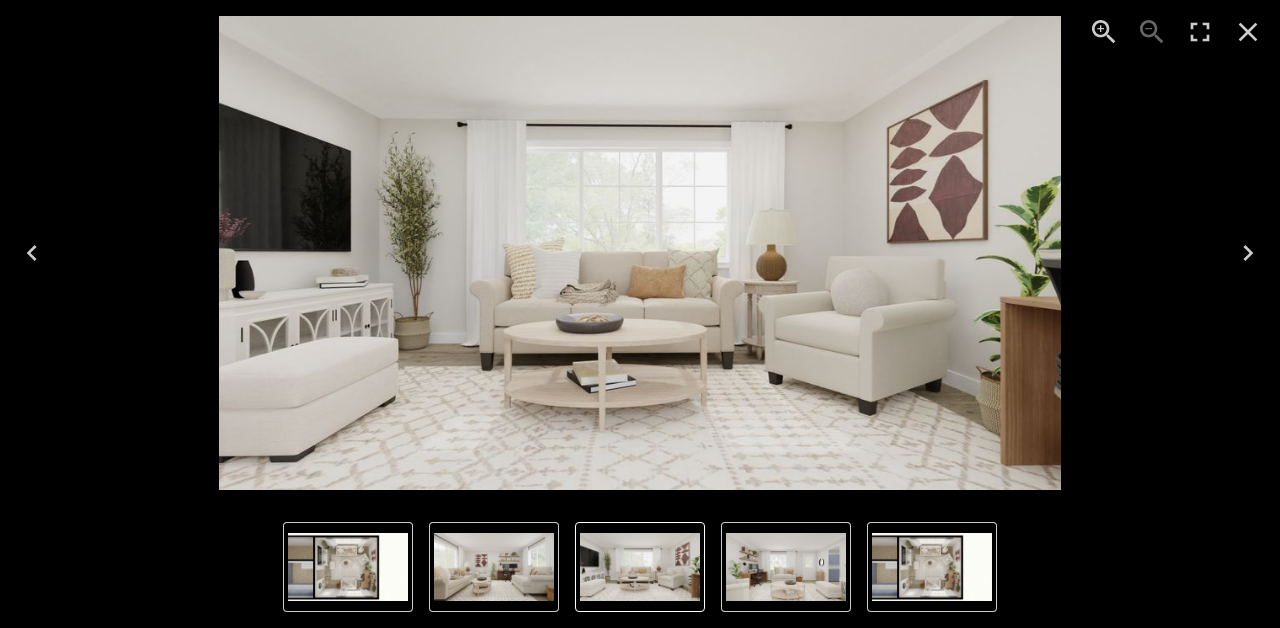 click 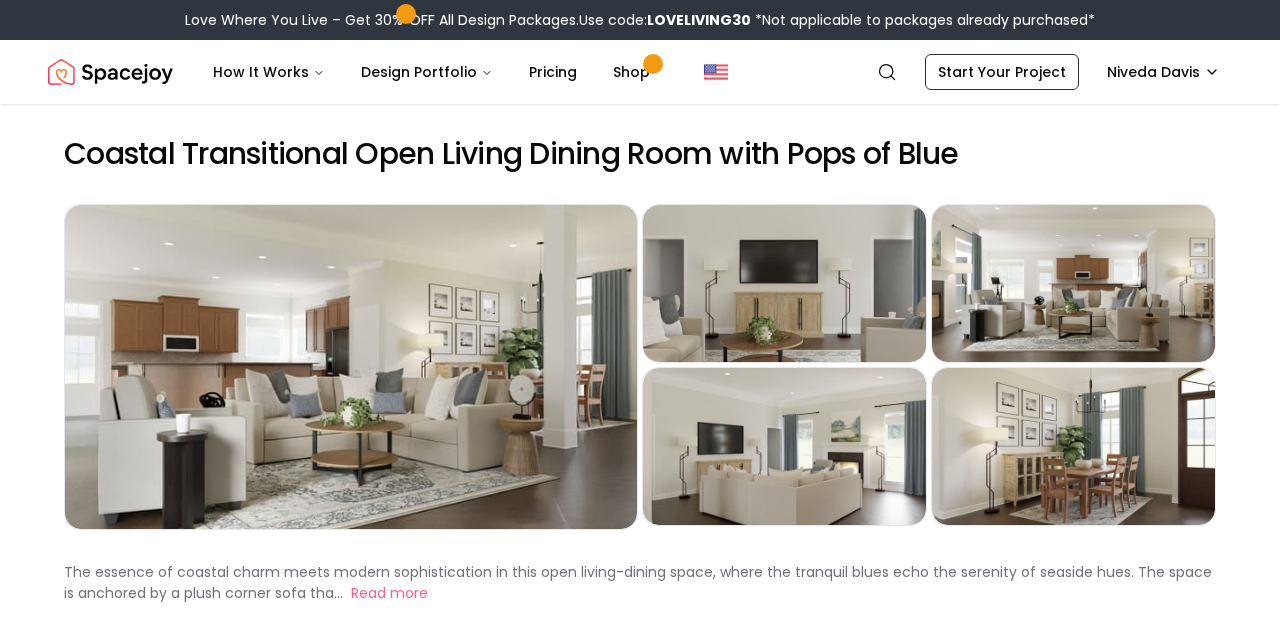 scroll, scrollTop: 0, scrollLeft: 0, axis: both 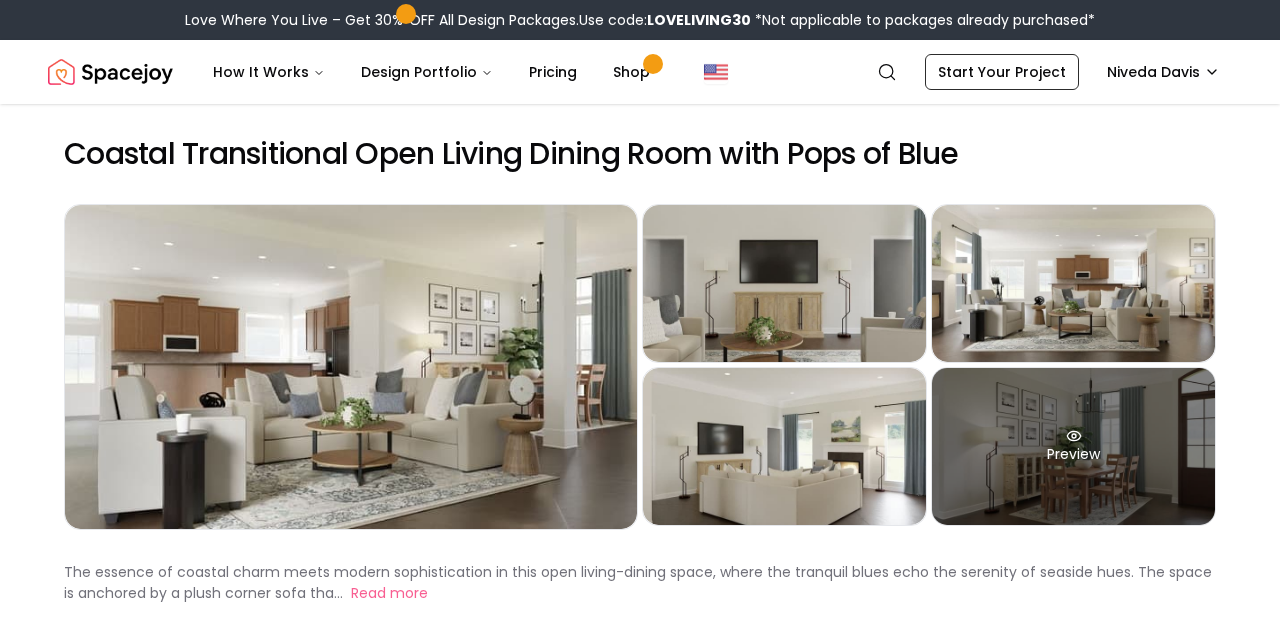 click on "Preview" at bounding box center (1073, 446) 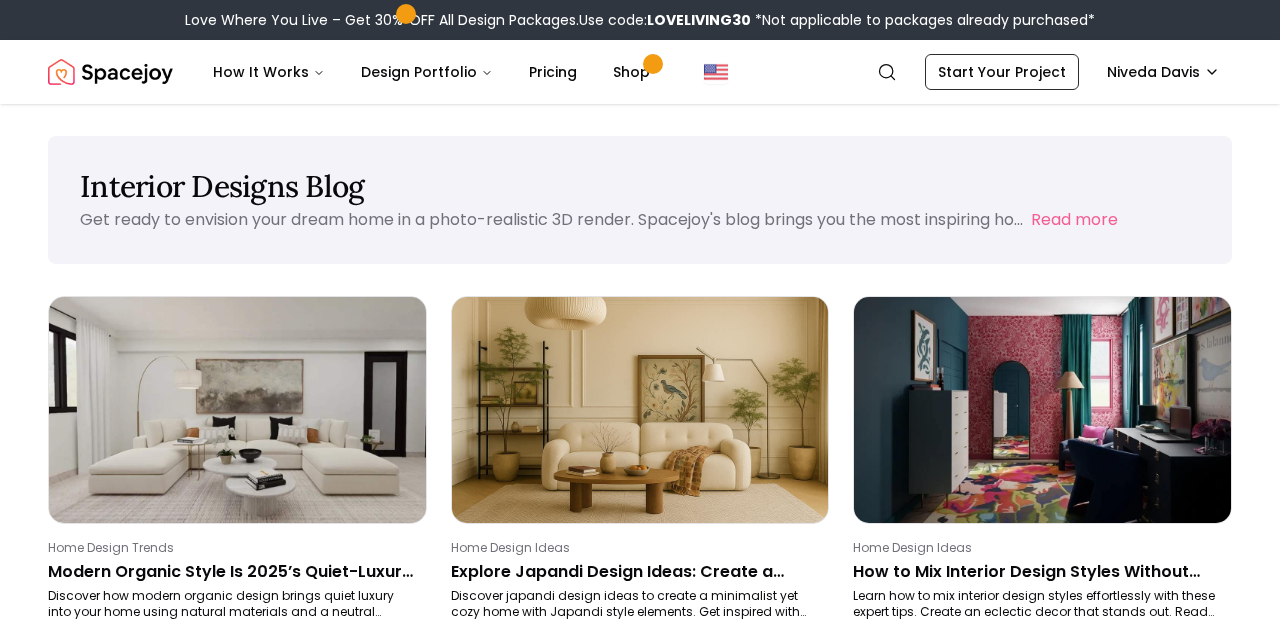 scroll, scrollTop: 0, scrollLeft: 0, axis: both 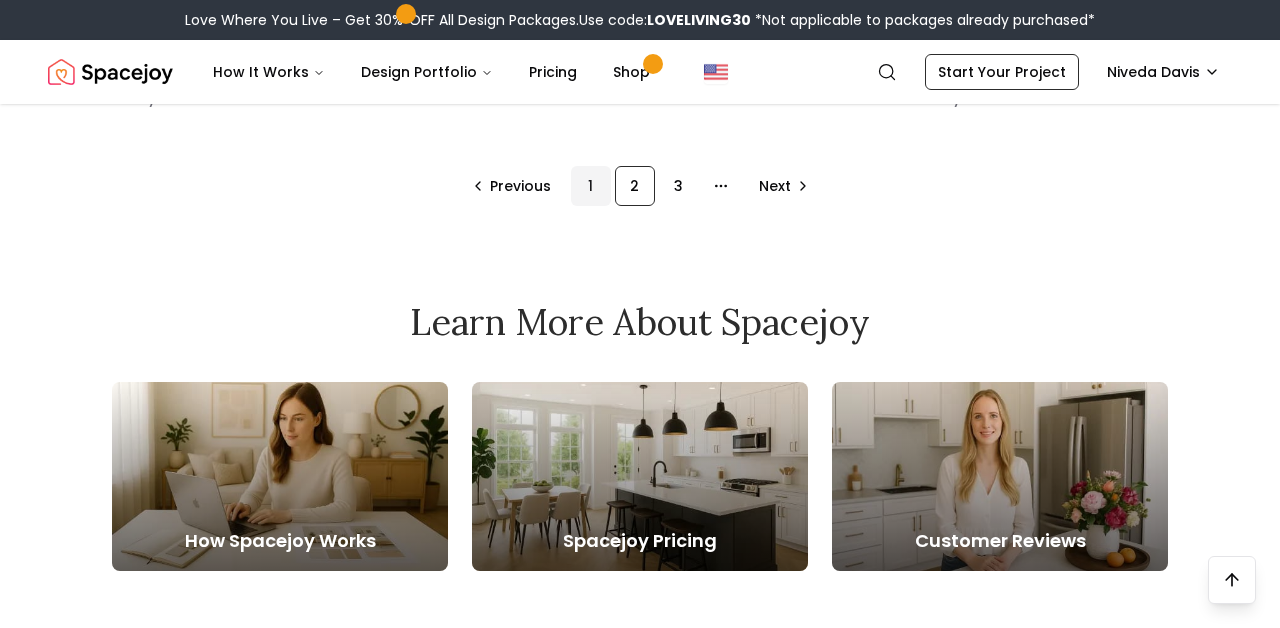 click on "1" at bounding box center [591, 186] 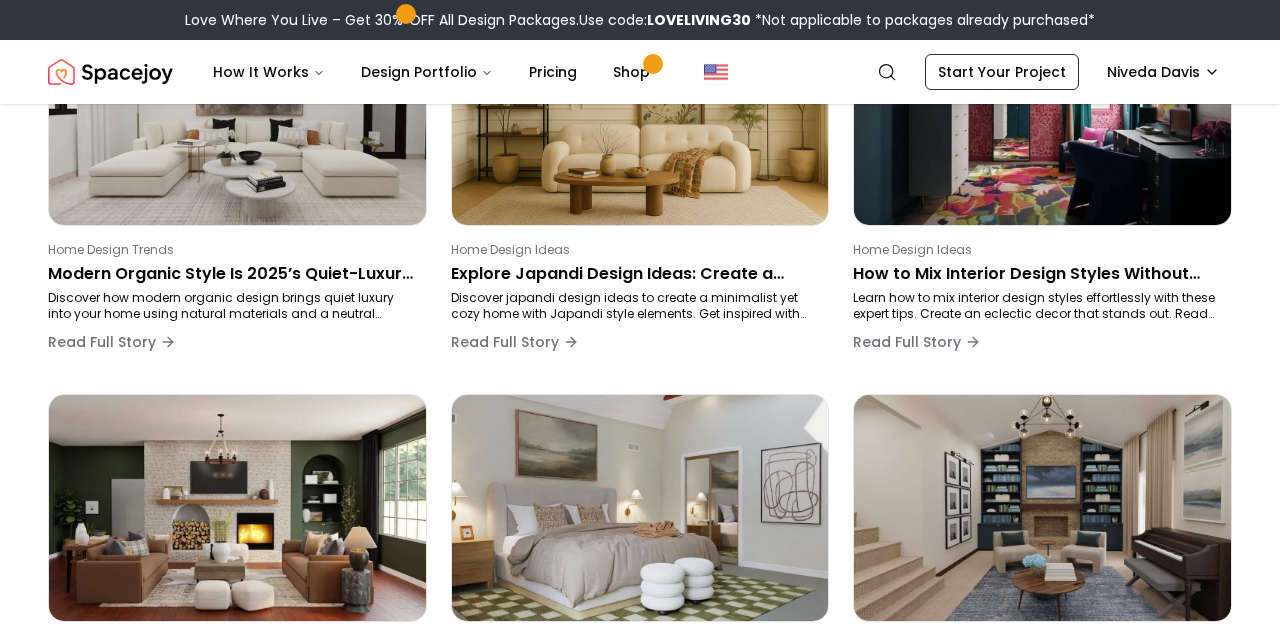 scroll, scrollTop: 296, scrollLeft: 0, axis: vertical 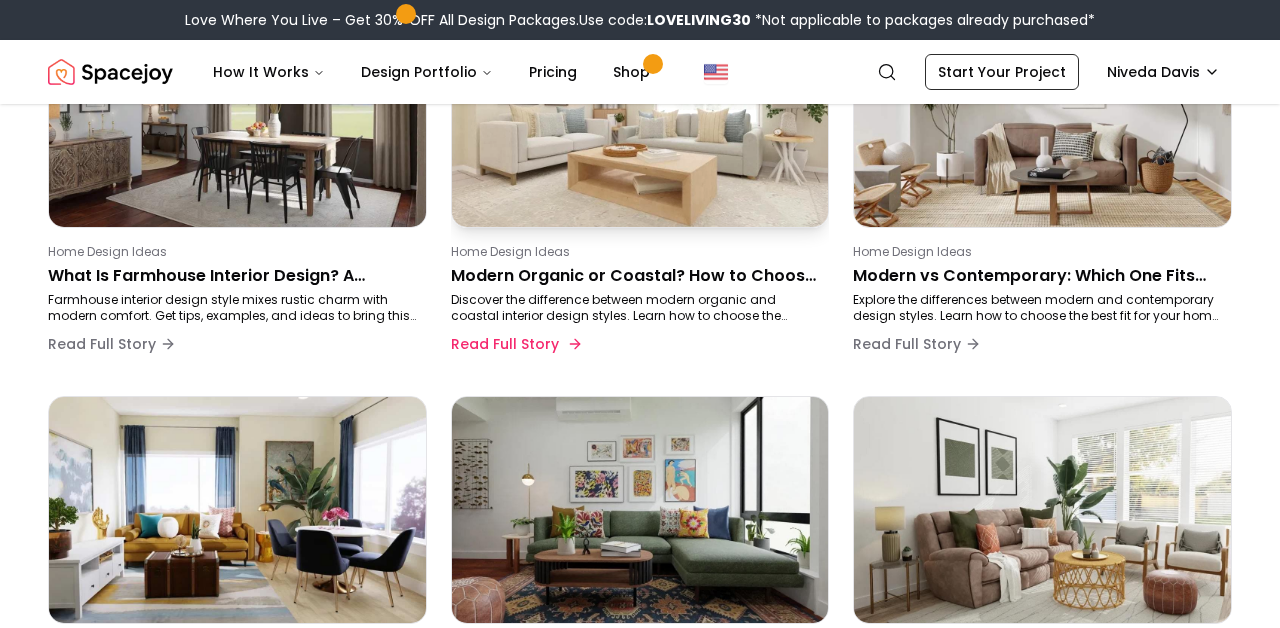 click at bounding box center [640, 113] 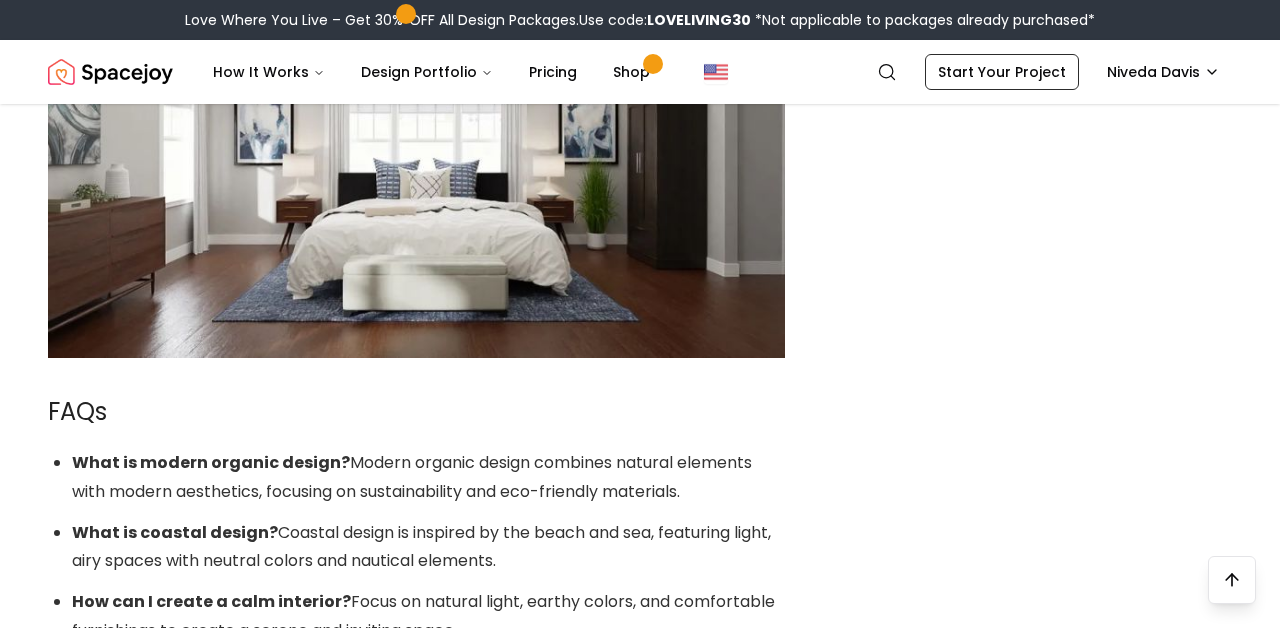 scroll, scrollTop: 4125, scrollLeft: 0, axis: vertical 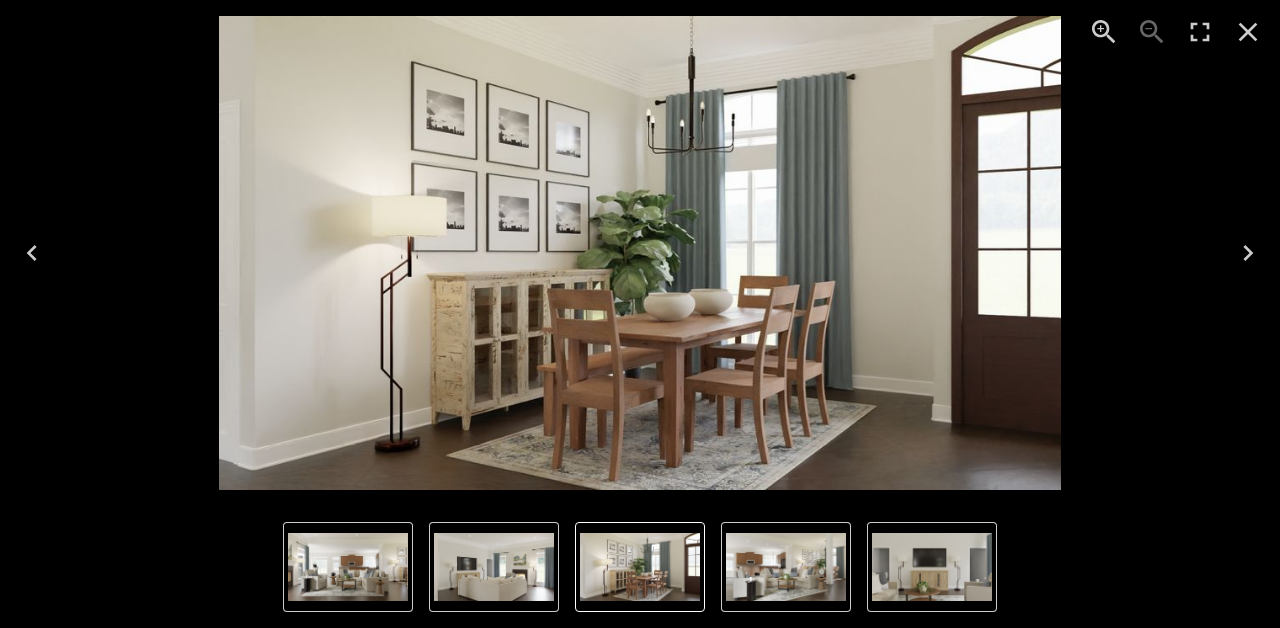 click 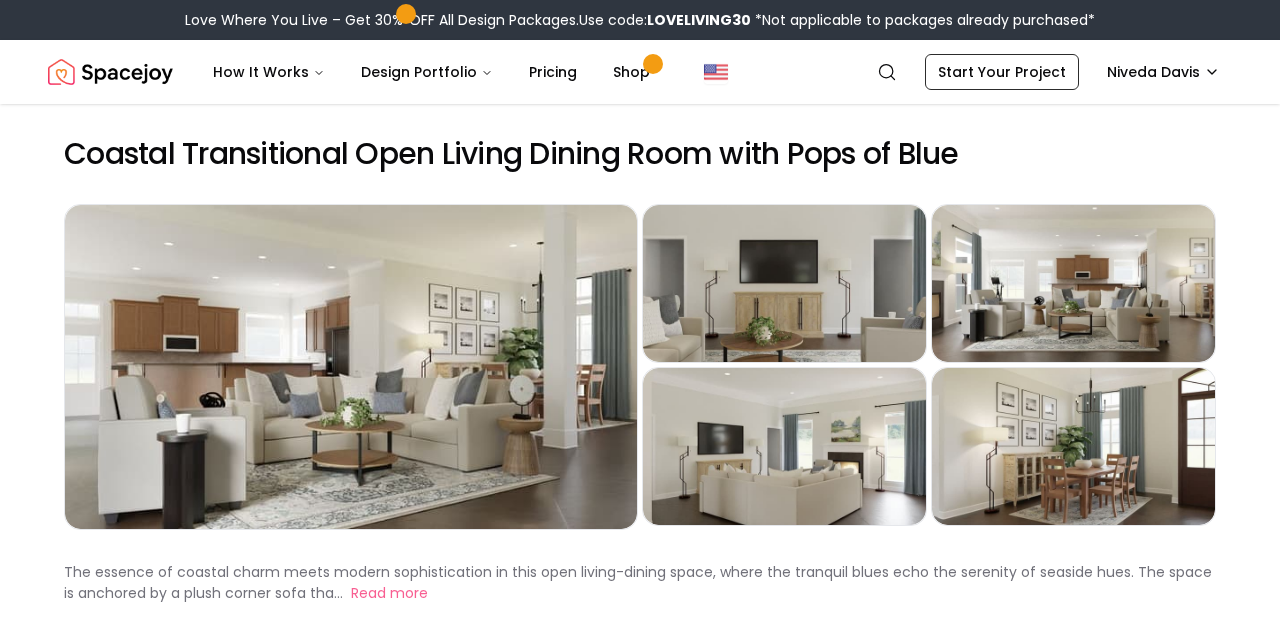 scroll, scrollTop: 0, scrollLeft: 0, axis: both 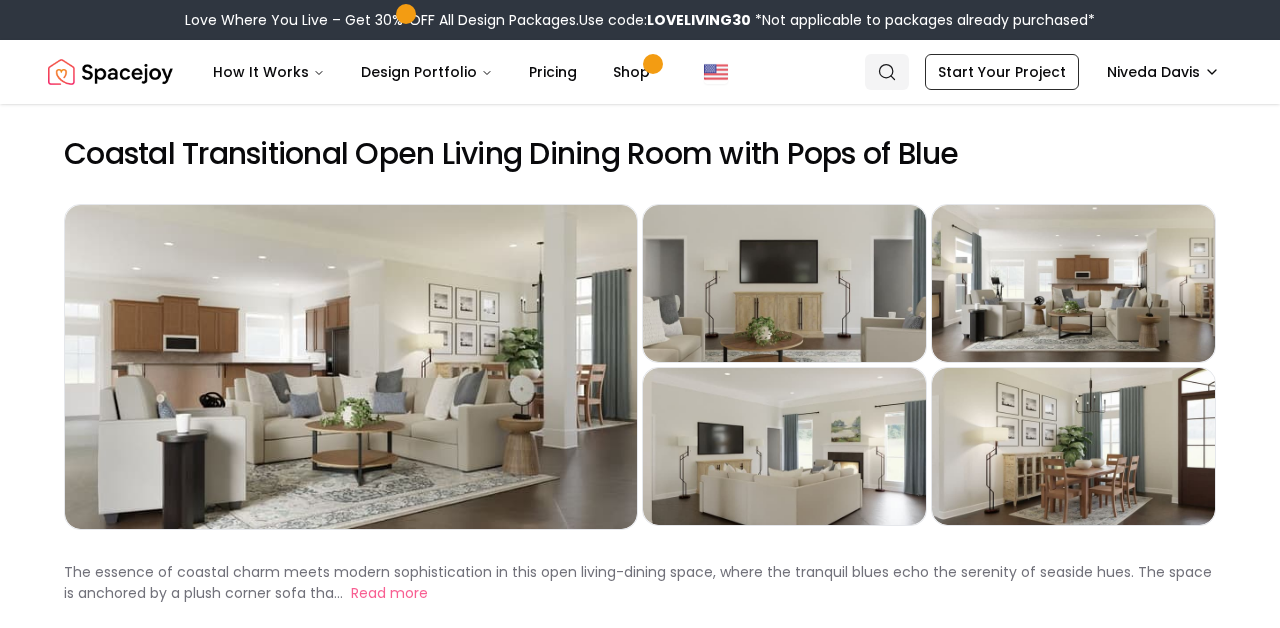 click on "Search" at bounding box center (887, 72) 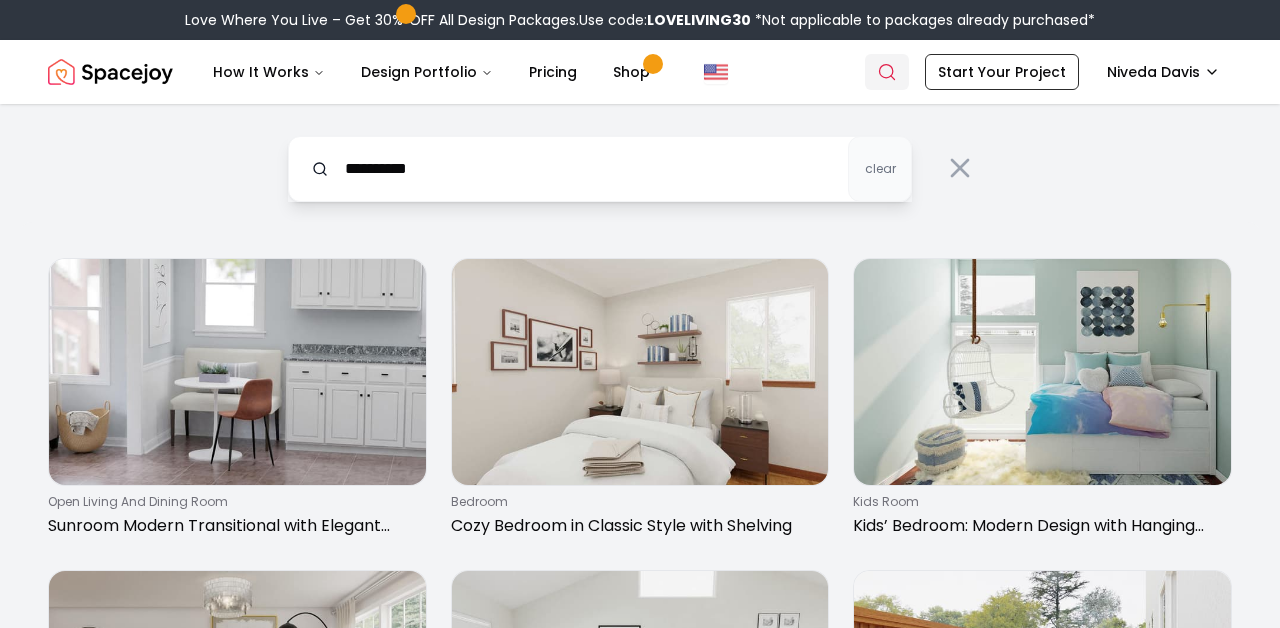 type on "**********" 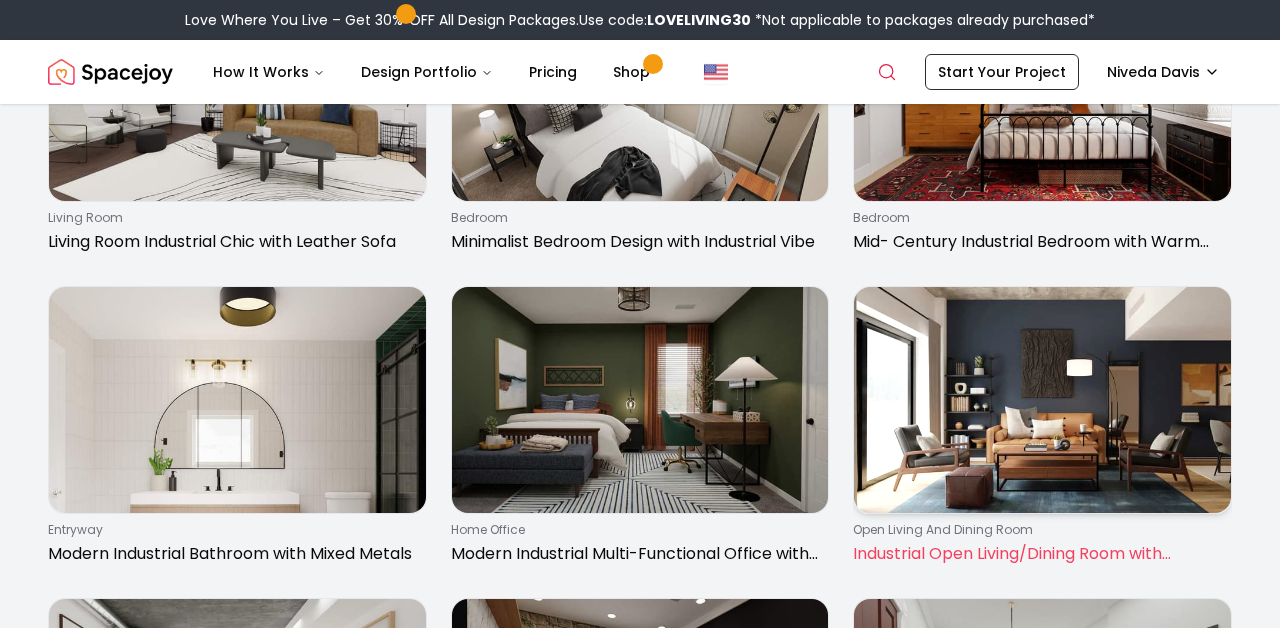 scroll, scrollTop: 533, scrollLeft: 0, axis: vertical 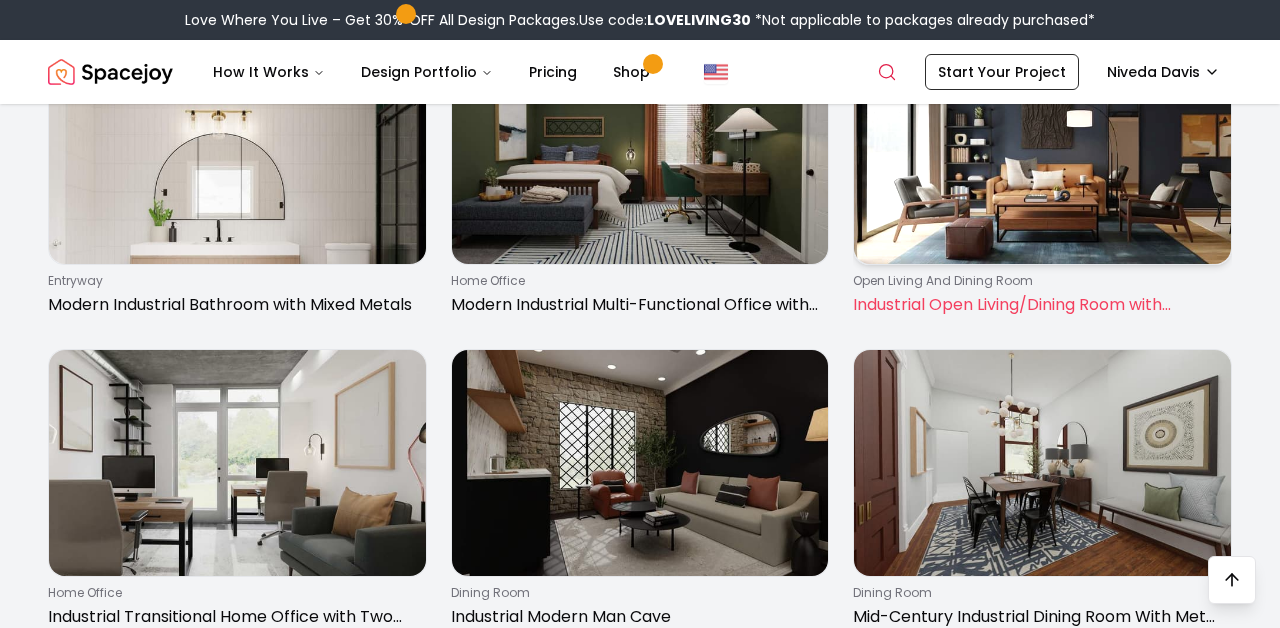 click on "Industrial Open Living/Dining Room with Accent Wall" at bounding box center [1038, 305] 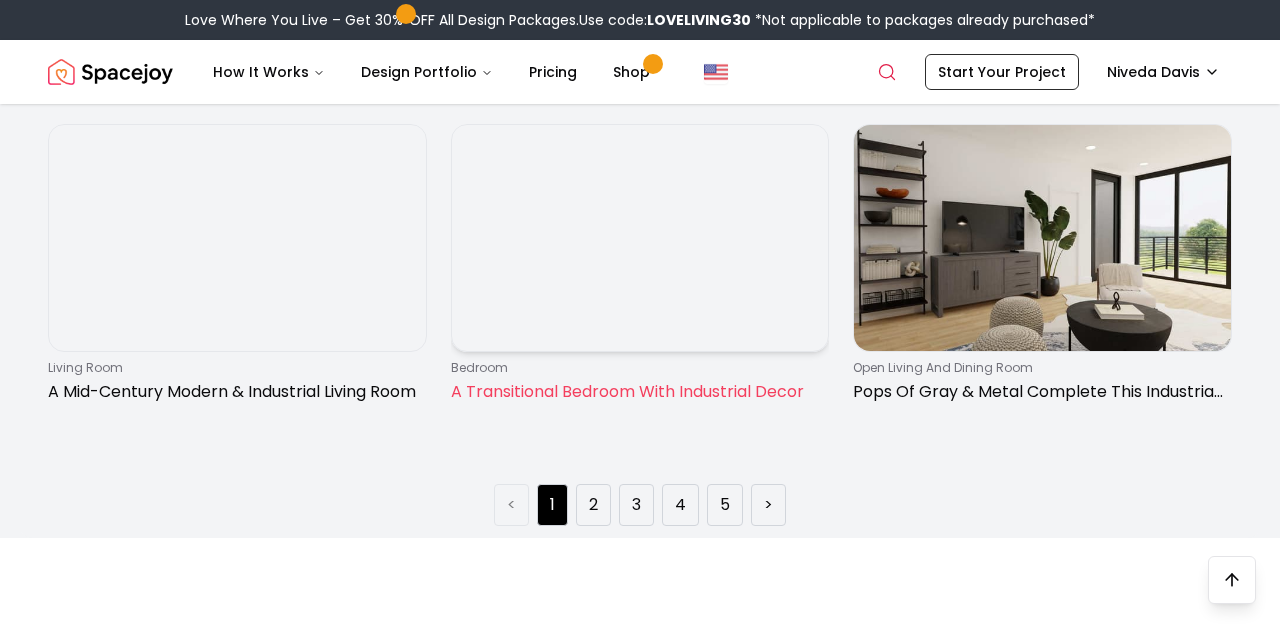 scroll, scrollTop: 2966, scrollLeft: 0, axis: vertical 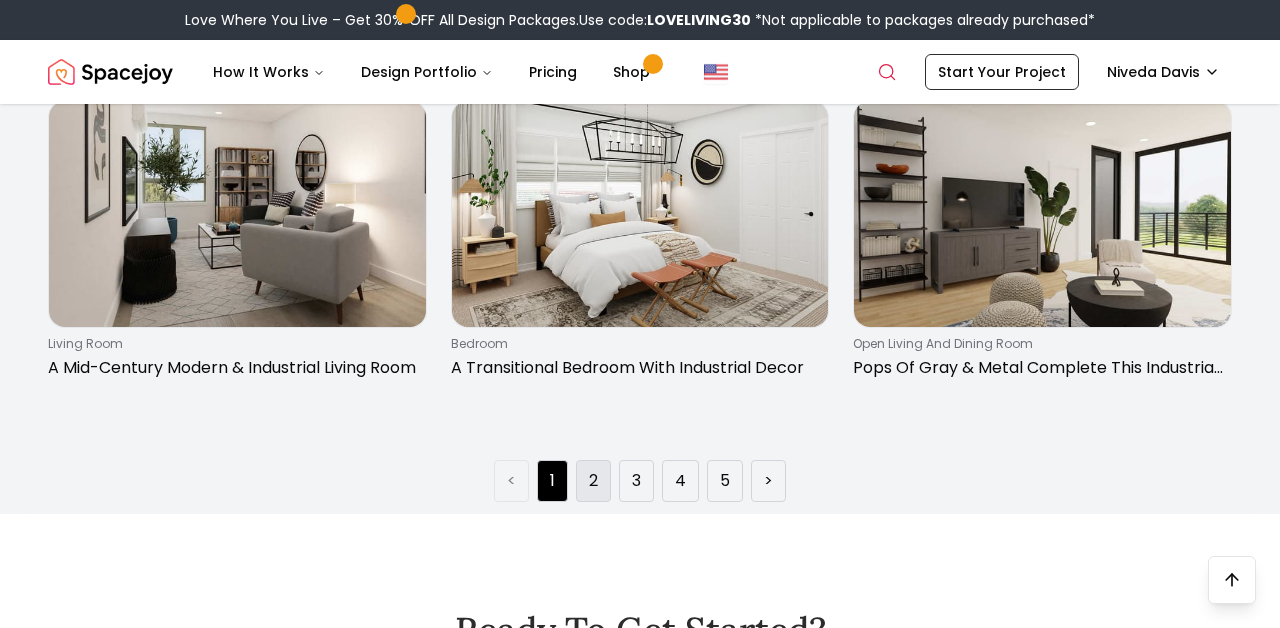 click on "2" at bounding box center [593, 481] 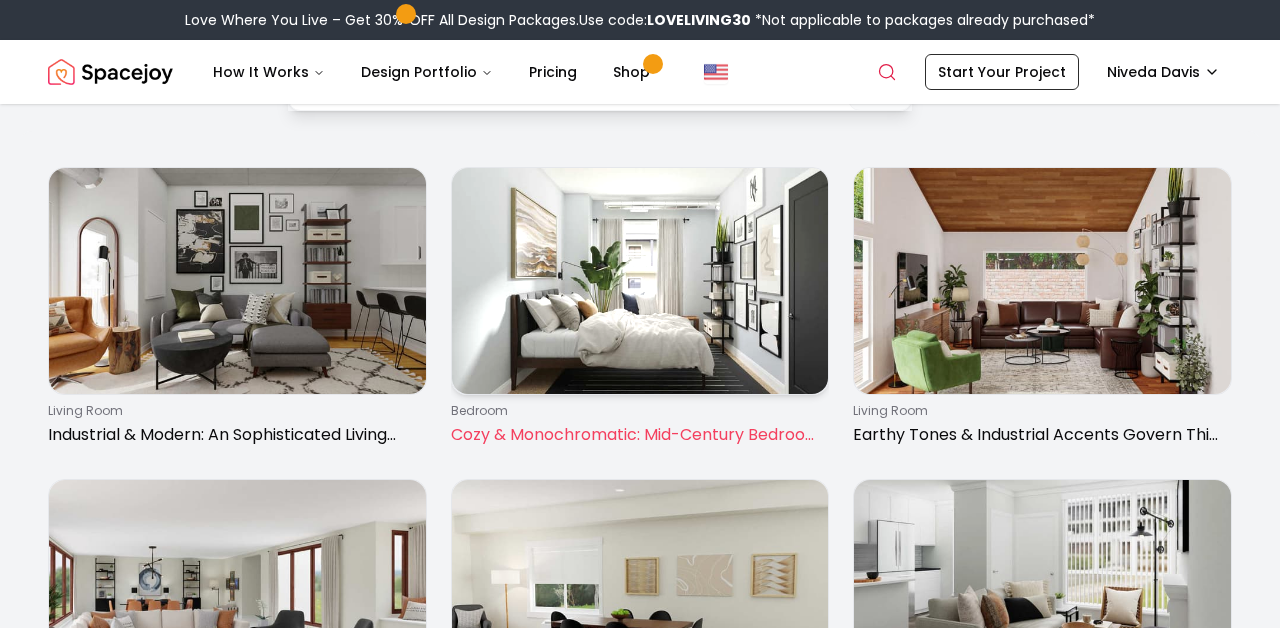 scroll, scrollTop: 97, scrollLeft: 0, axis: vertical 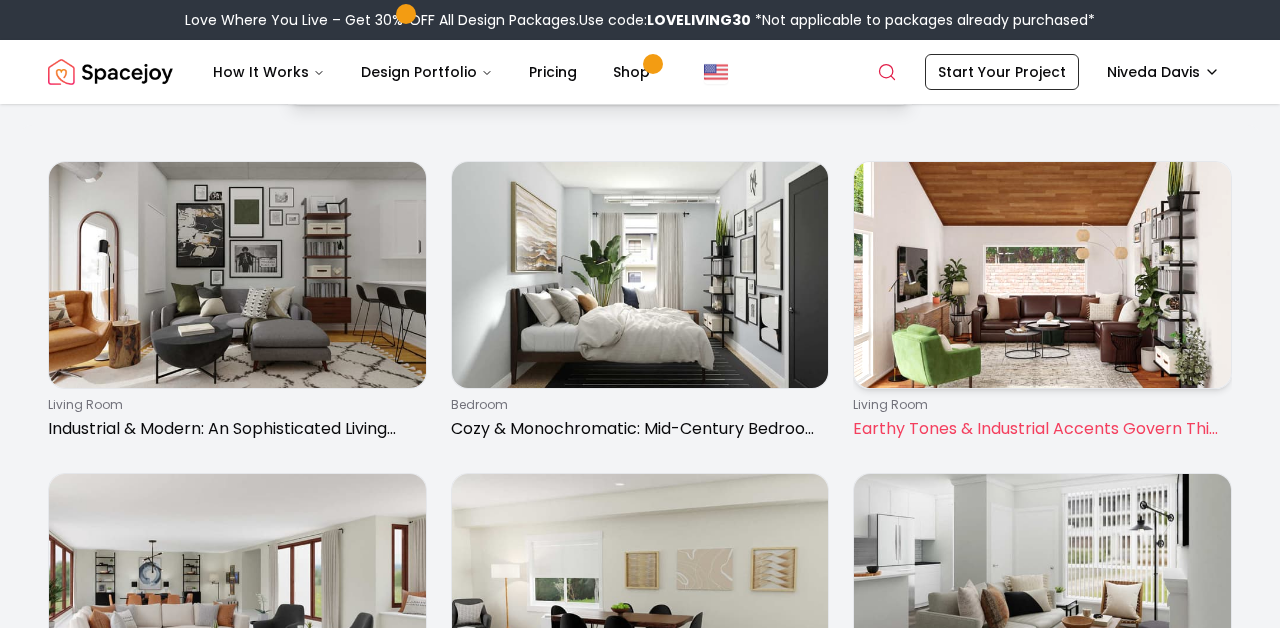click on "Earthy Tones & Industrial Accents Govern This Living Room" at bounding box center (1038, 429) 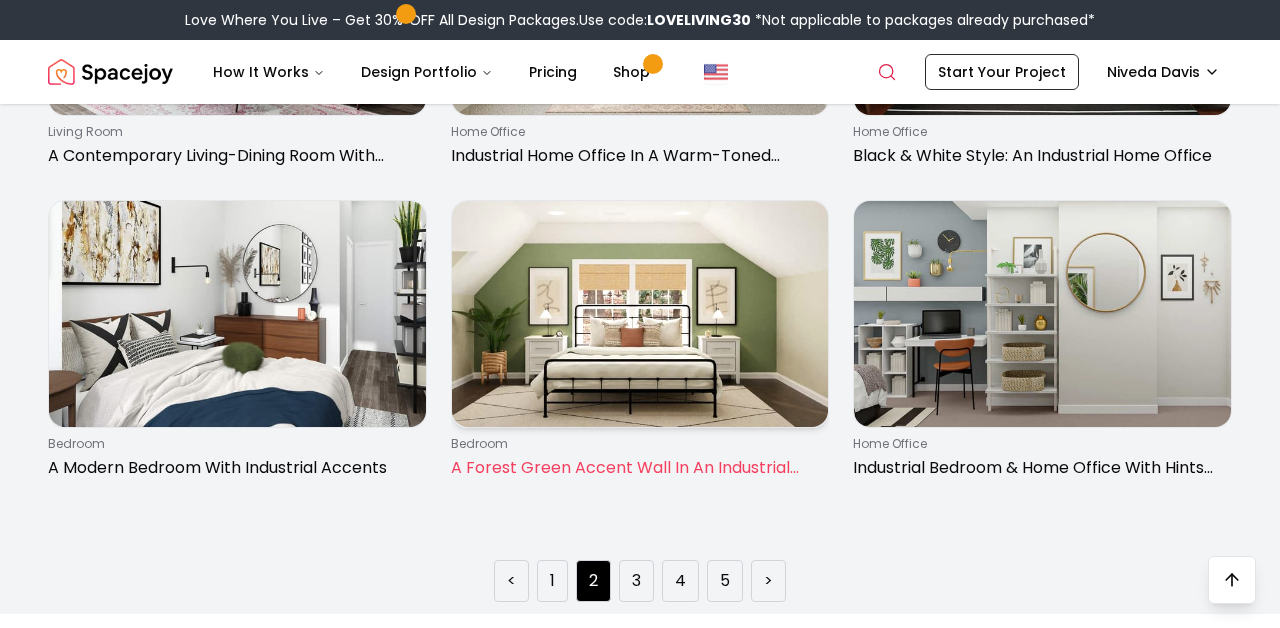 scroll, scrollTop: 2925, scrollLeft: 0, axis: vertical 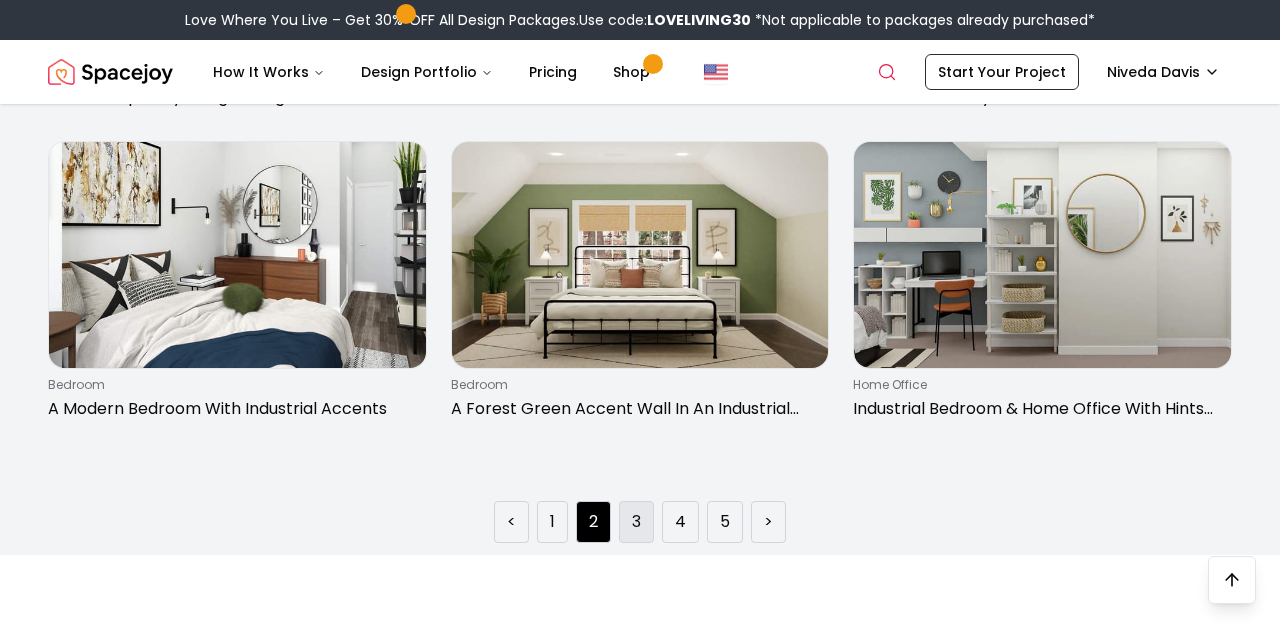 click on "3" at bounding box center (636, 522) 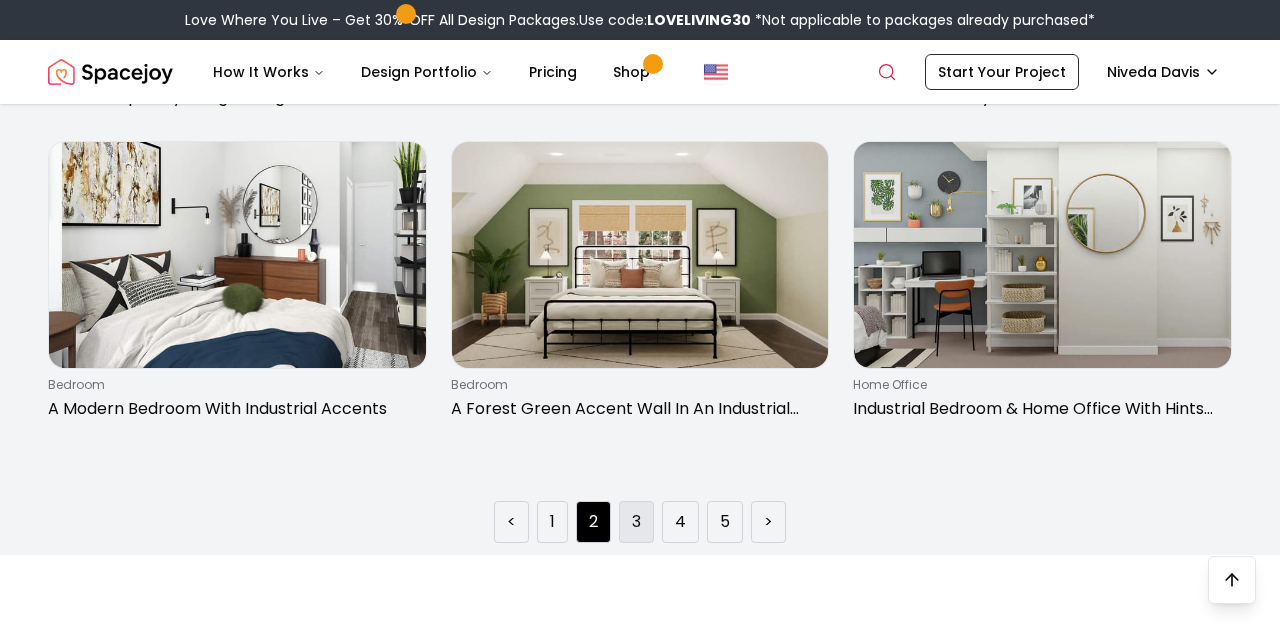 click on "3" at bounding box center [636, 522] 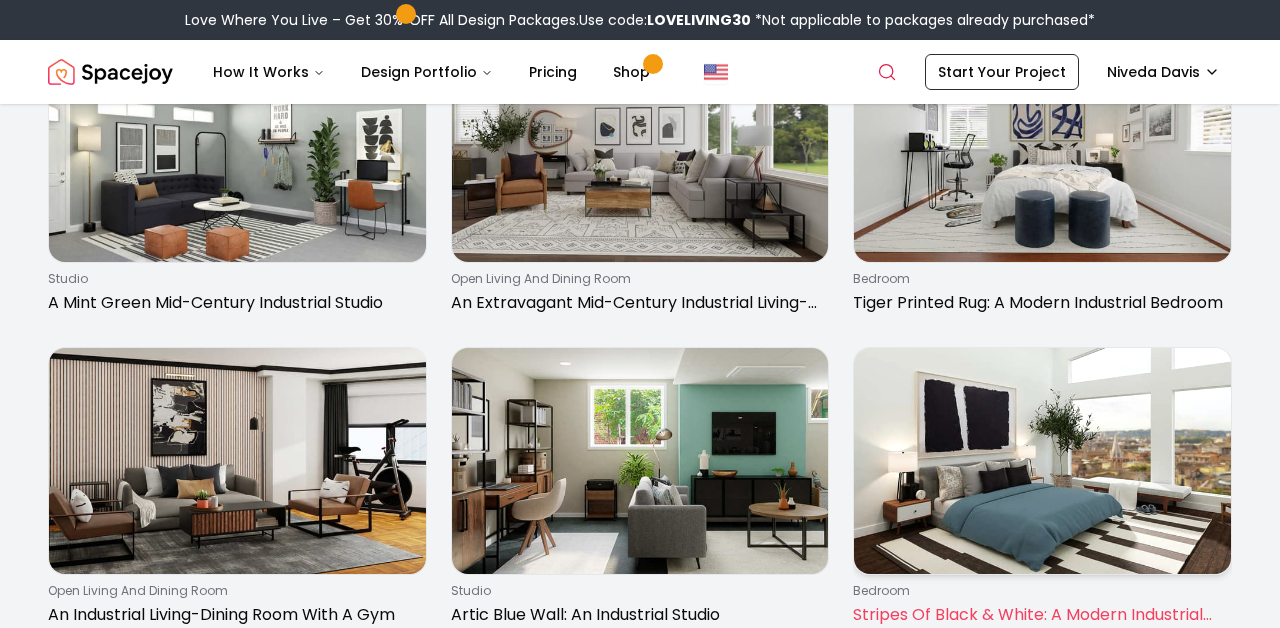 scroll, scrollTop: 236, scrollLeft: 0, axis: vertical 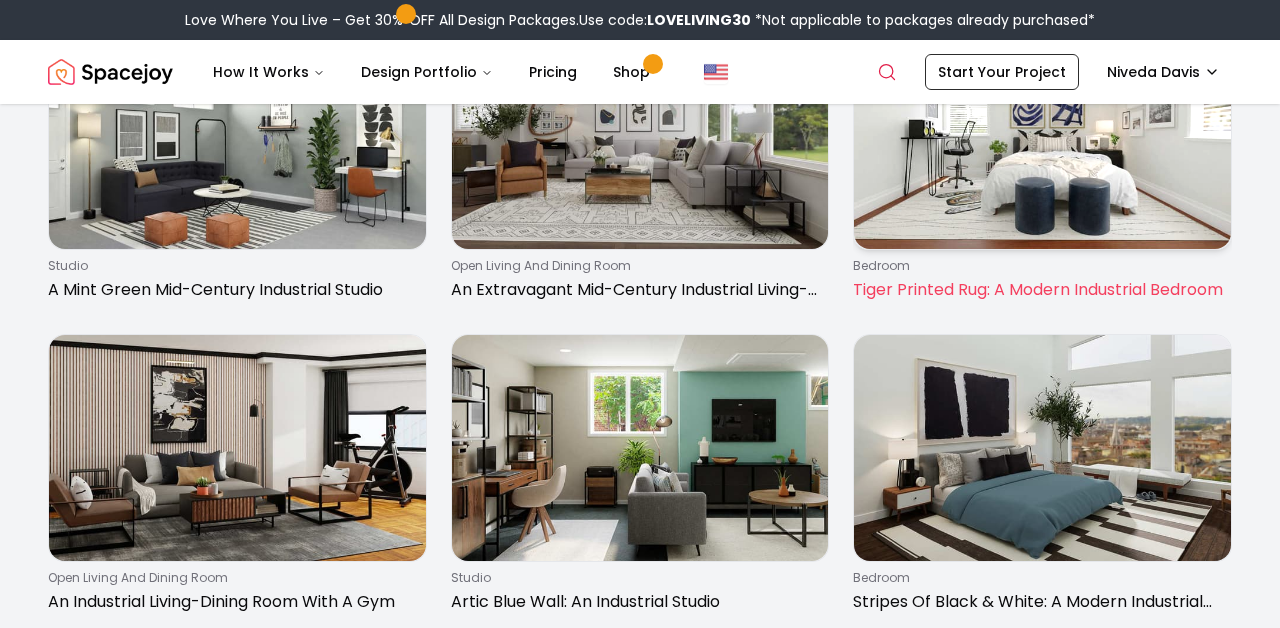 click on "bedroom Tiger Printed Rug: A Modern Industrial Bedroom" at bounding box center [1042, 166] 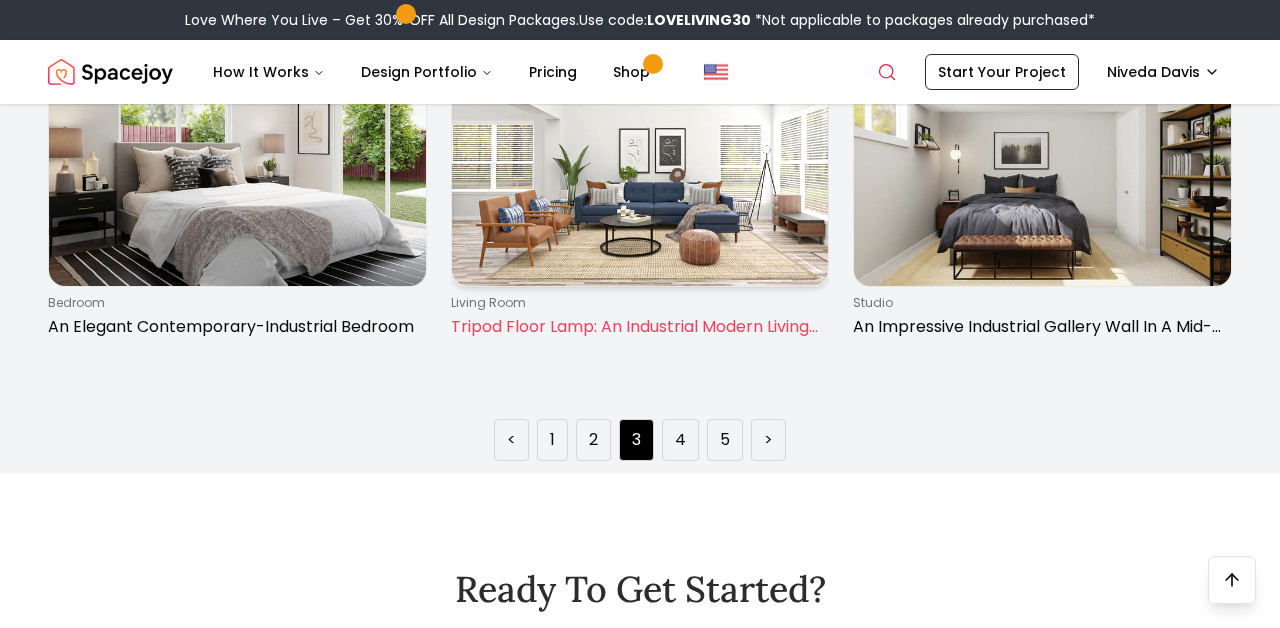 scroll, scrollTop: 3009, scrollLeft: 0, axis: vertical 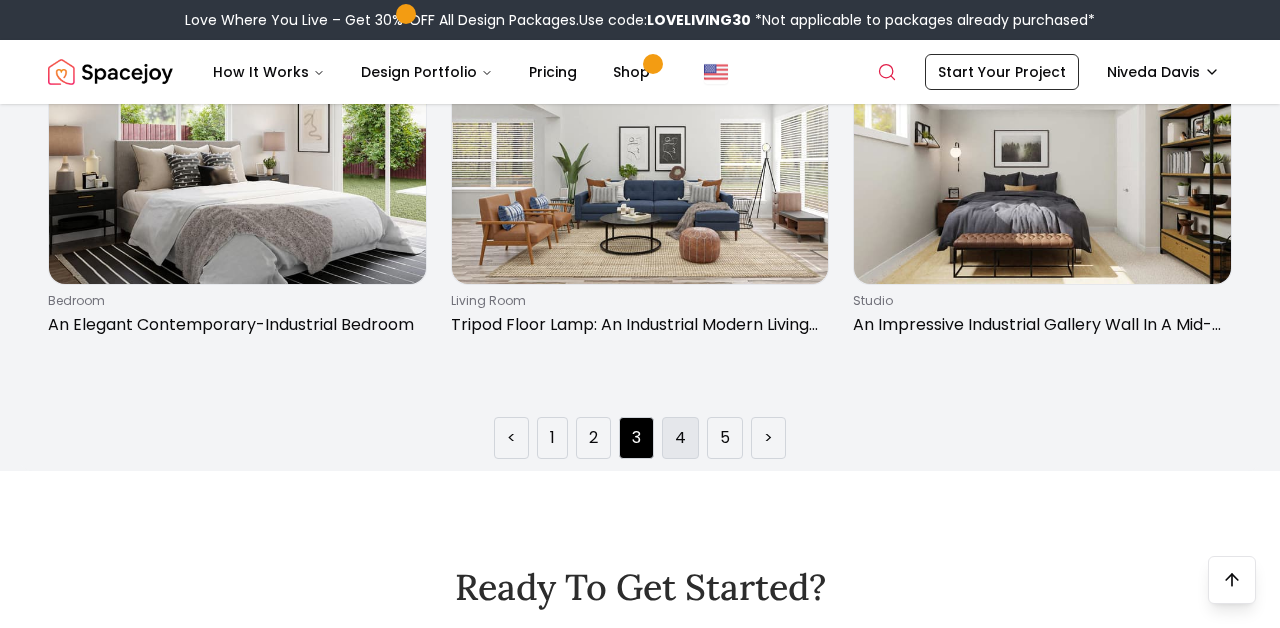 click on "4" at bounding box center (680, 438) 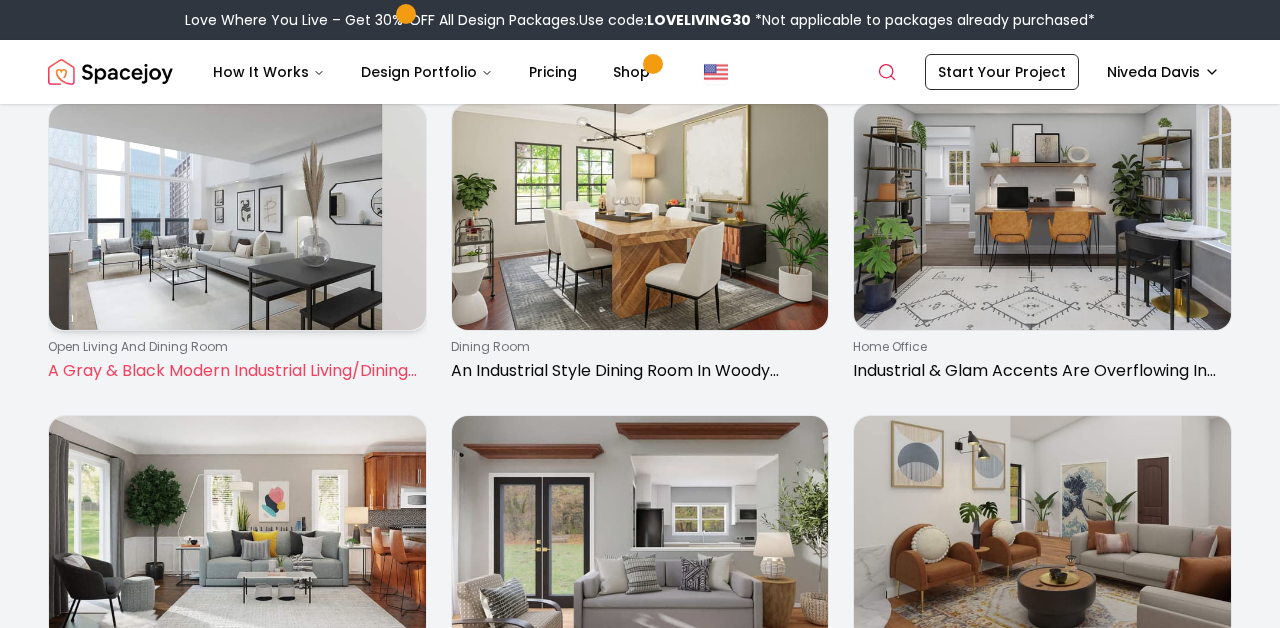 scroll, scrollTop: 1144, scrollLeft: 0, axis: vertical 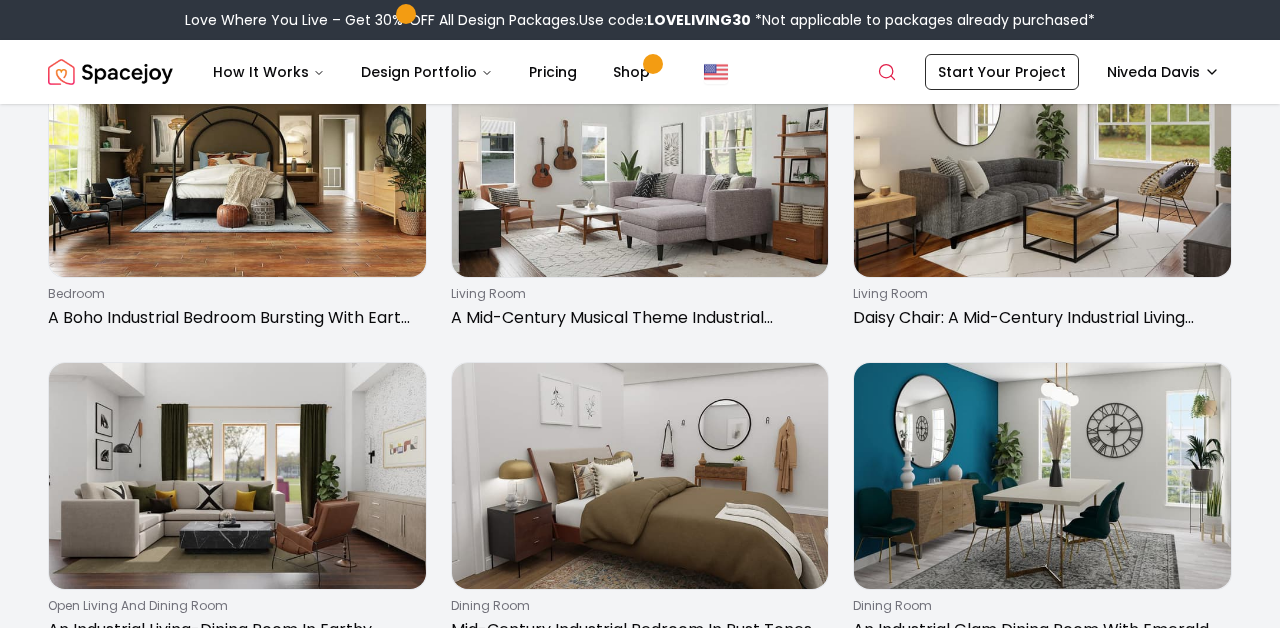 click at bounding box center (237, 476) 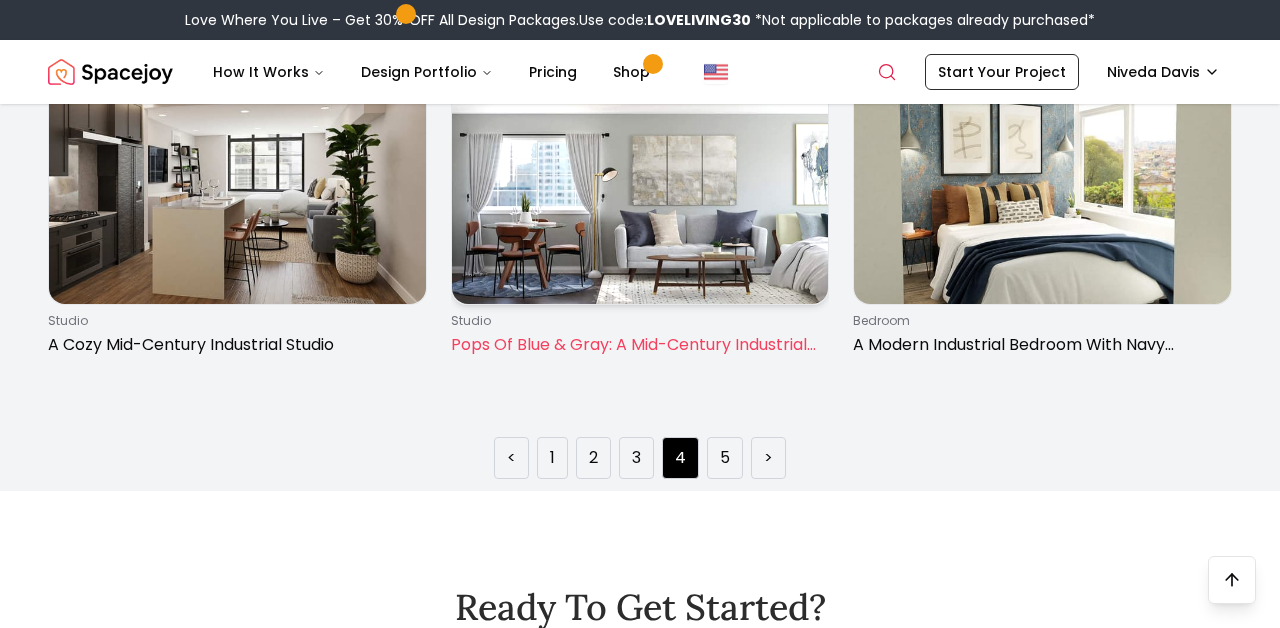 scroll, scrollTop: 2991, scrollLeft: 0, axis: vertical 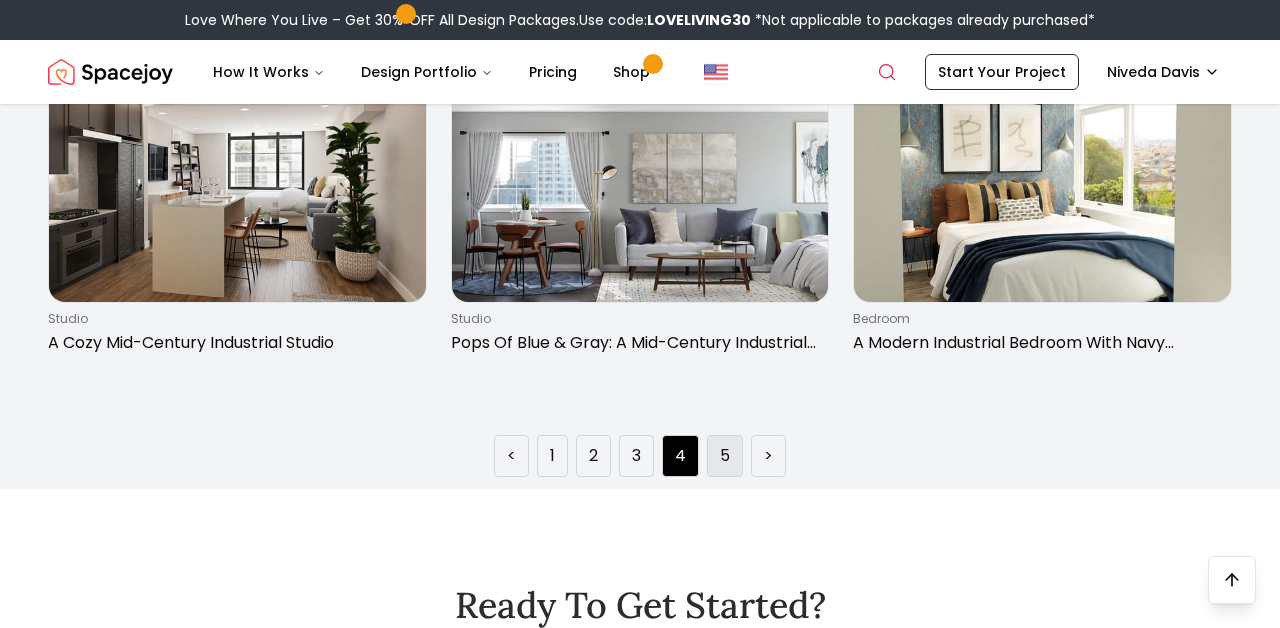 click on "5" at bounding box center [725, 456] 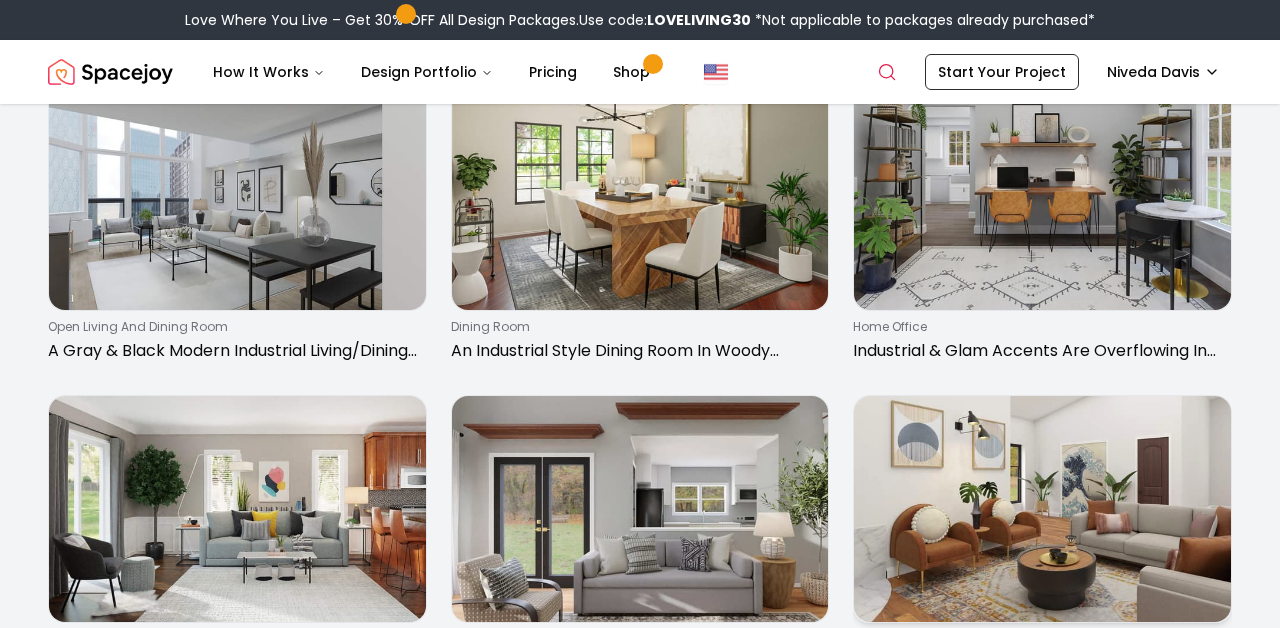 scroll, scrollTop: 486, scrollLeft: 0, axis: vertical 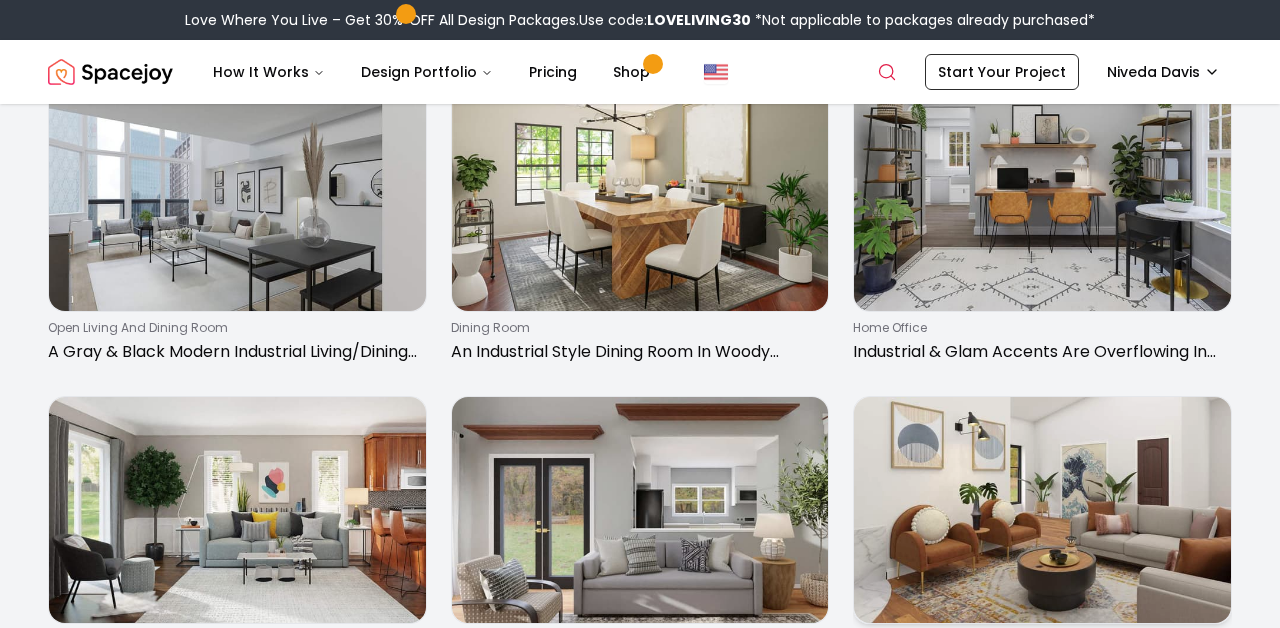 click at bounding box center (1042, 510) 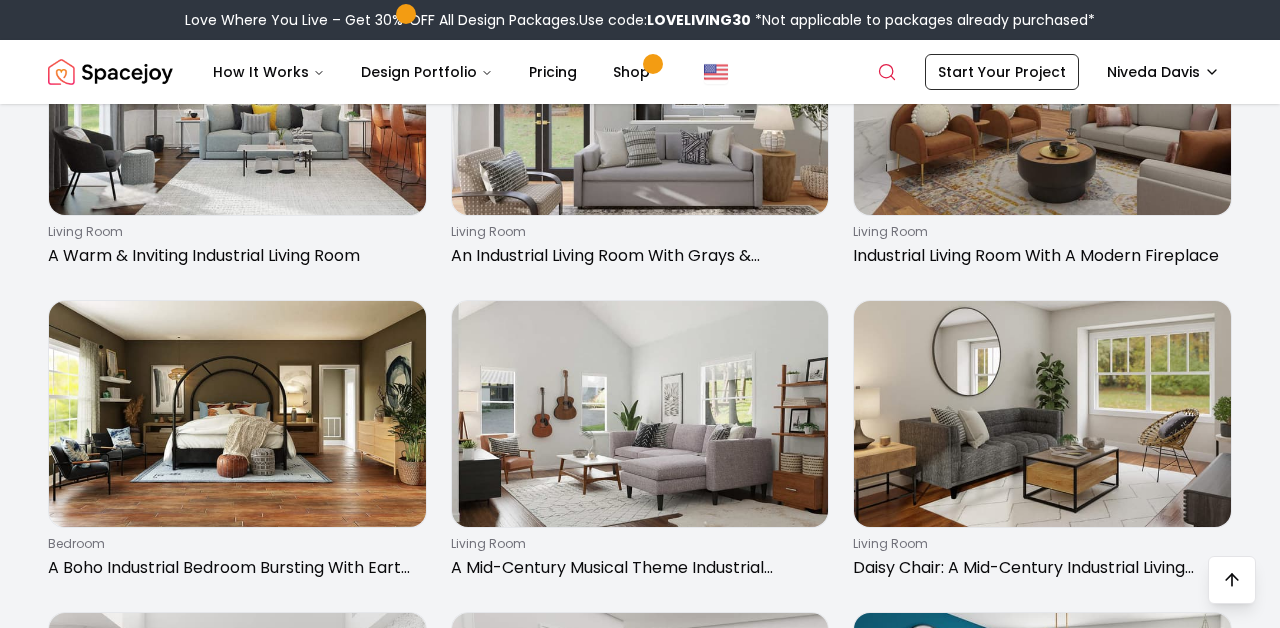 scroll, scrollTop: 919, scrollLeft: 0, axis: vertical 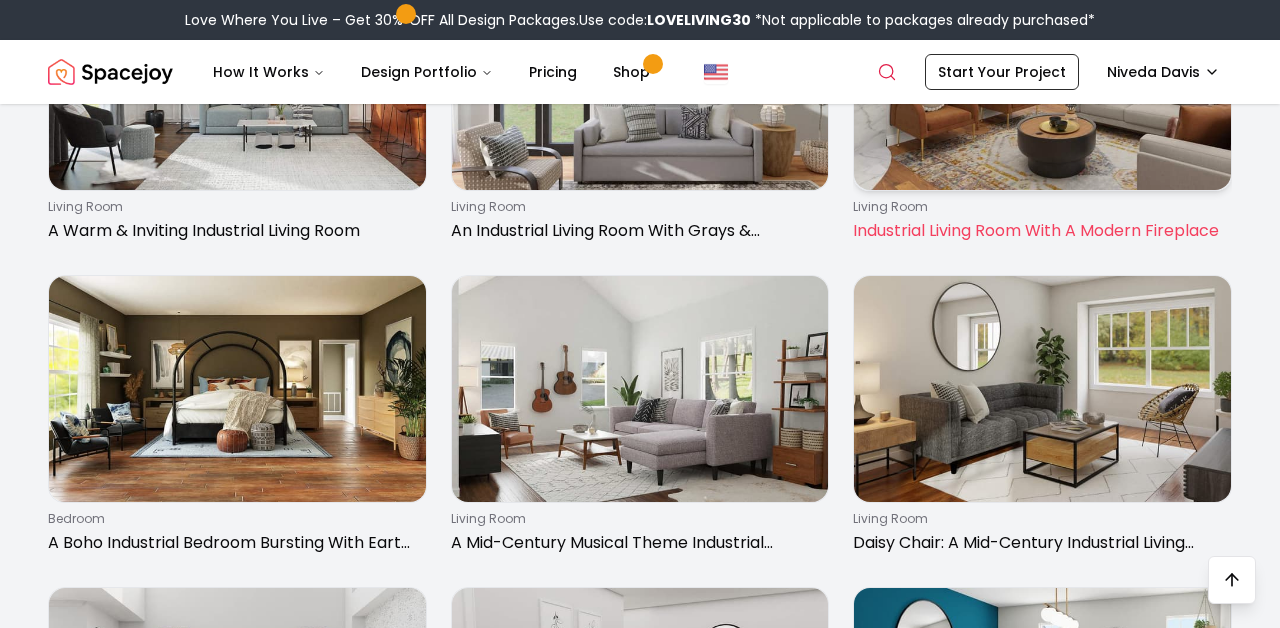 click on "Industrial Living Room With A Modern Fireplace" at bounding box center [1038, 231] 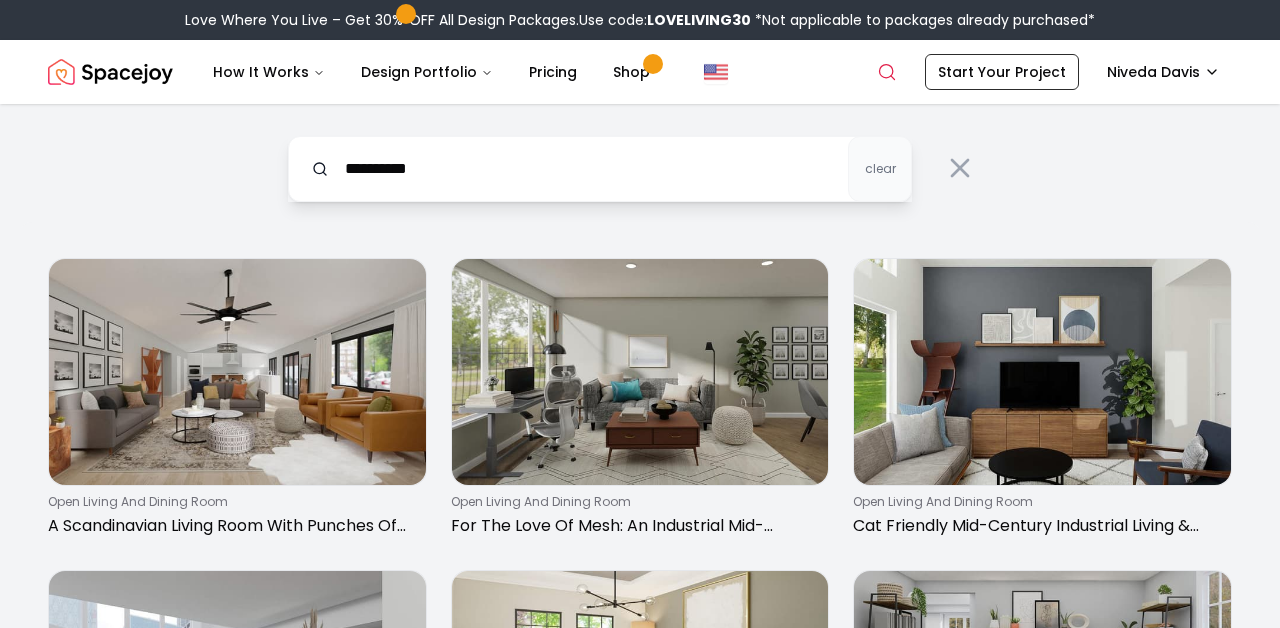 scroll, scrollTop: 0, scrollLeft: 0, axis: both 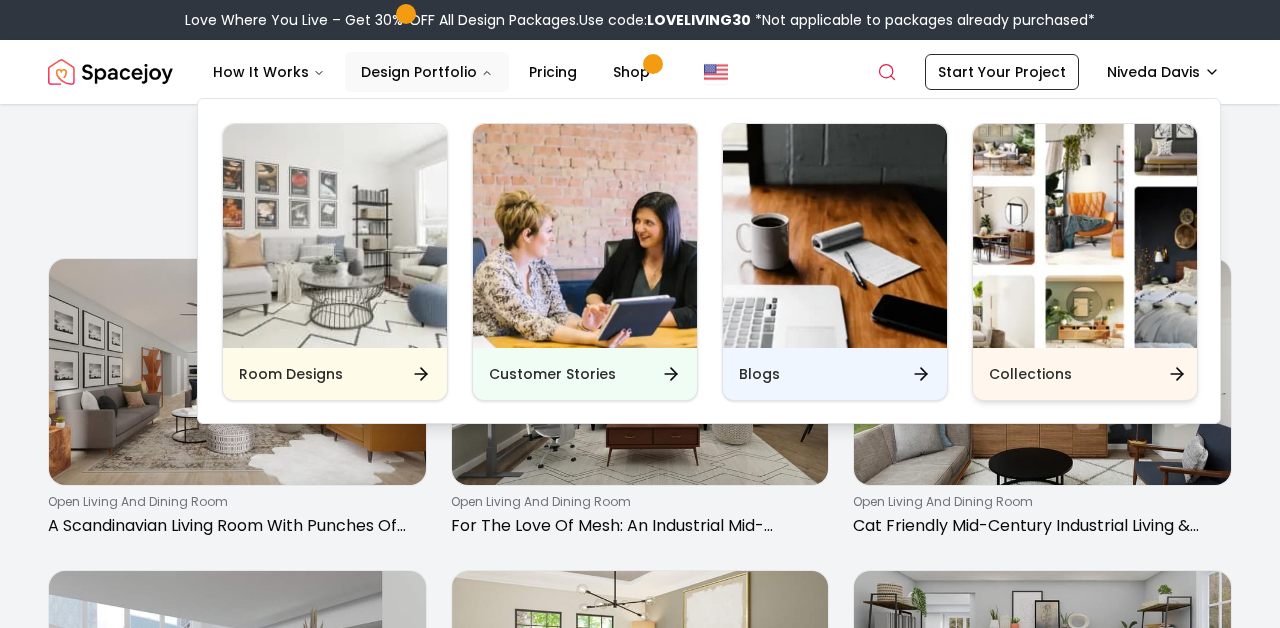 click on "Collections" at bounding box center [1085, 374] 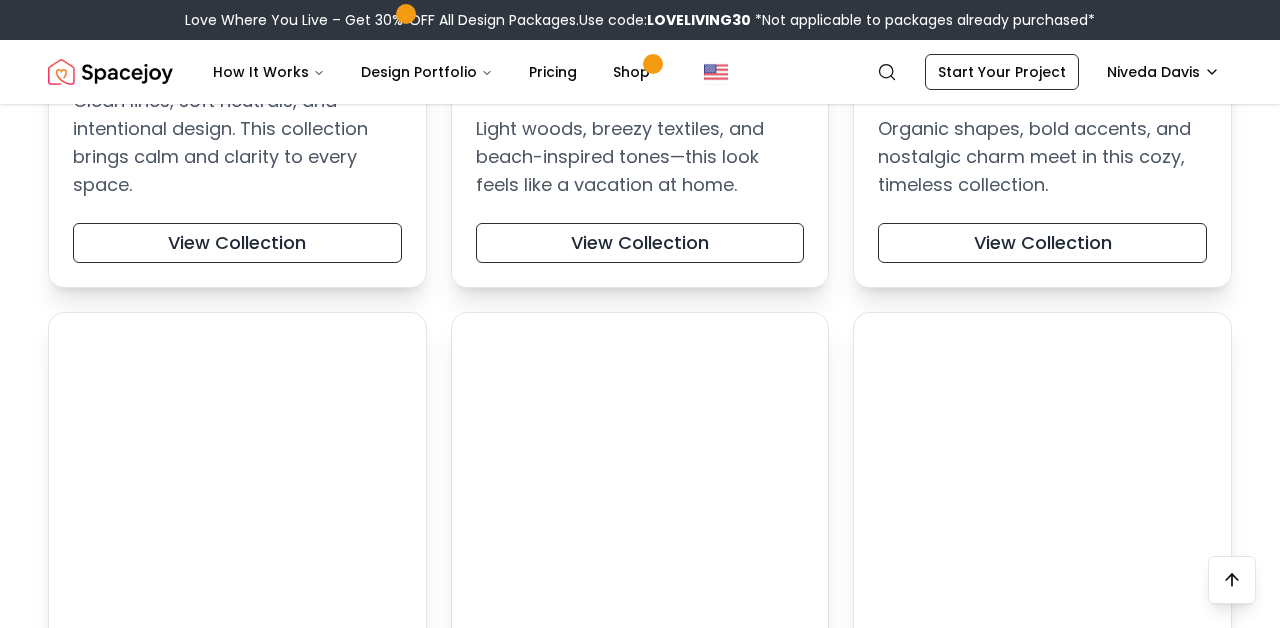 scroll, scrollTop: 936, scrollLeft: 0, axis: vertical 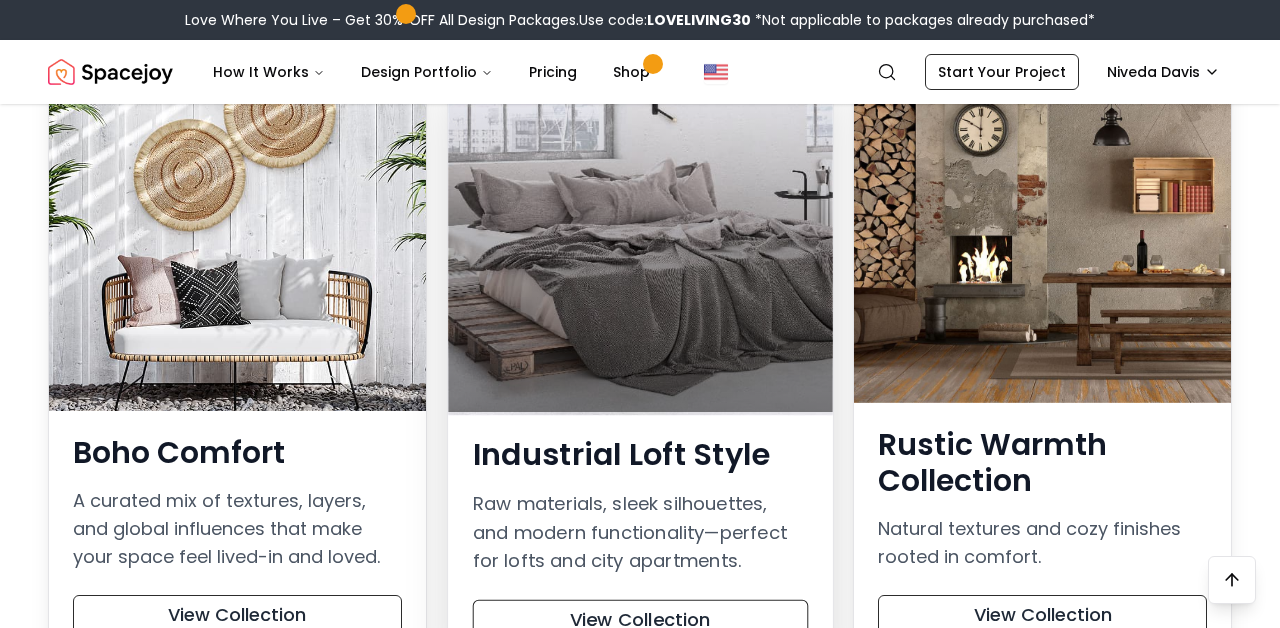 click on "Industrial Loft Style" at bounding box center [639, 455] 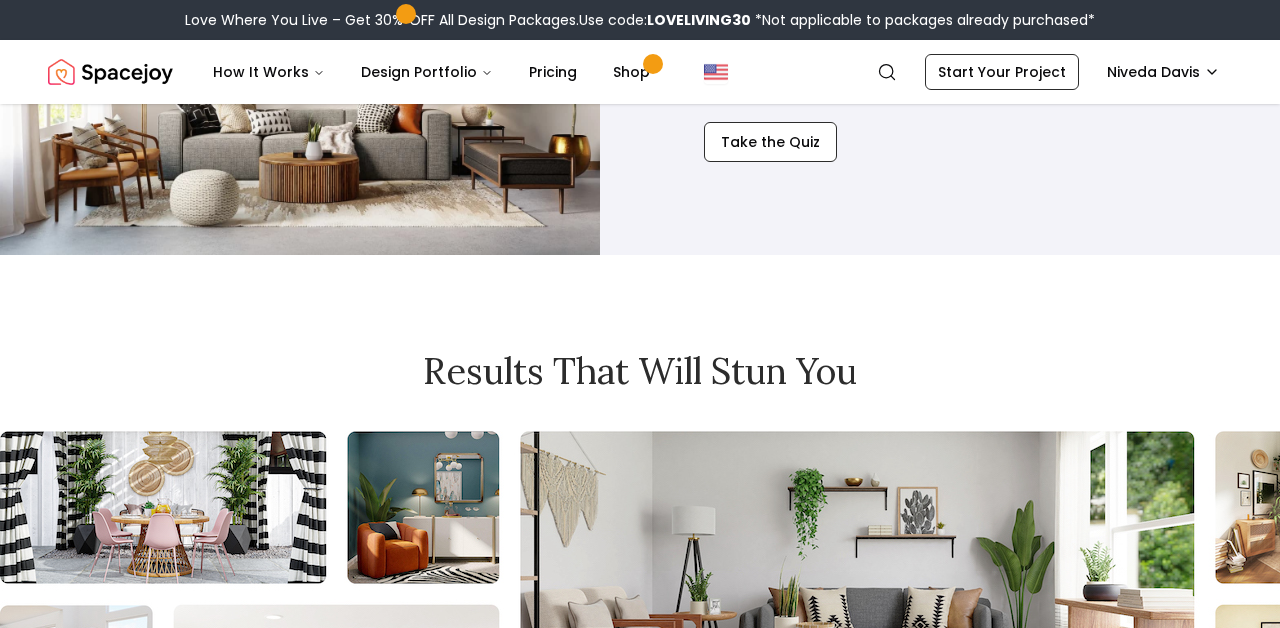 scroll, scrollTop: 0, scrollLeft: 0, axis: both 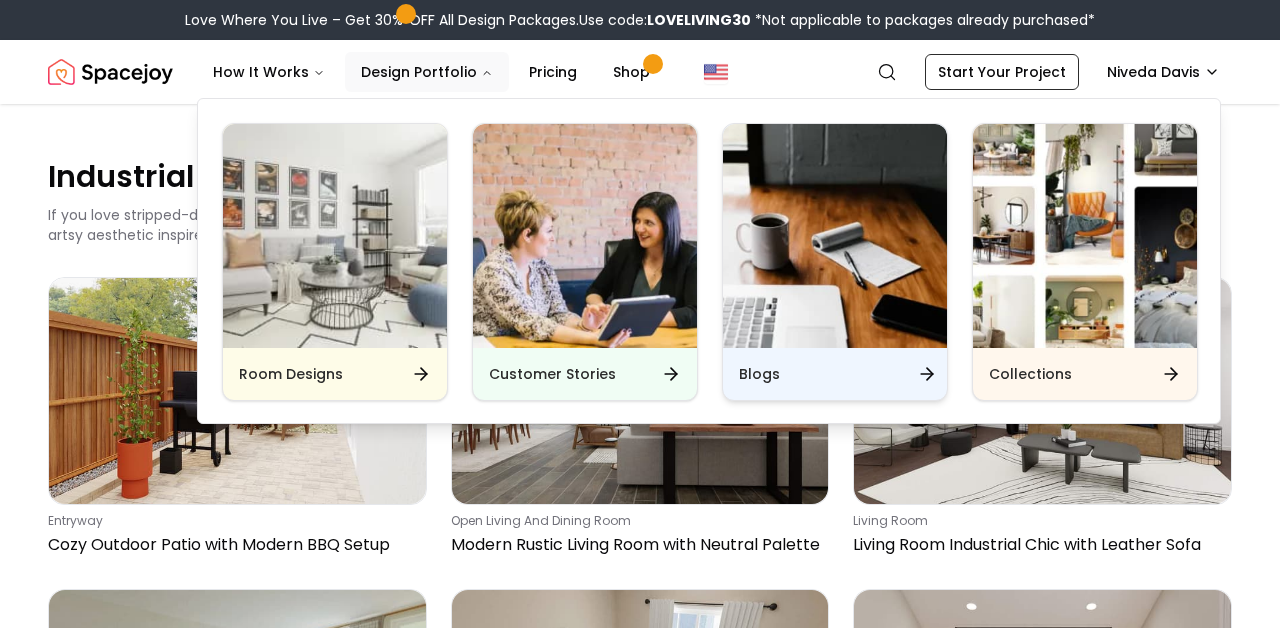 click on "Blogs" at bounding box center (835, 374) 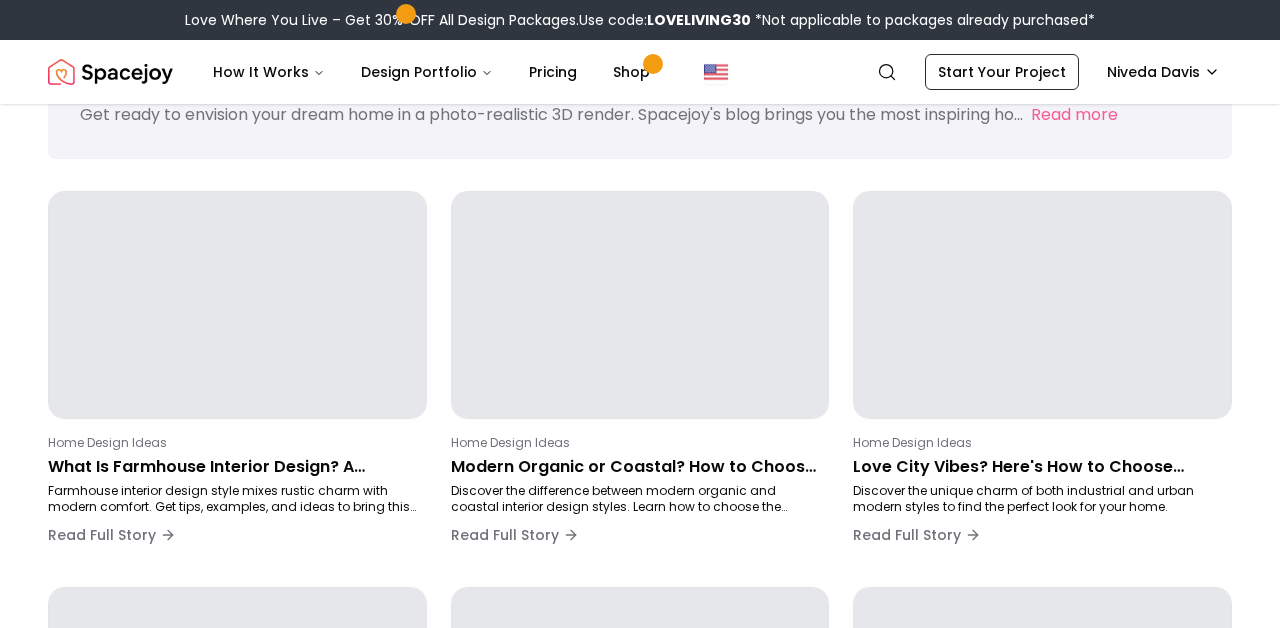scroll, scrollTop: 207, scrollLeft: 0, axis: vertical 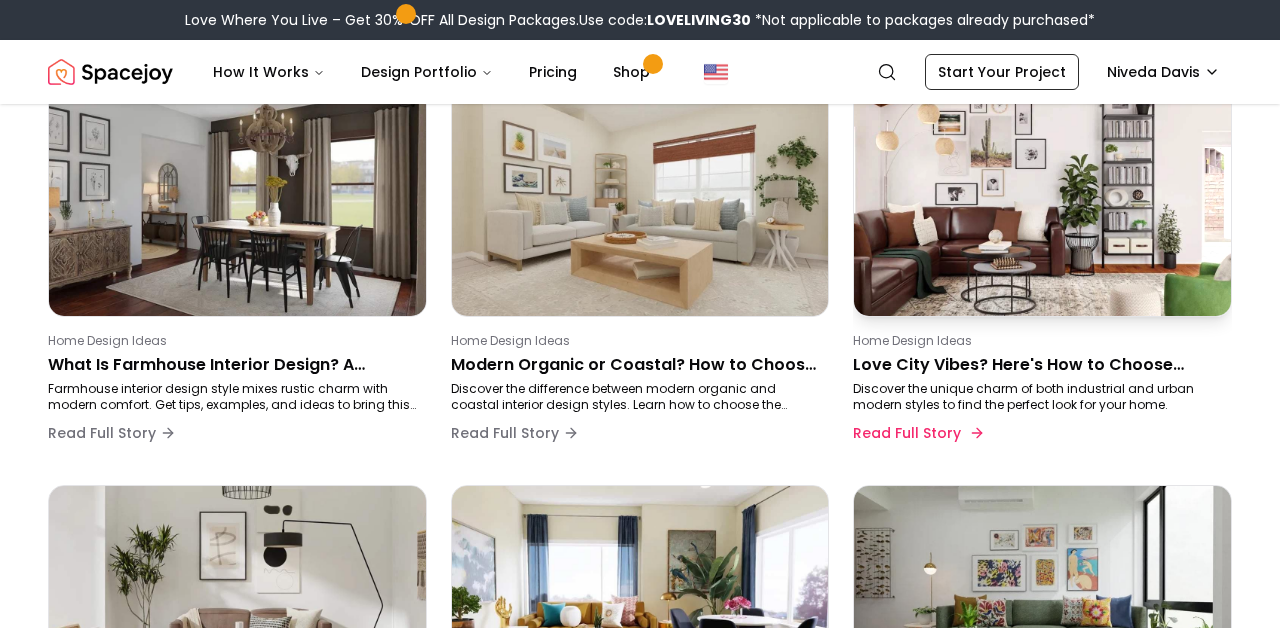 click on "Home Design Ideas Love City Vibes? Here's How to Choose Between Industrial and Urban Modern Discover the unique charm of both industrial and urban modern styles to find the perfect look for your home. Read Full Story" at bounding box center (1038, 393) 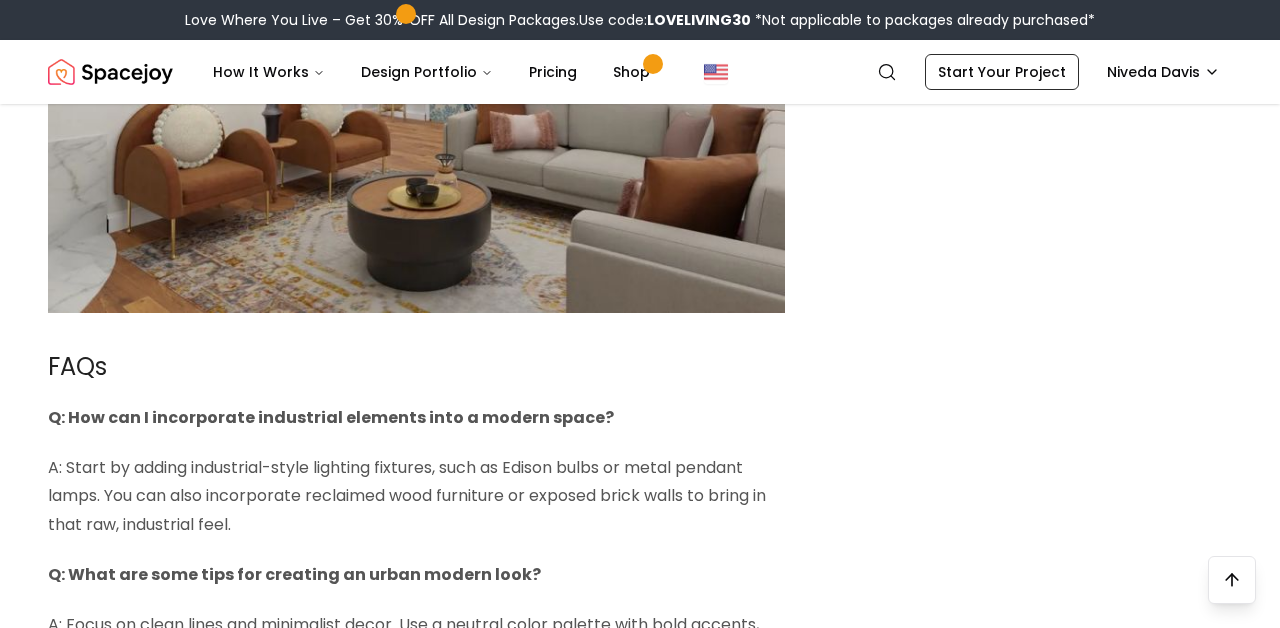 scroll, scrollTop: 3848, scrollLeft: 0, axis: vertical 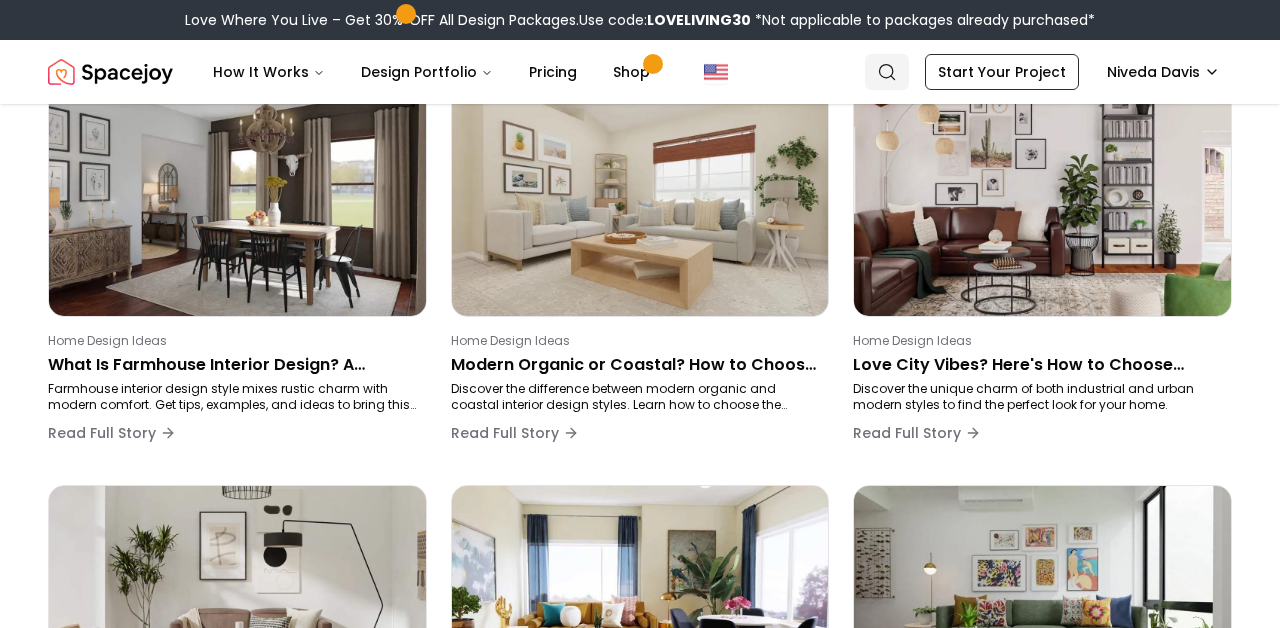 click 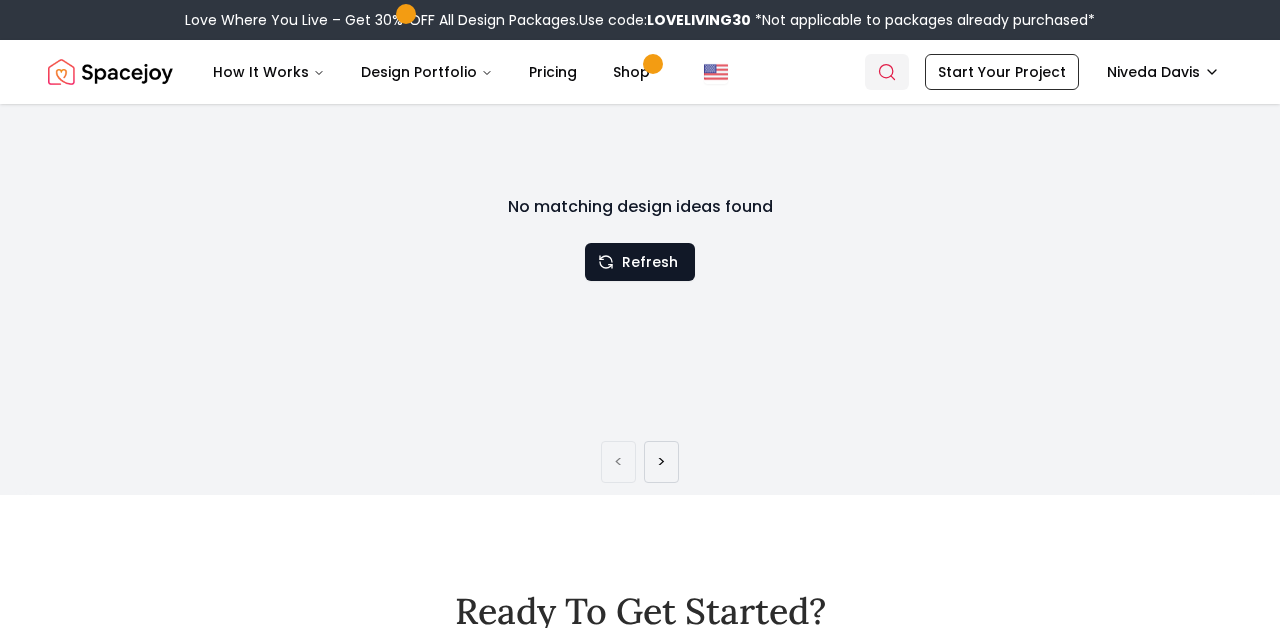 scroll, scrollTop: 0, scrollLeft: 0, axis: both 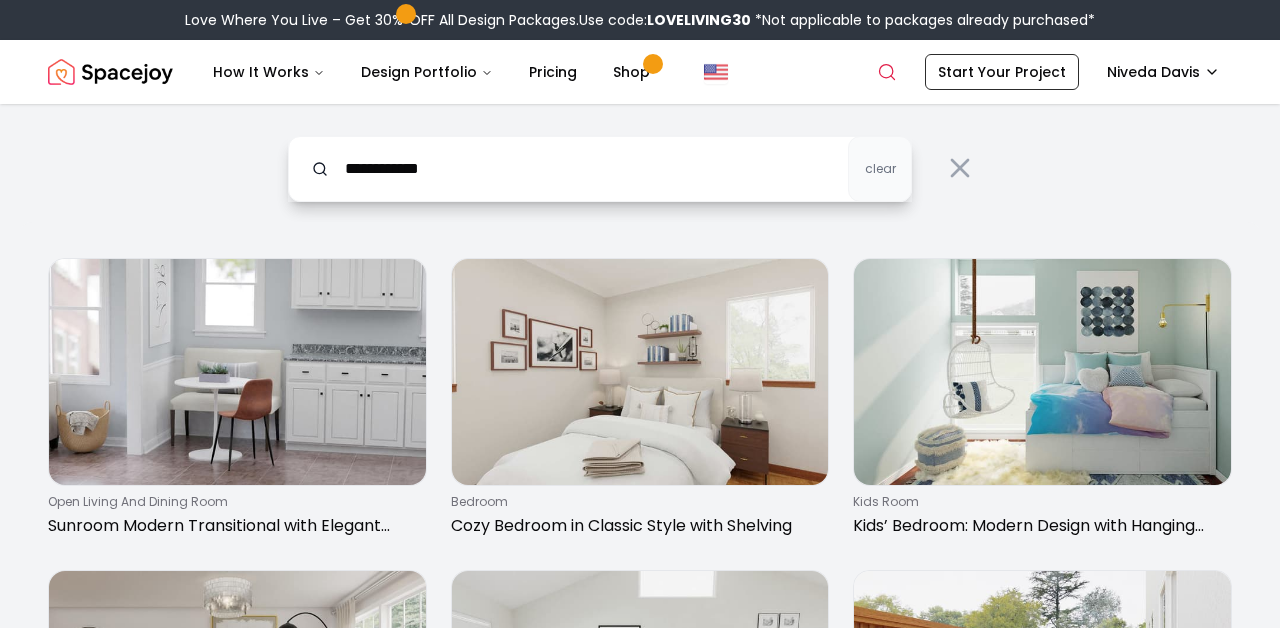 type on "**********" 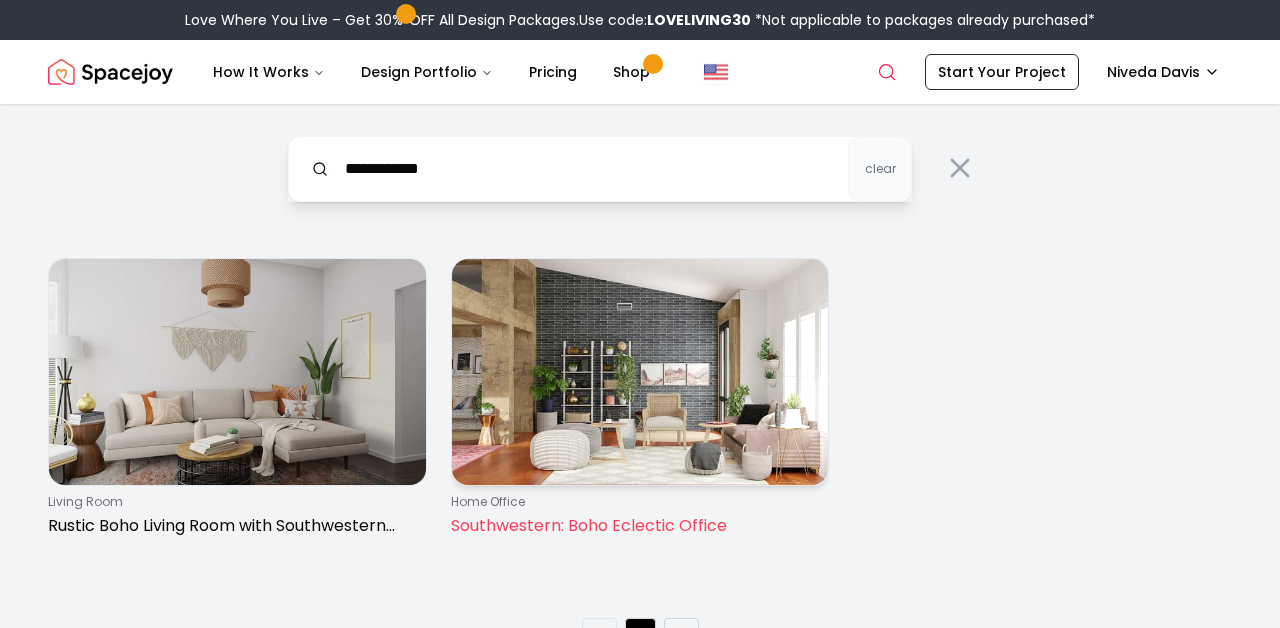 click at bounding box center (640, 372) 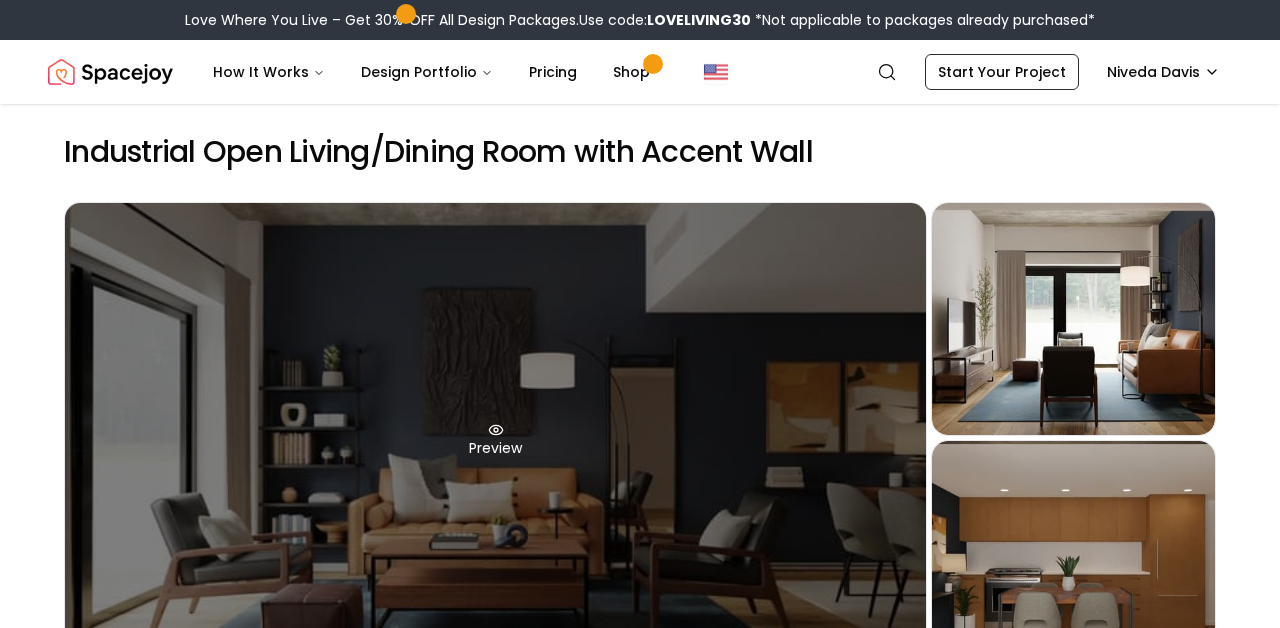 scroll, scrollTop: 74, scrollLeft: 0, axis: vertical 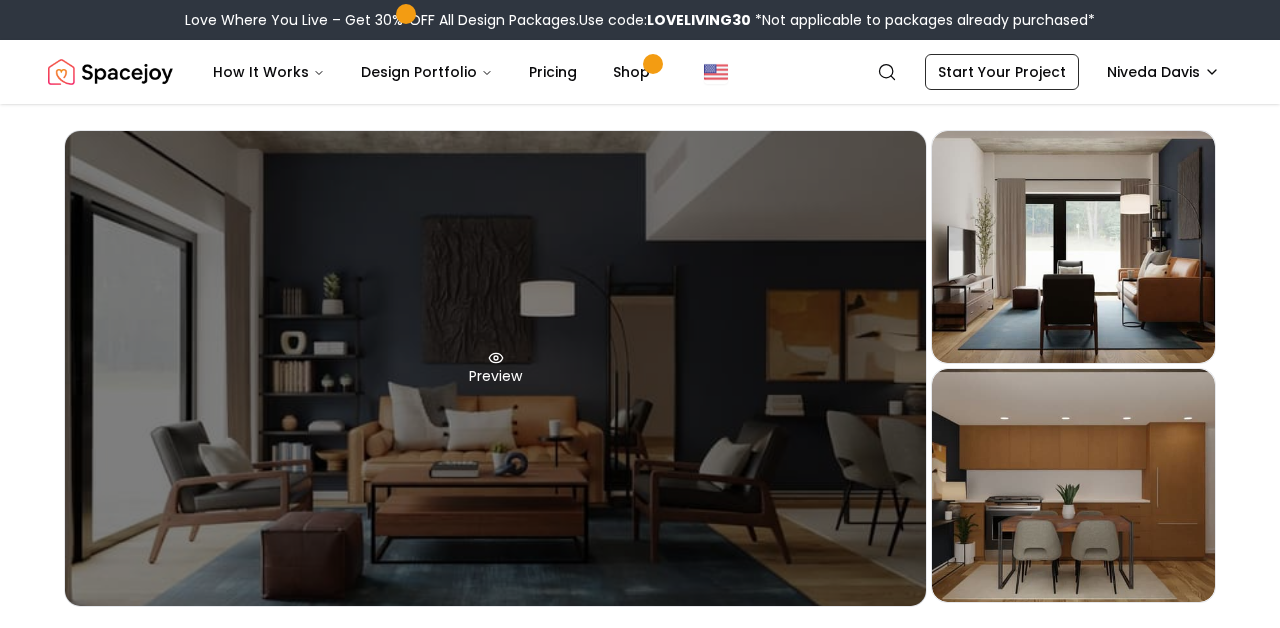 click on "Preview" at bounding box center [495, 368] 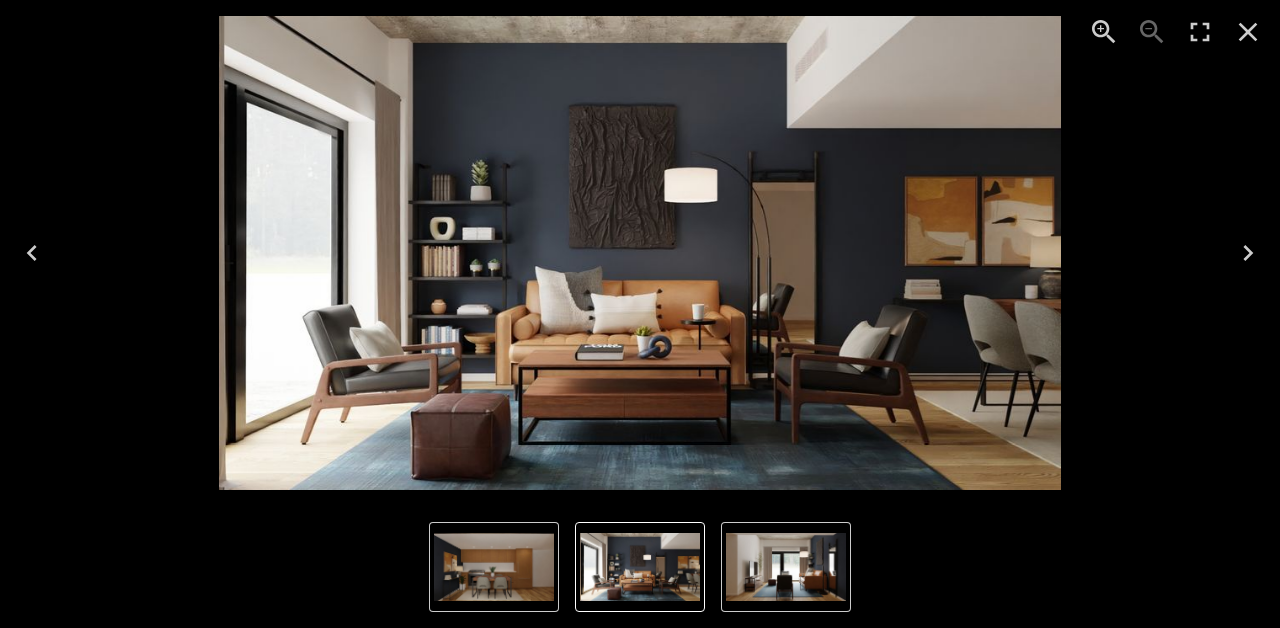 click 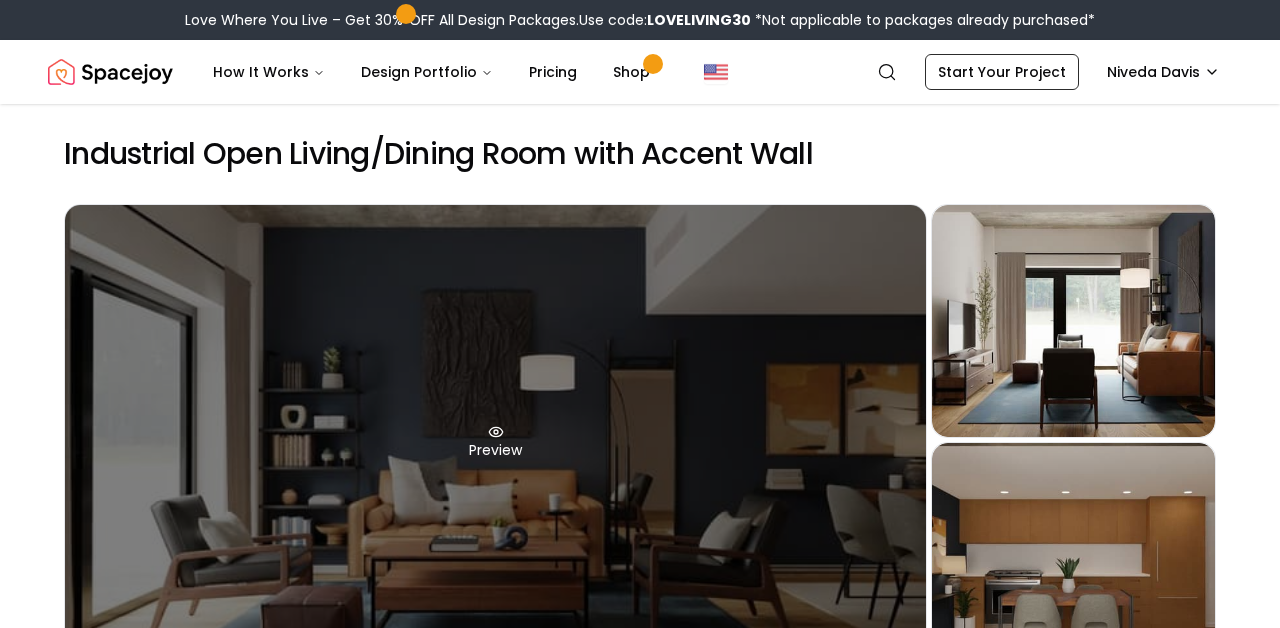 scroll, scrollTop: 0, scrollLeft: 0, axis: both 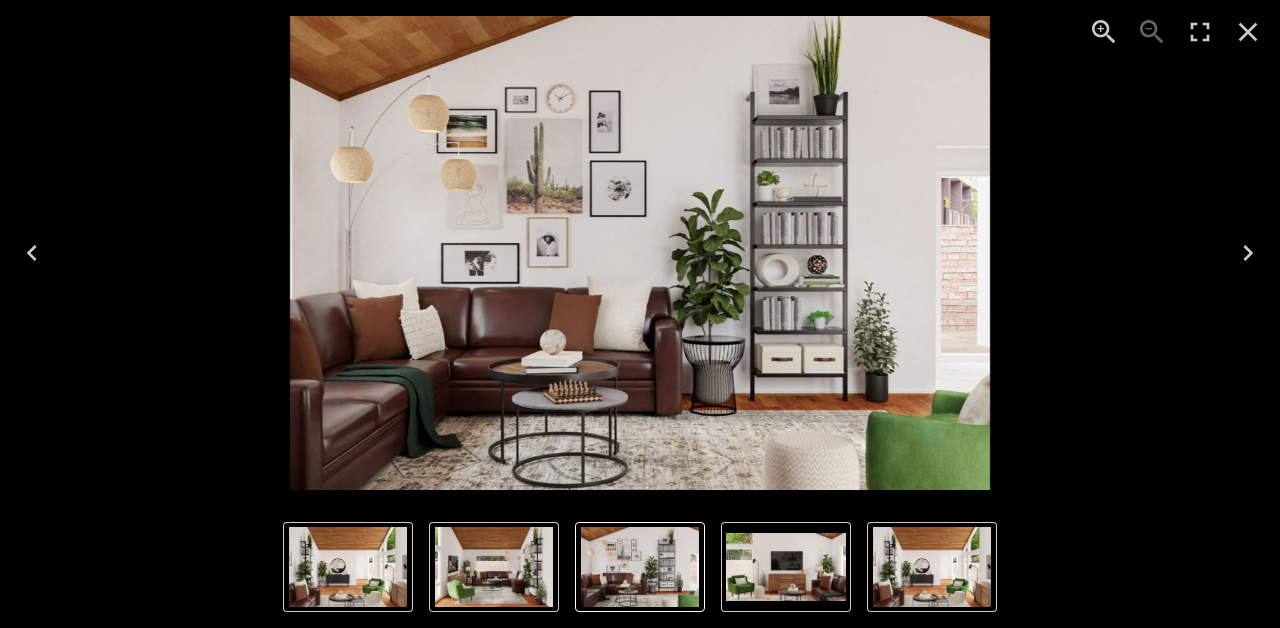 click 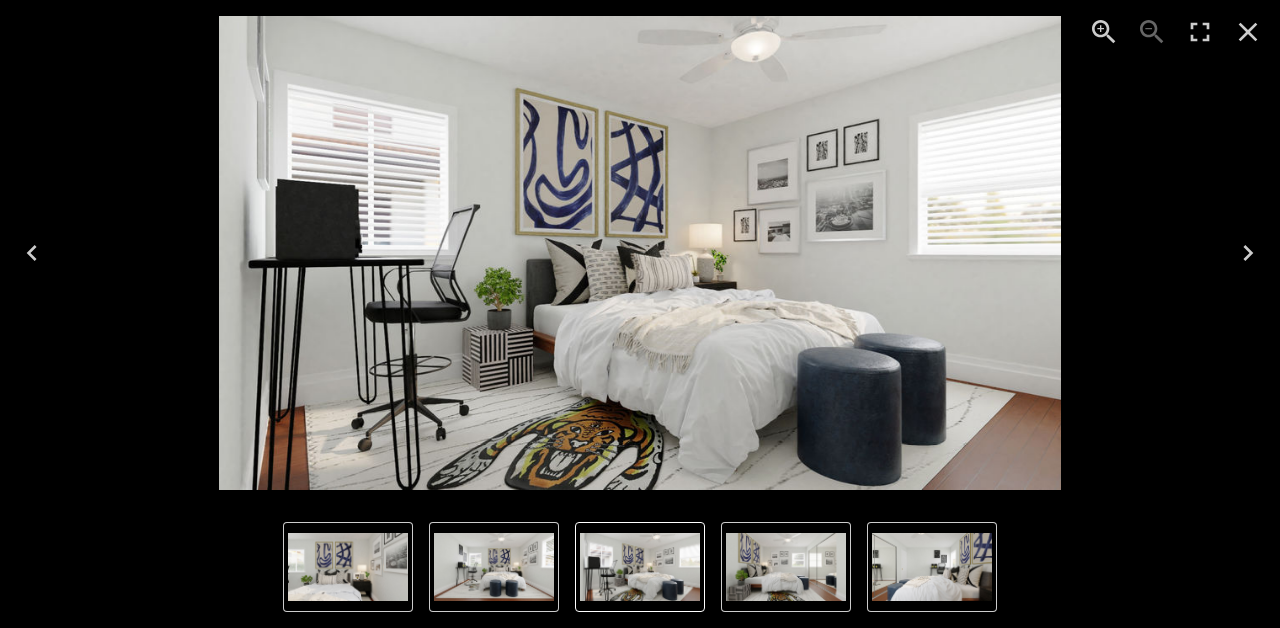 scroll, scrollTop: 0, scrollLeft: 0, axis: both 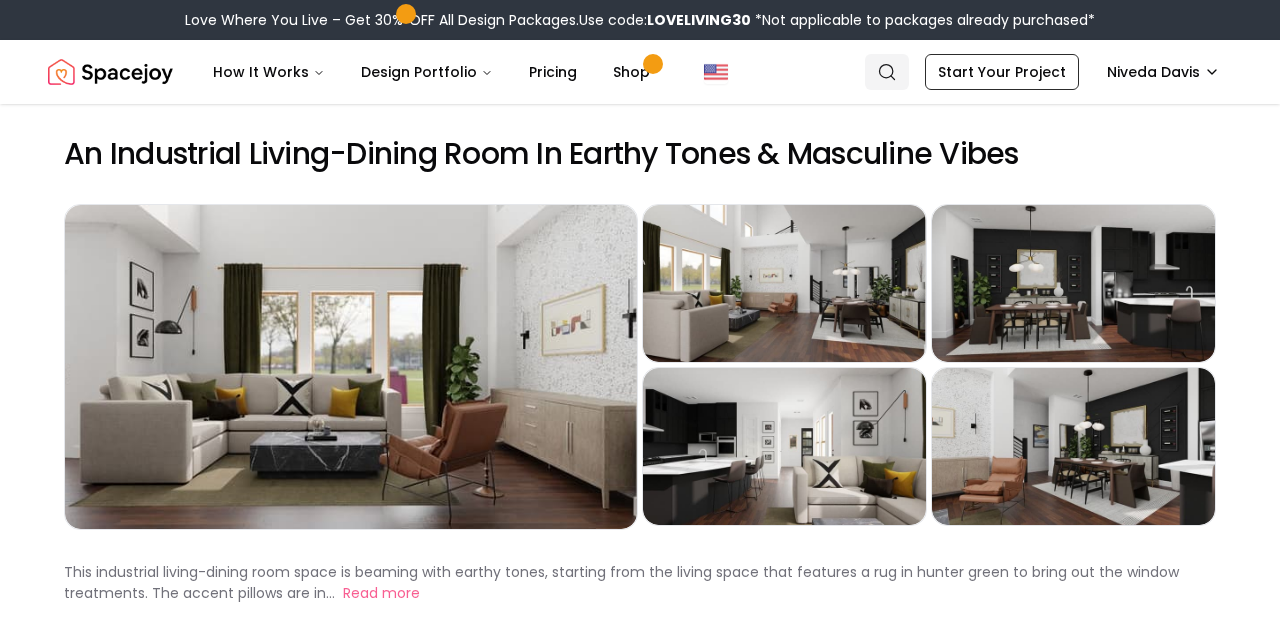 click on "Search" at bounding box center (887, 72) 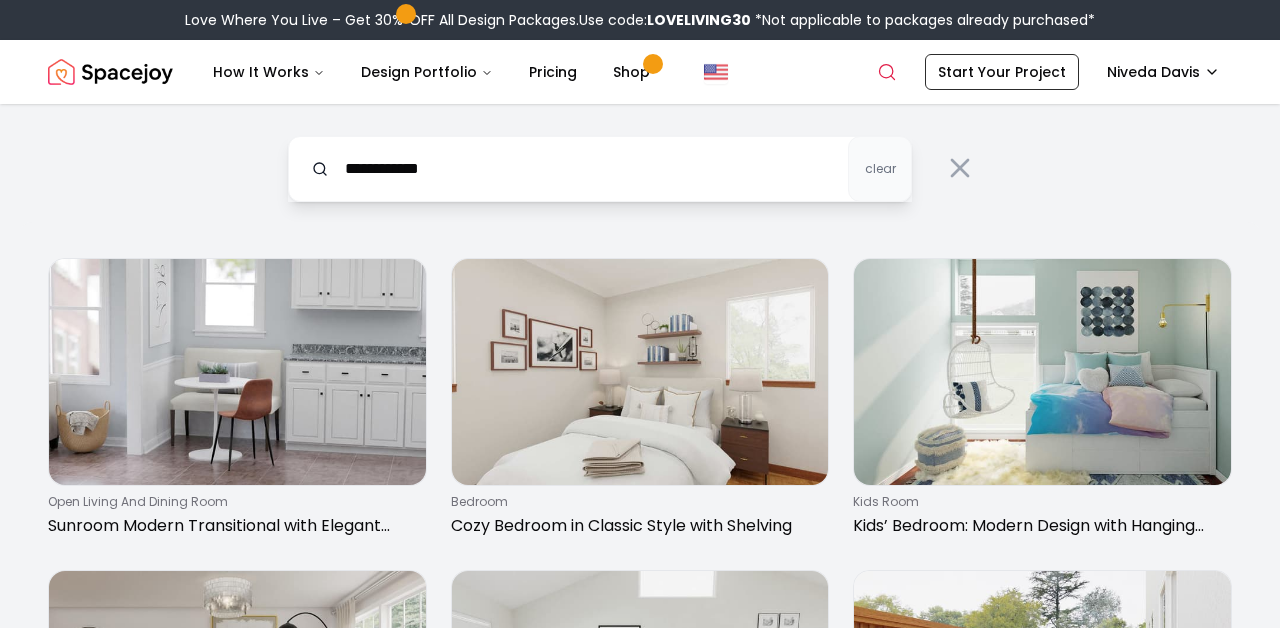 type on "**********" 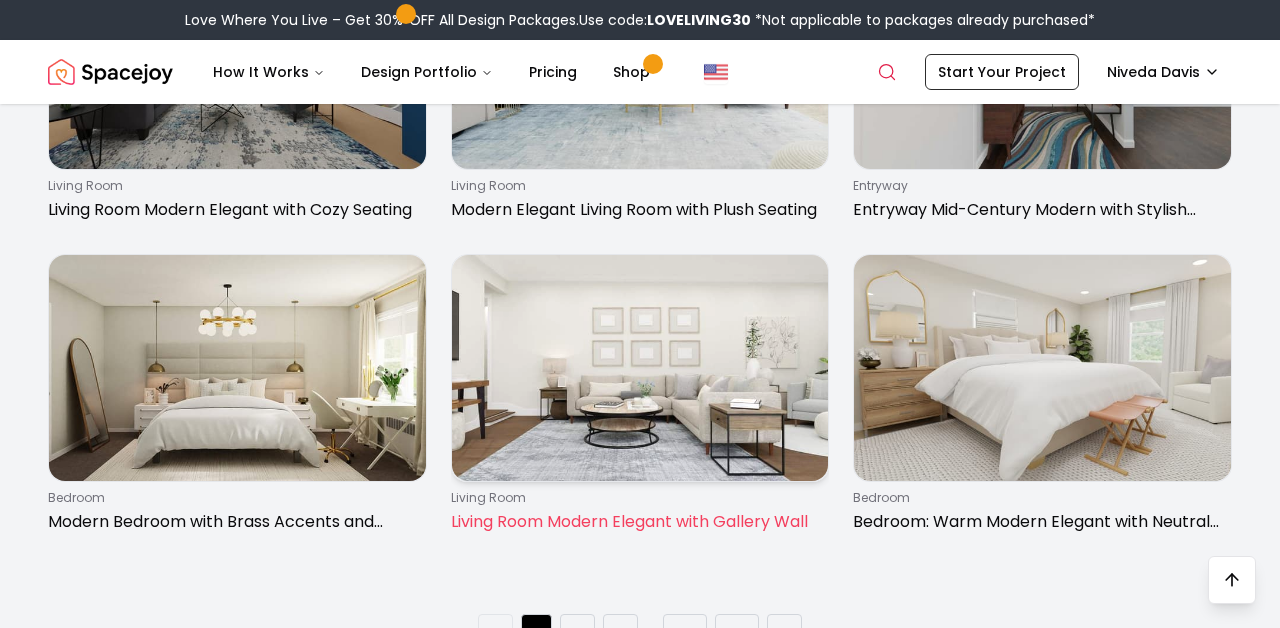 scroll, scrollTop: 2860, scrollLeft: 0, axis: vertical 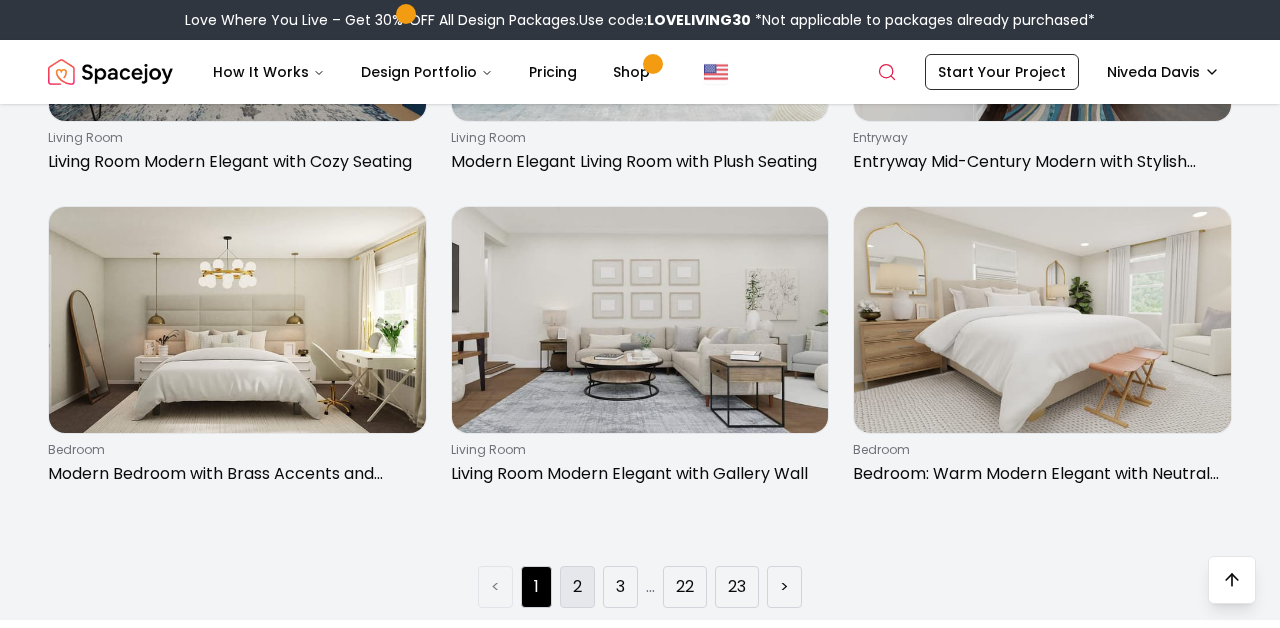 click on "2" at bounding box center (577, 587) 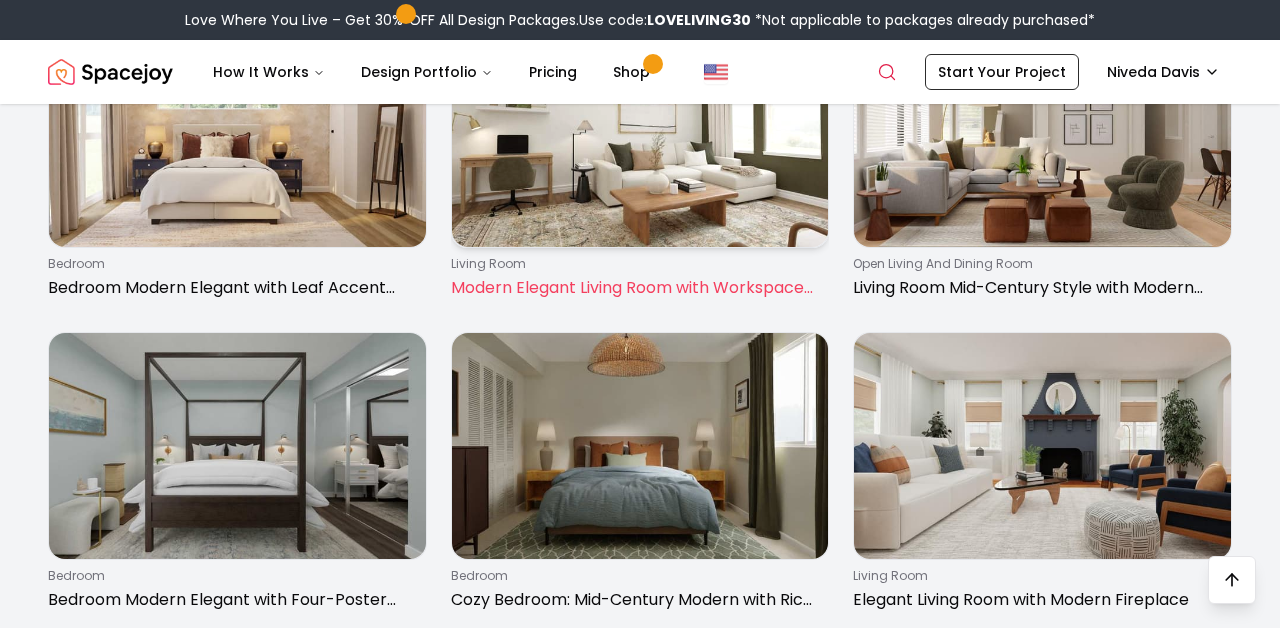 scroll, scrollTop: 1951, scrollLeft: 0, axis: vertical 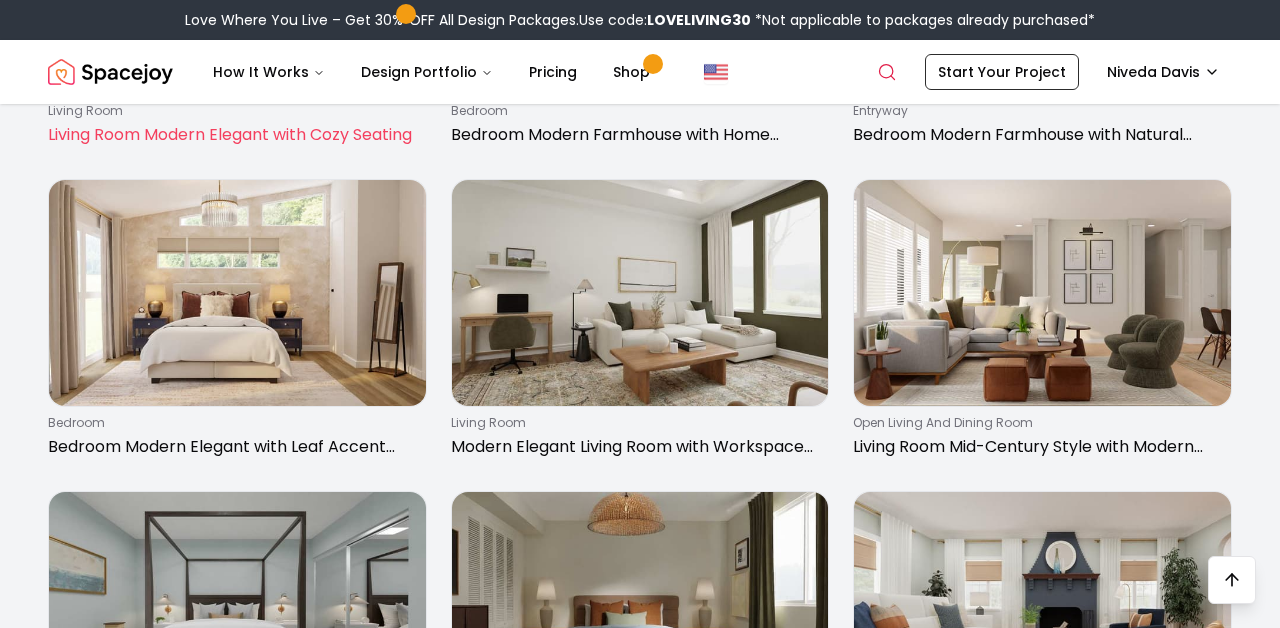 click on "Living Room Modern Elegant with Cozy Seating" at bounding box center [233, 135] 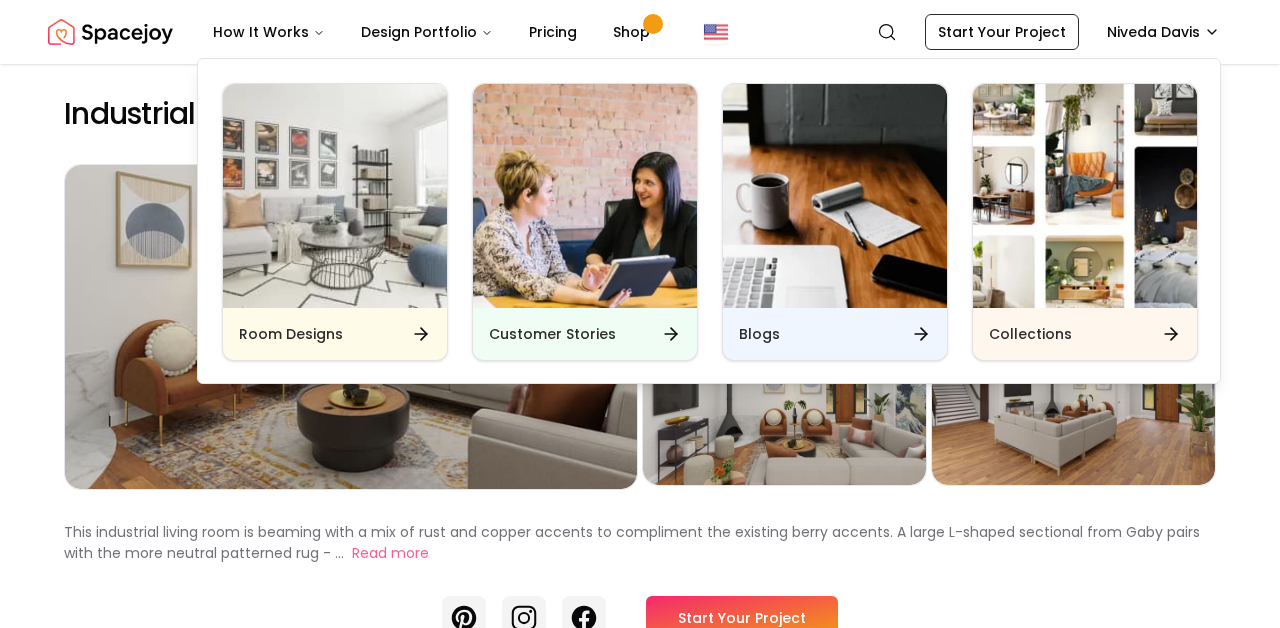 scroll, scrollTop: 0, scrollLeft: 0, axis: both 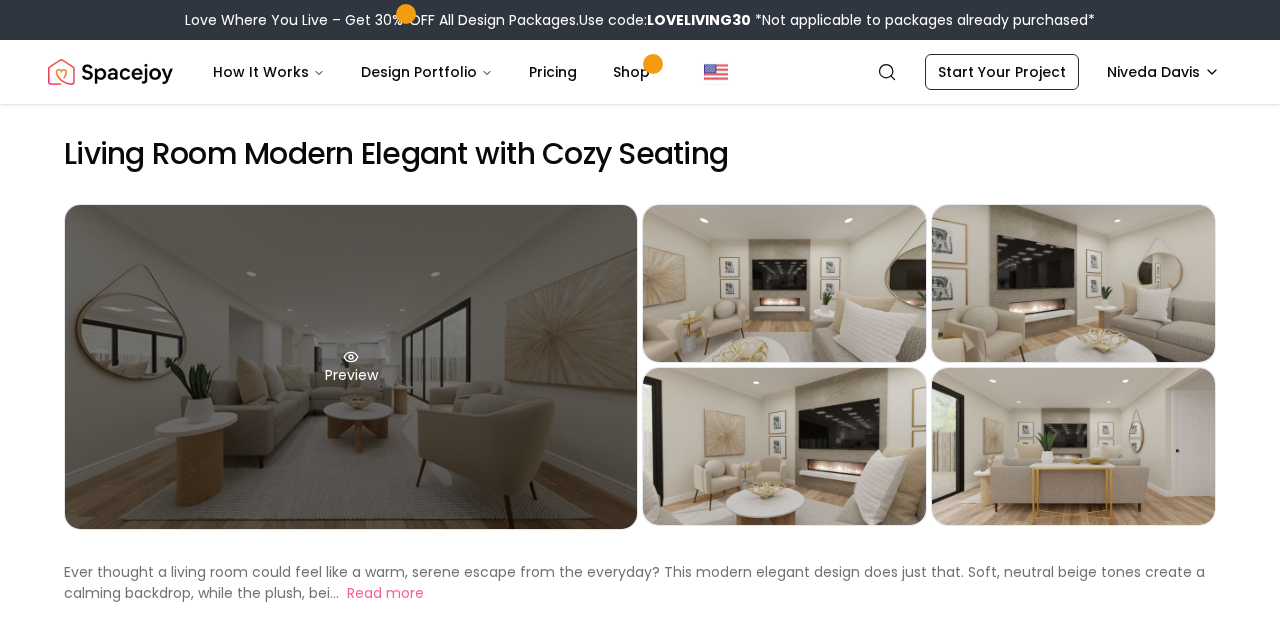 click on "Preview" at bounding box center (351, 367) 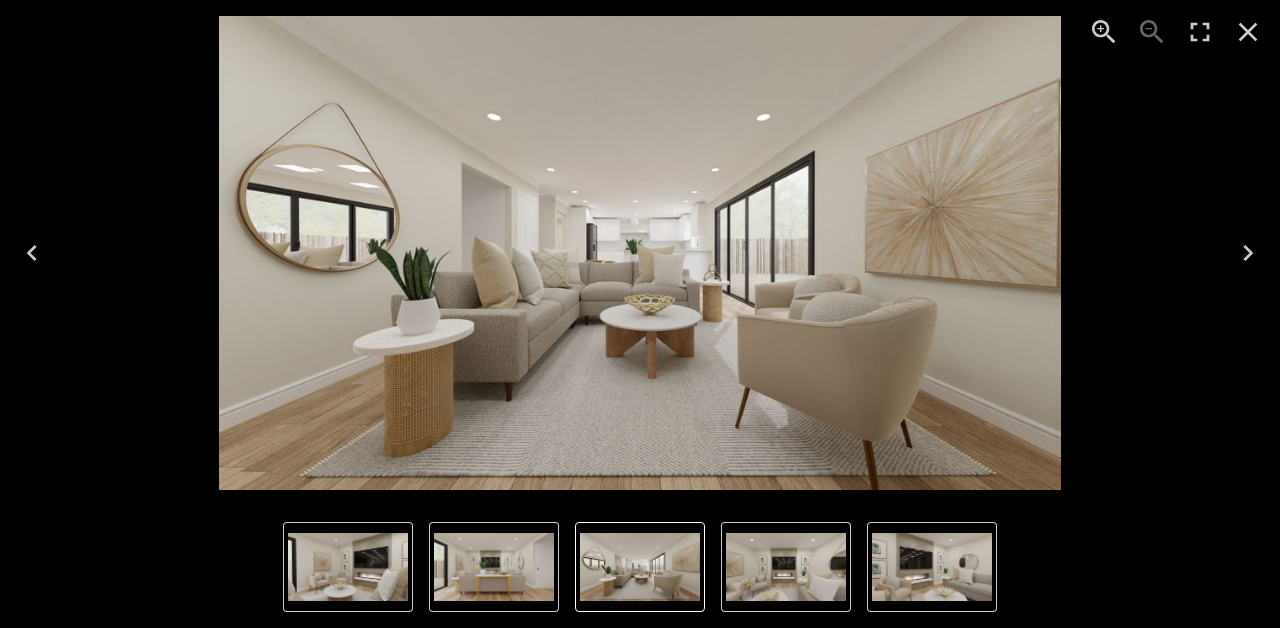 click 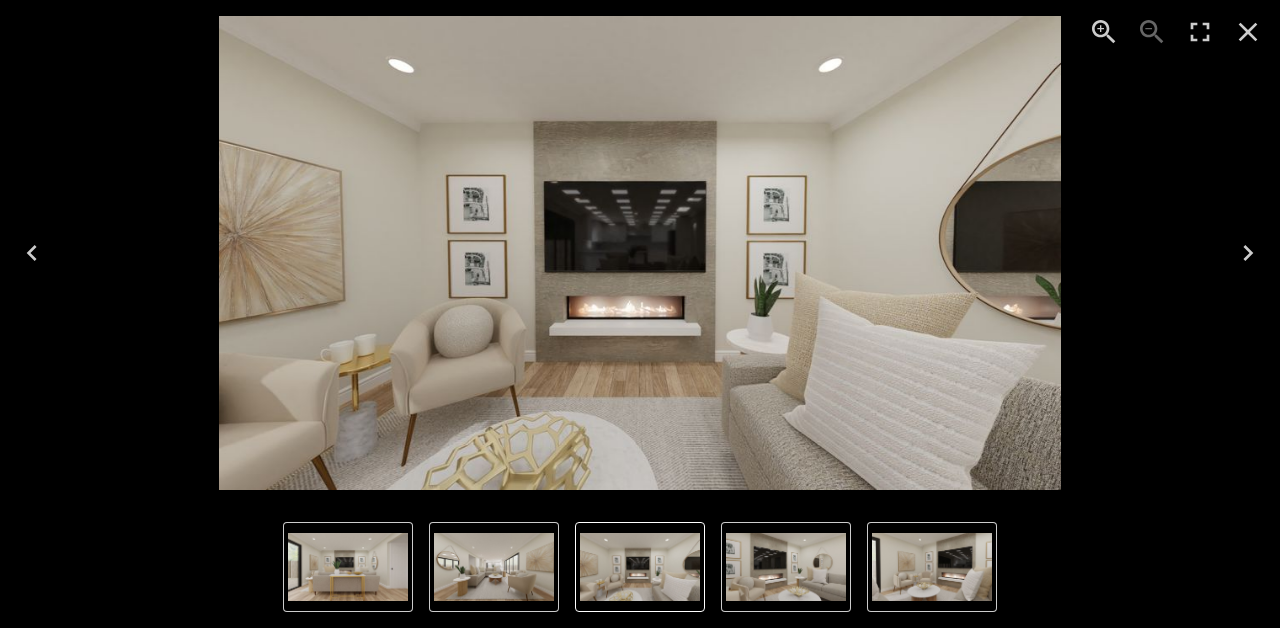 click 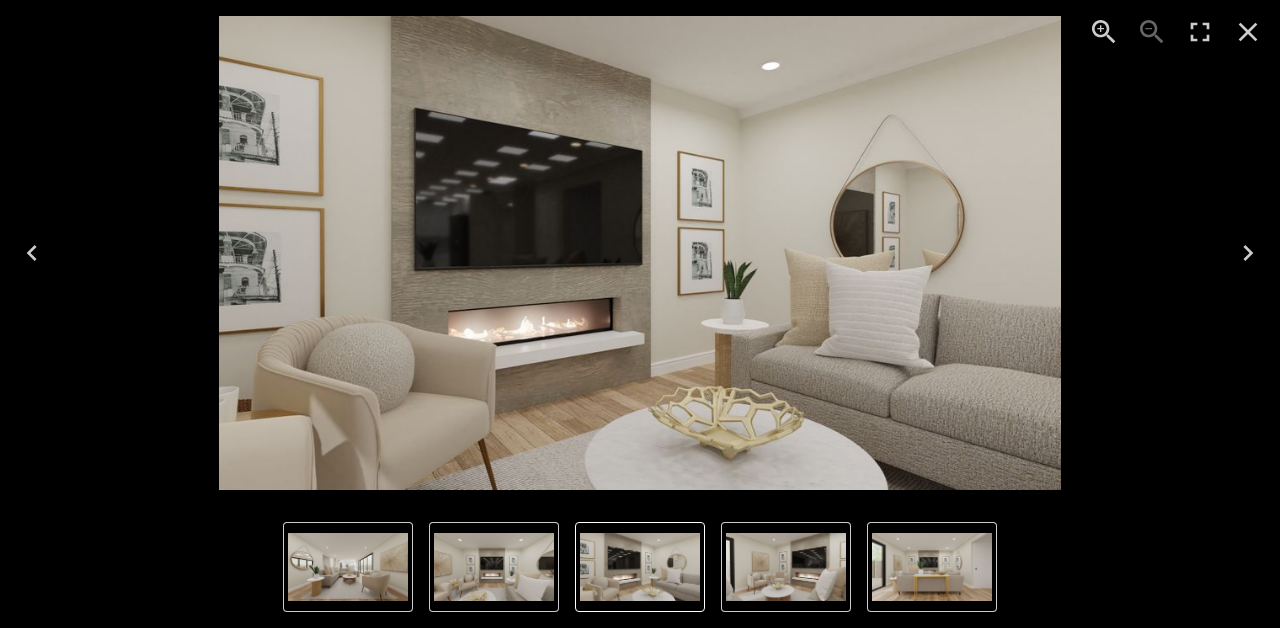 click 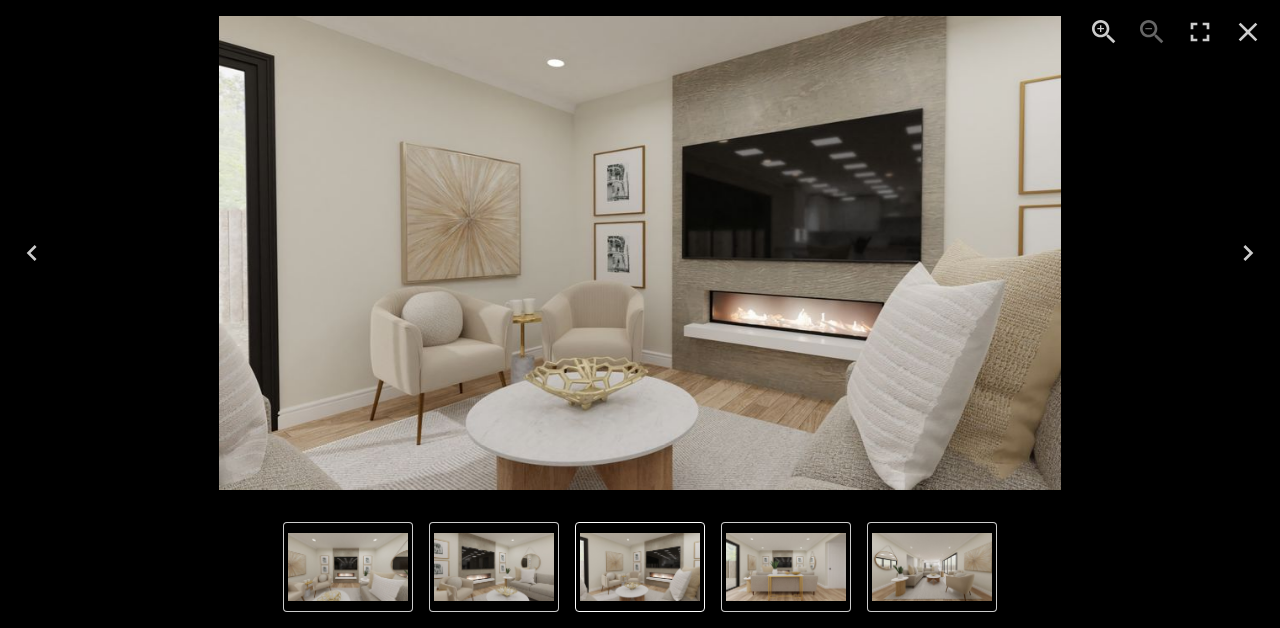 click 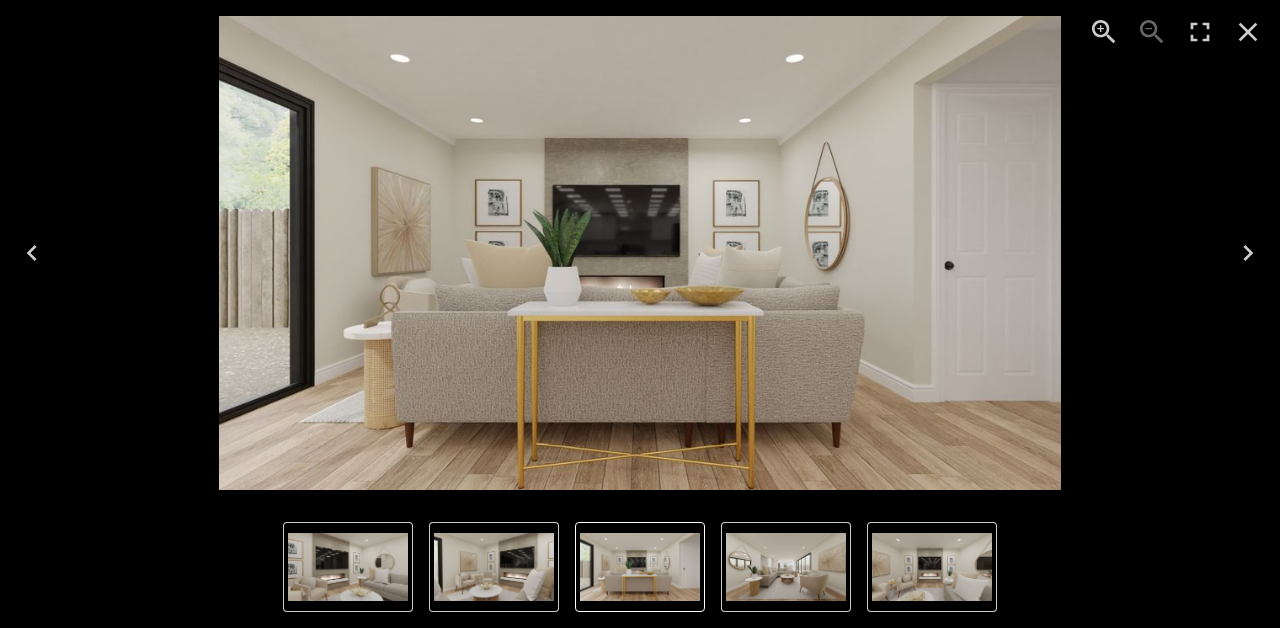 click 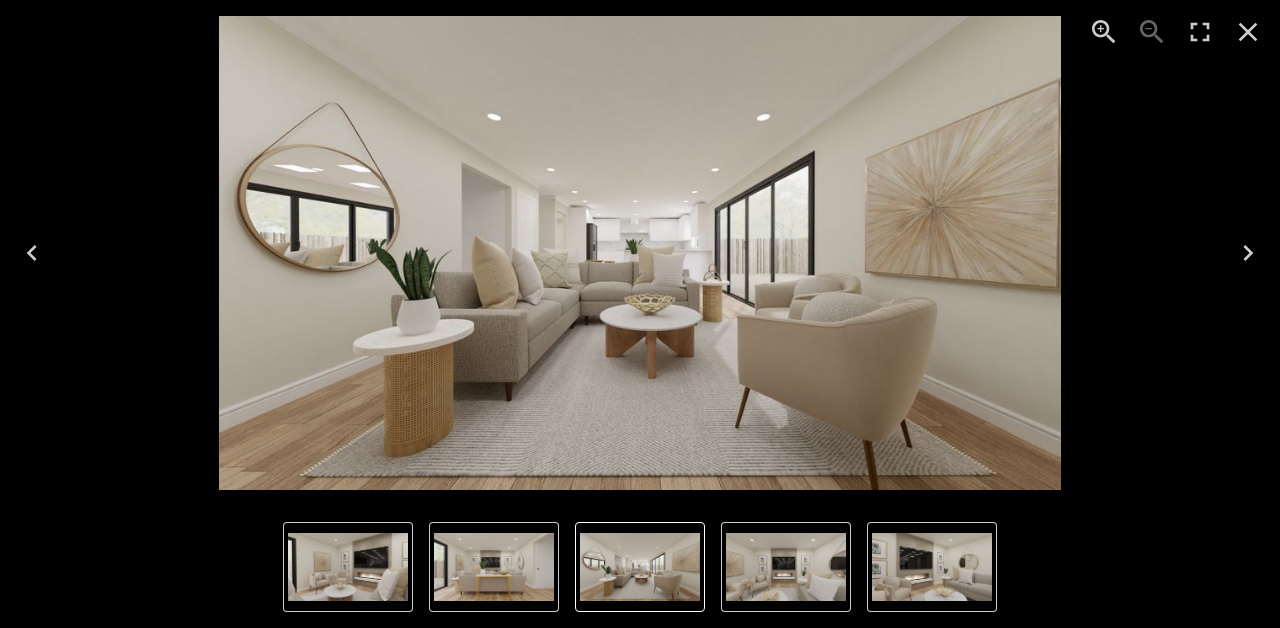 click at bounding box center [640, 253] 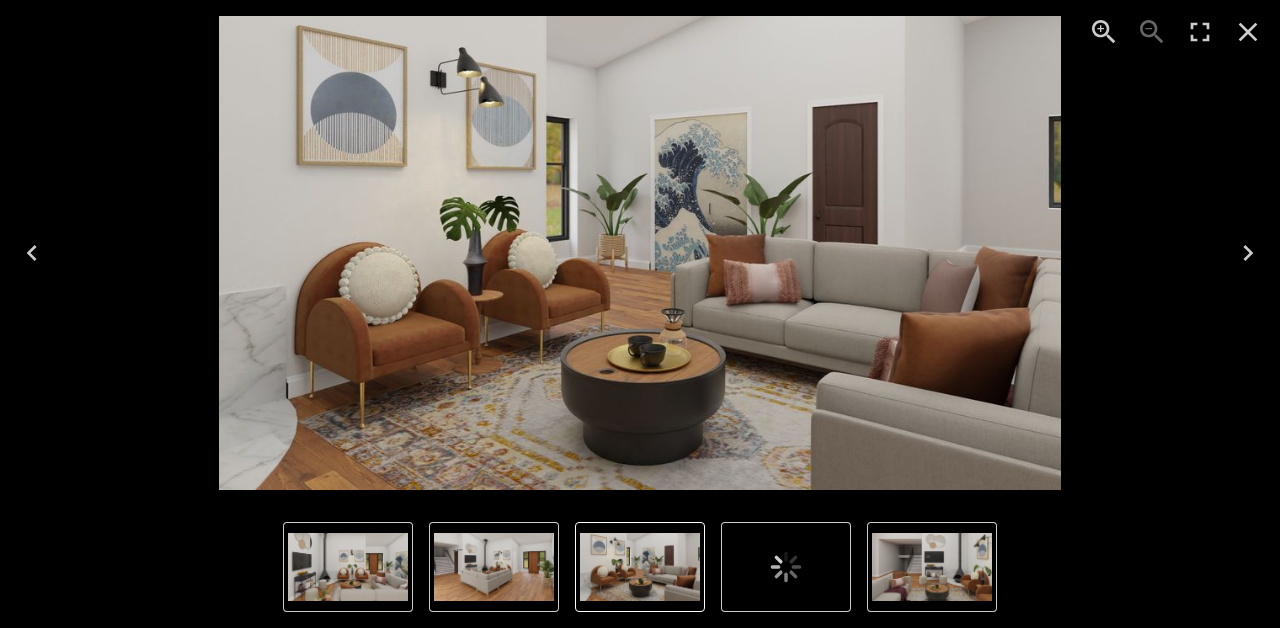 scroll, scrollTop: 0, scrollLeft: 0, axis: both 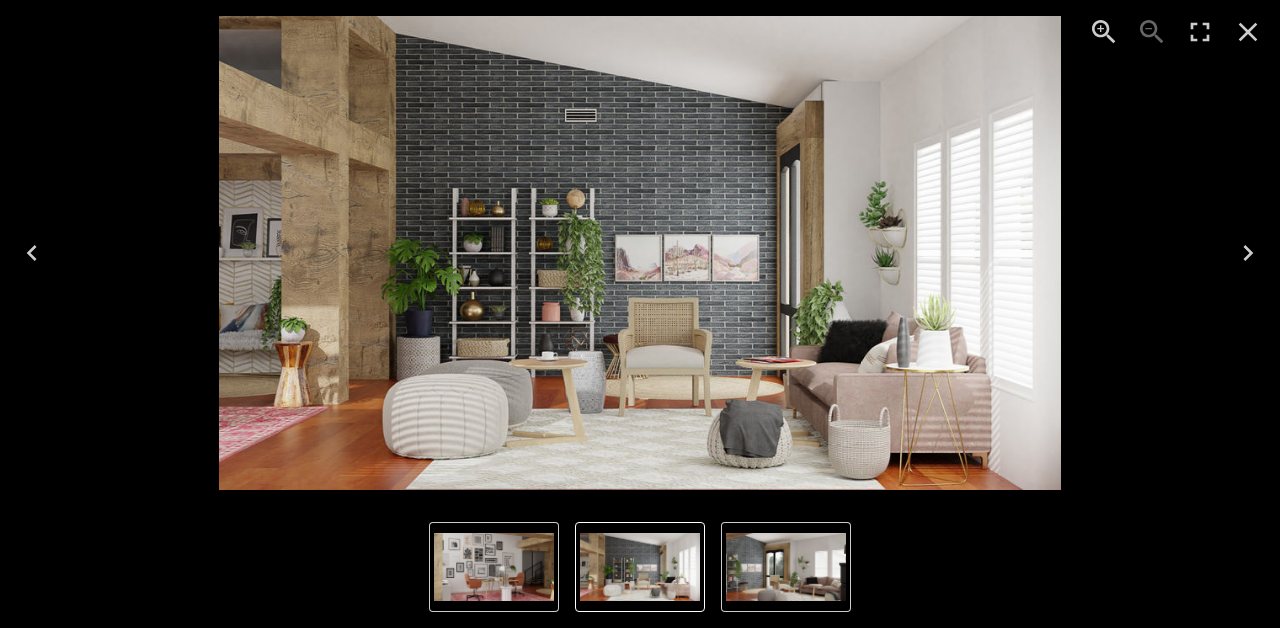 click 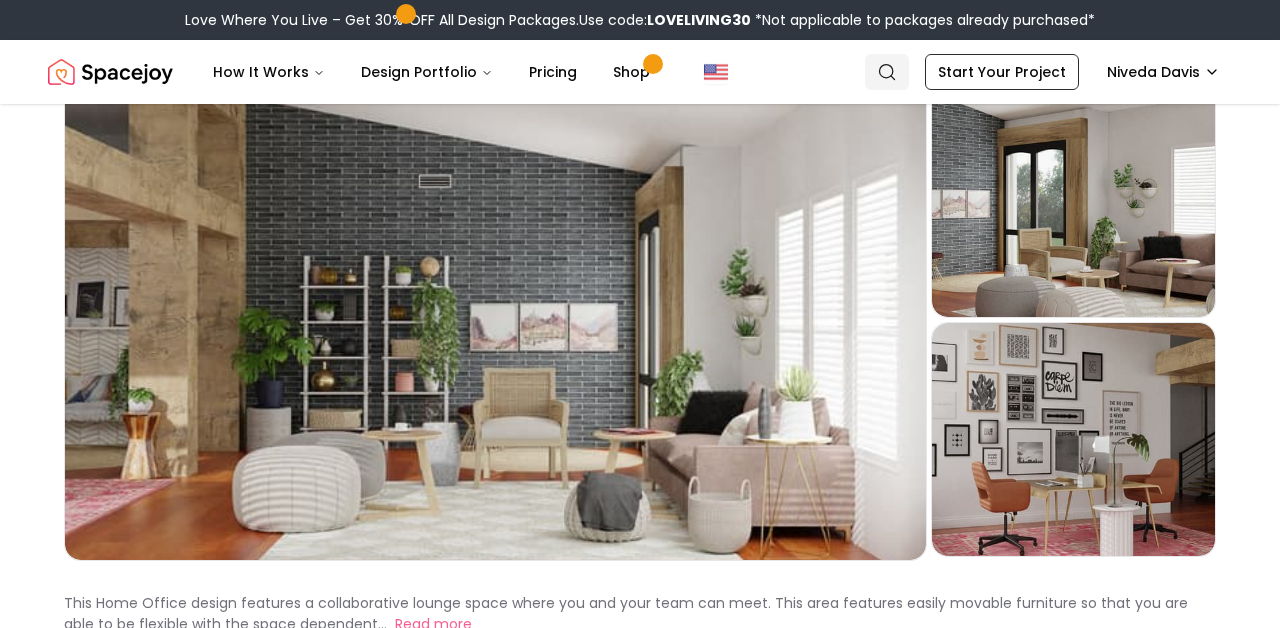 click 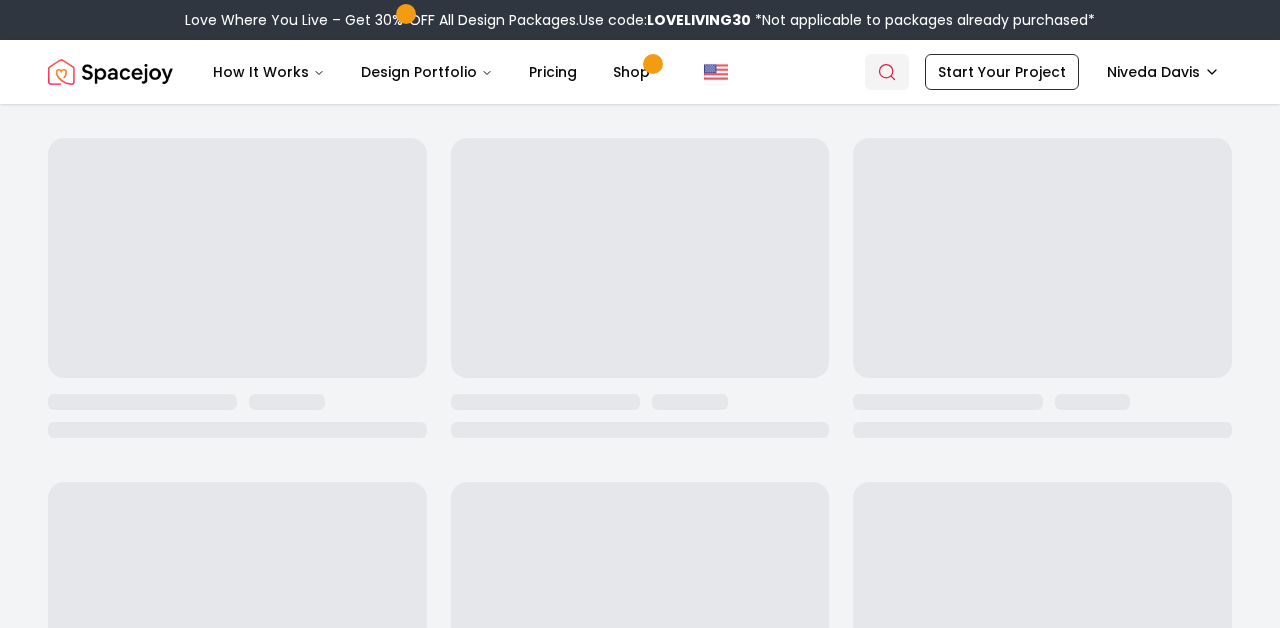 scroll, scrollTop: 0, scrollLeft: 0, axis: both 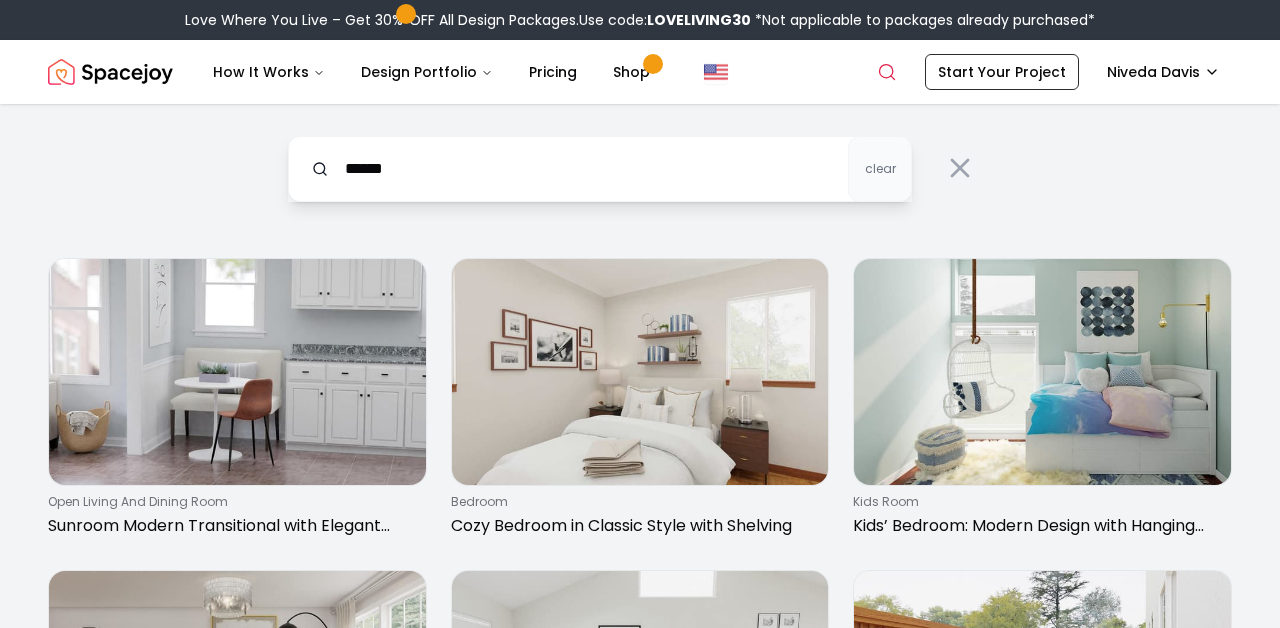 type on "******" 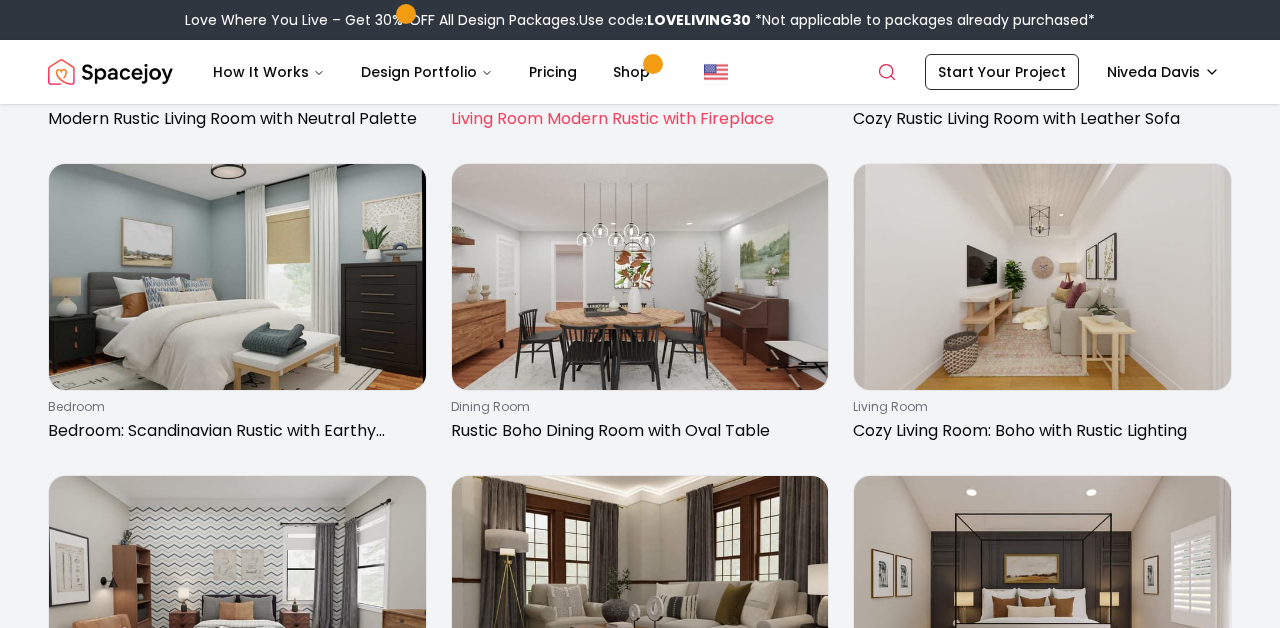 scroll, scrollTop: 748, scrollLeft: 0, axis: vertical 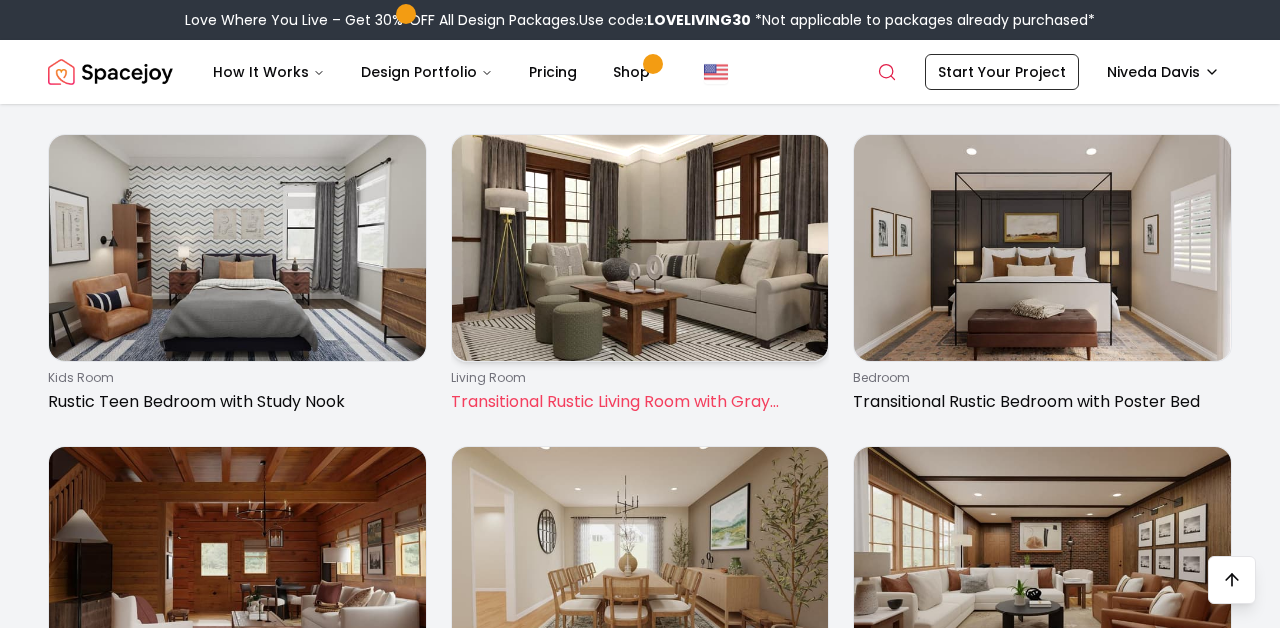 click on "living room Transitional Rustic Living Room with Gray Tones" at bounding box center (640, 278) 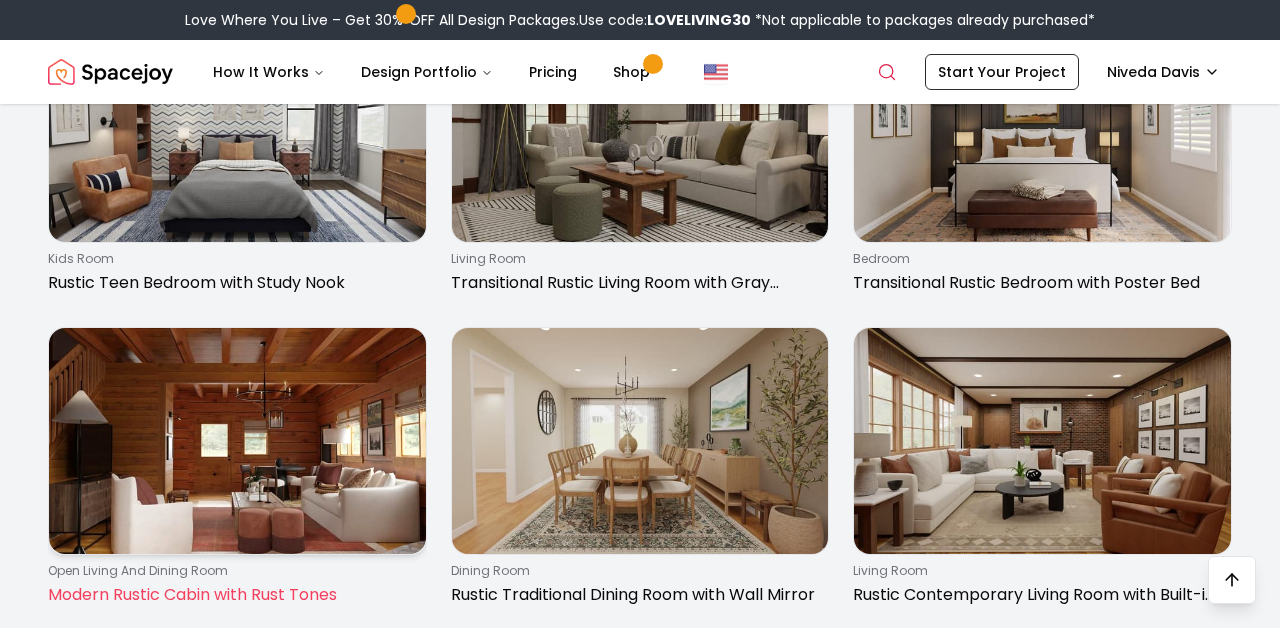 scroll, scrollTop: 883, scrollLeft: 0, axis: vertical 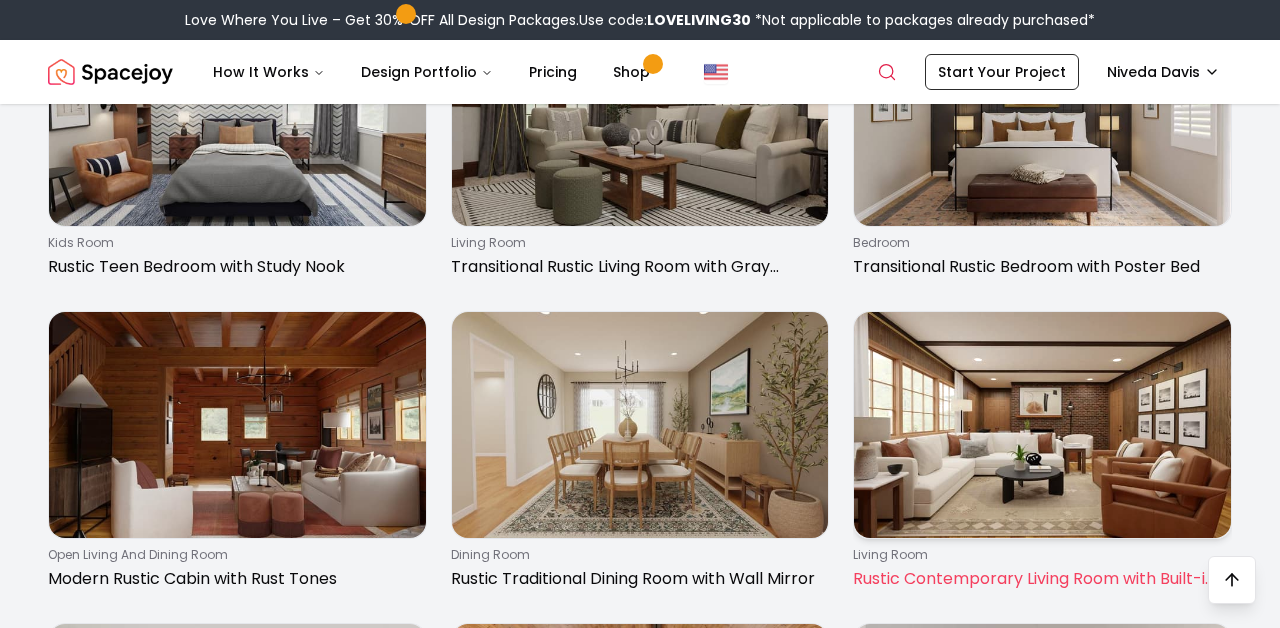 click on "living room Rustic Contemporary Living Room with Built-in Cabinets" at bounding box center (1038, 569) 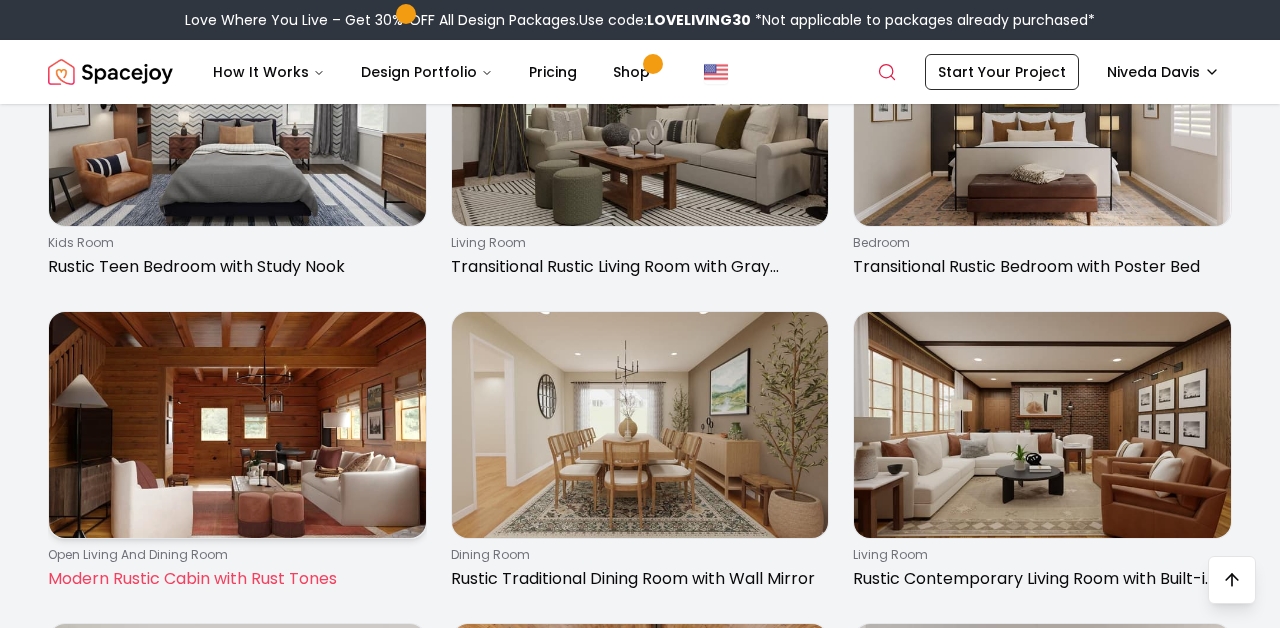 click at bounding box center (237, 425) 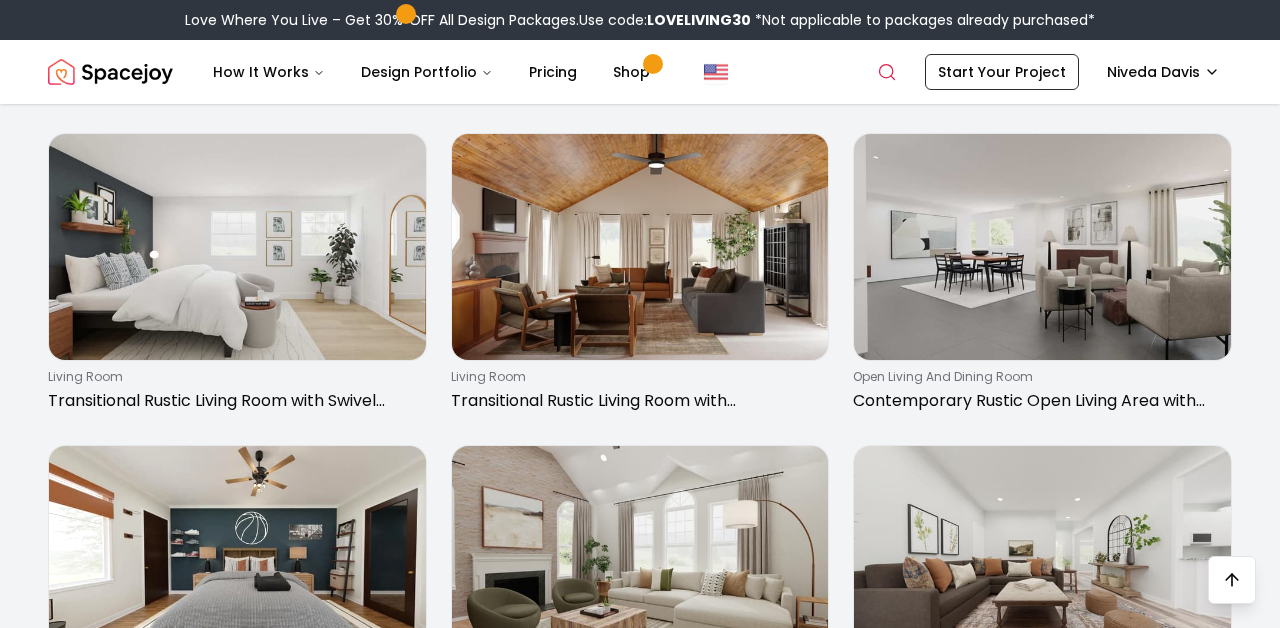 scroll, scrollTop: 1449, scrollLeft: 0, axis: vertical 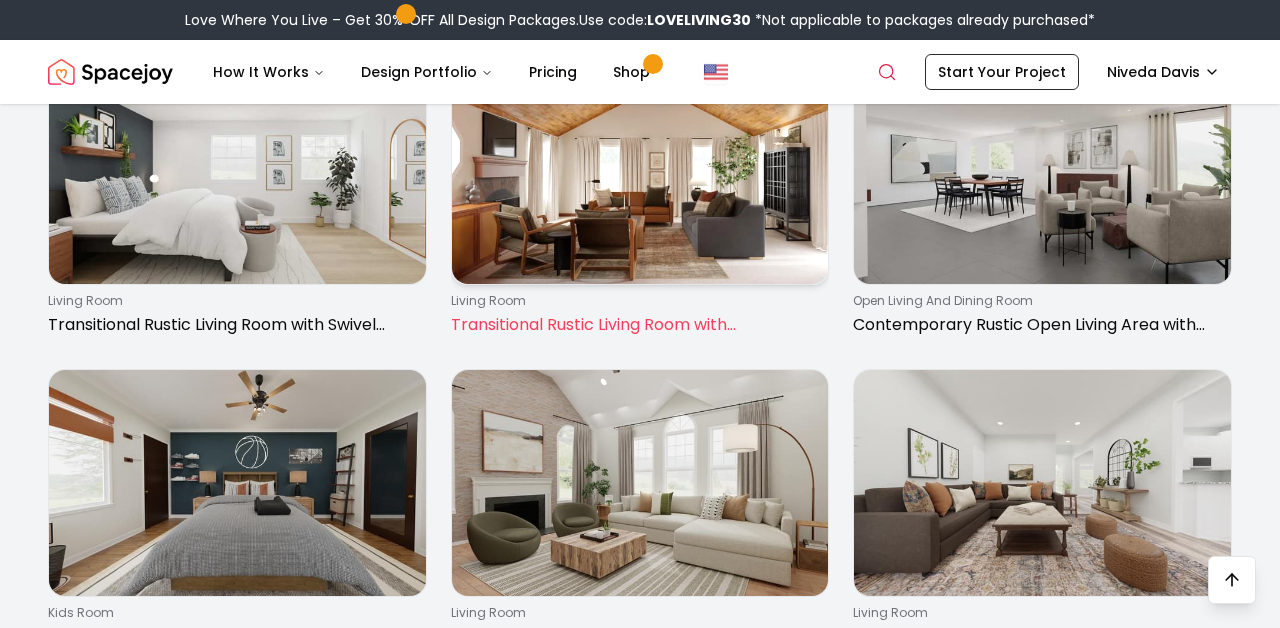 click on "Transitional Rustic Living Room with Conversational Layout" at bounding box center (636, 325) 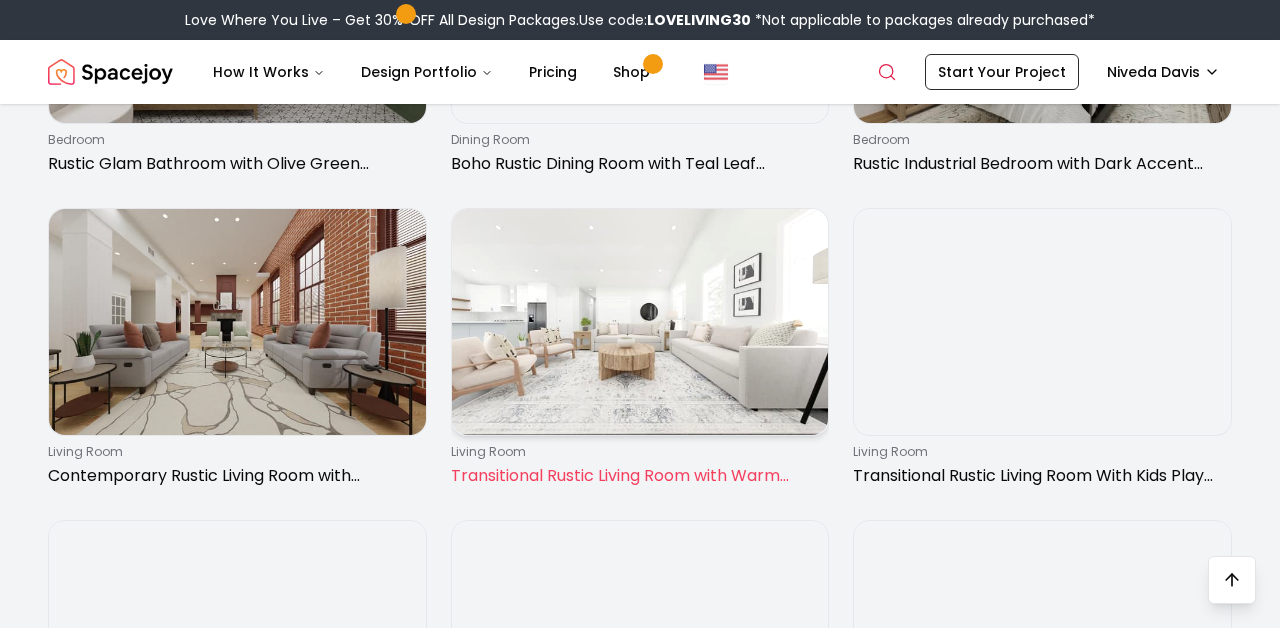 scroll, scrollTop: 2547, scrollLeft: 0, axis: vertical 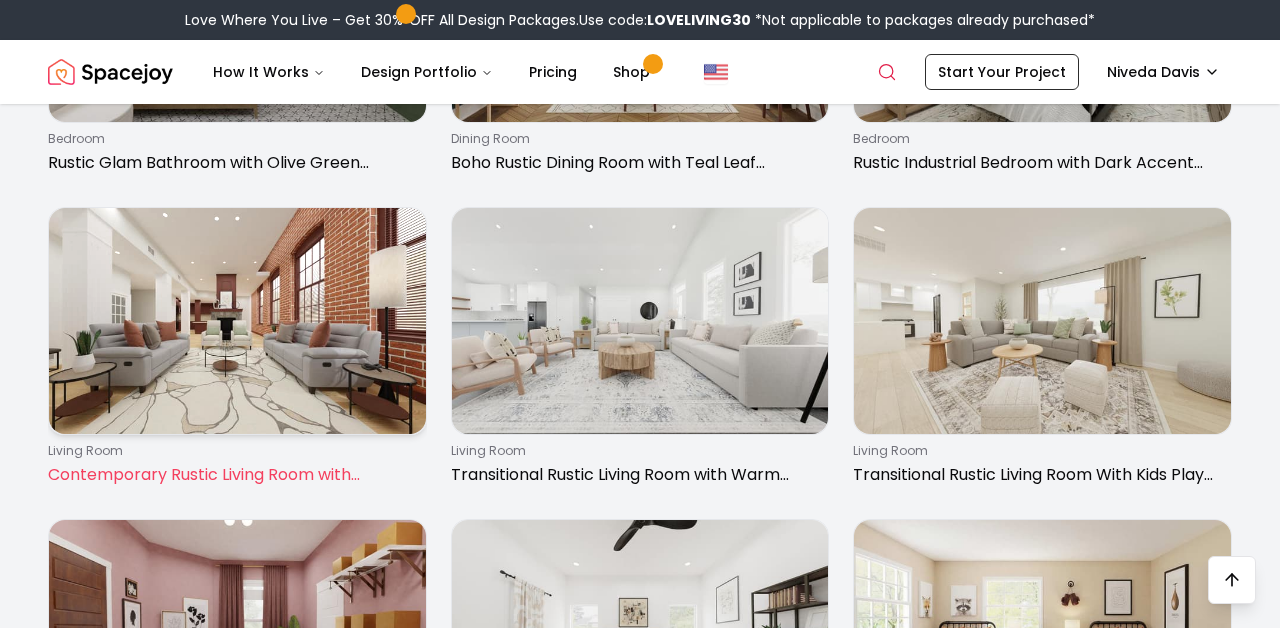 click at bounding box center [237, 321] 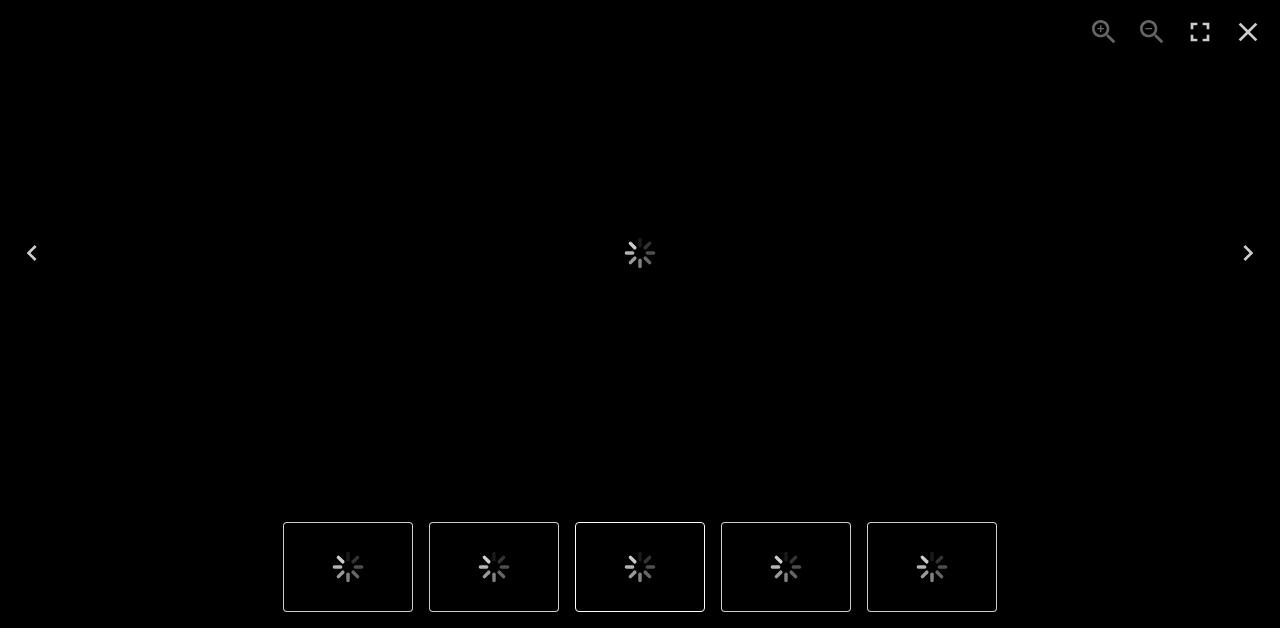 scroll, scrollTop: 0, scrollLeft: 0, axis: both 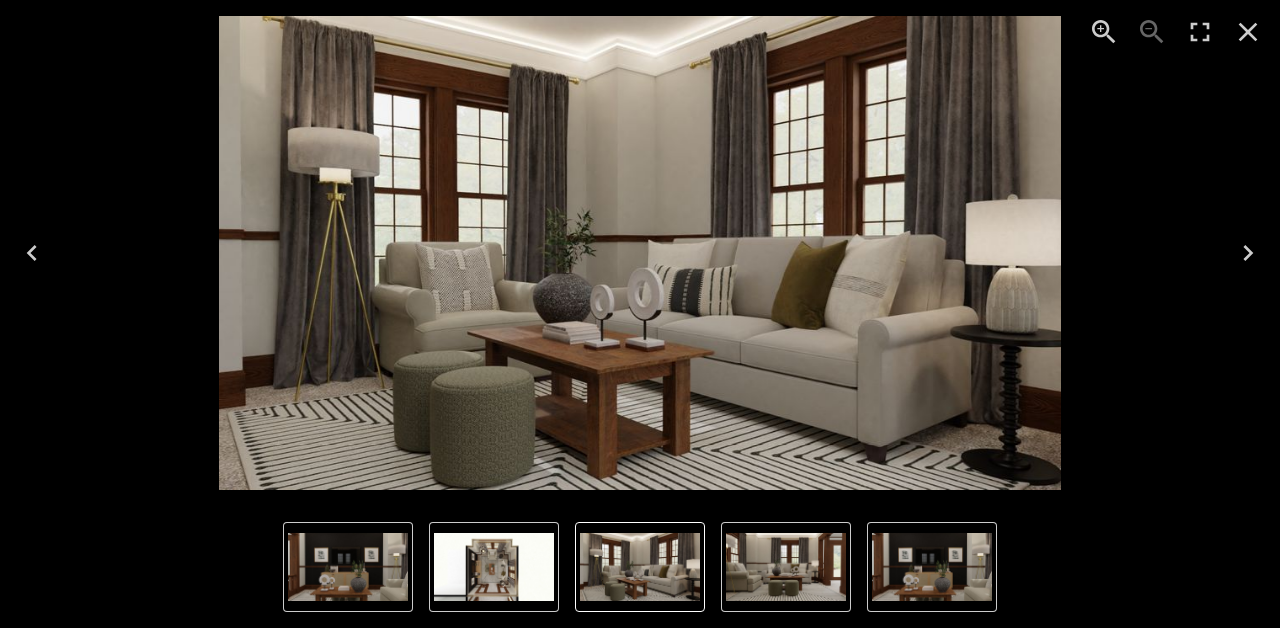 click 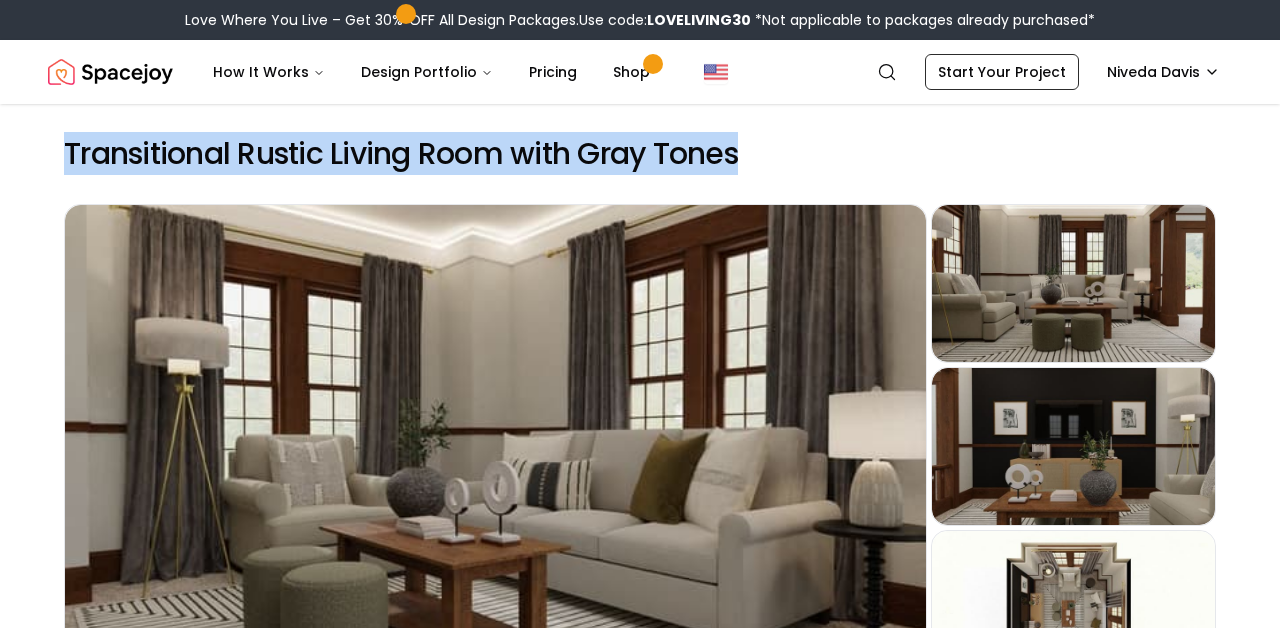 drag, startPoint x: 858, startPoint y: 140, endPoint x: 856, endPoint y: 118, distance: 22.090721 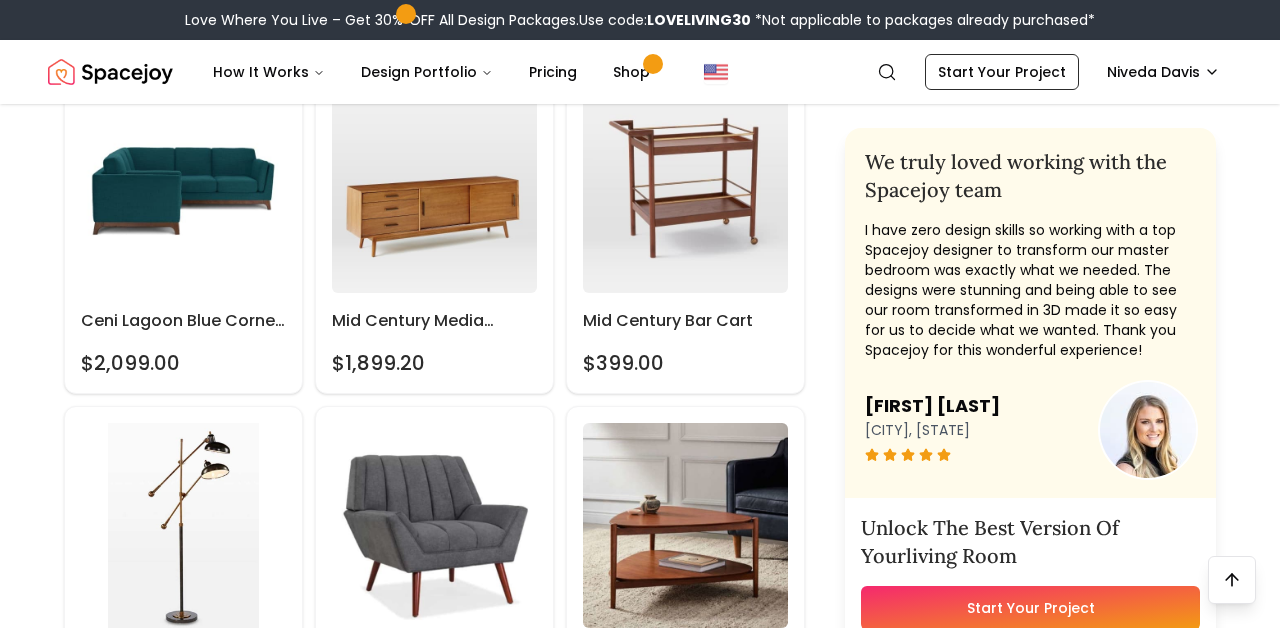 scroll, scrollTop: 911, scrollLeft: 0, axis: vertical 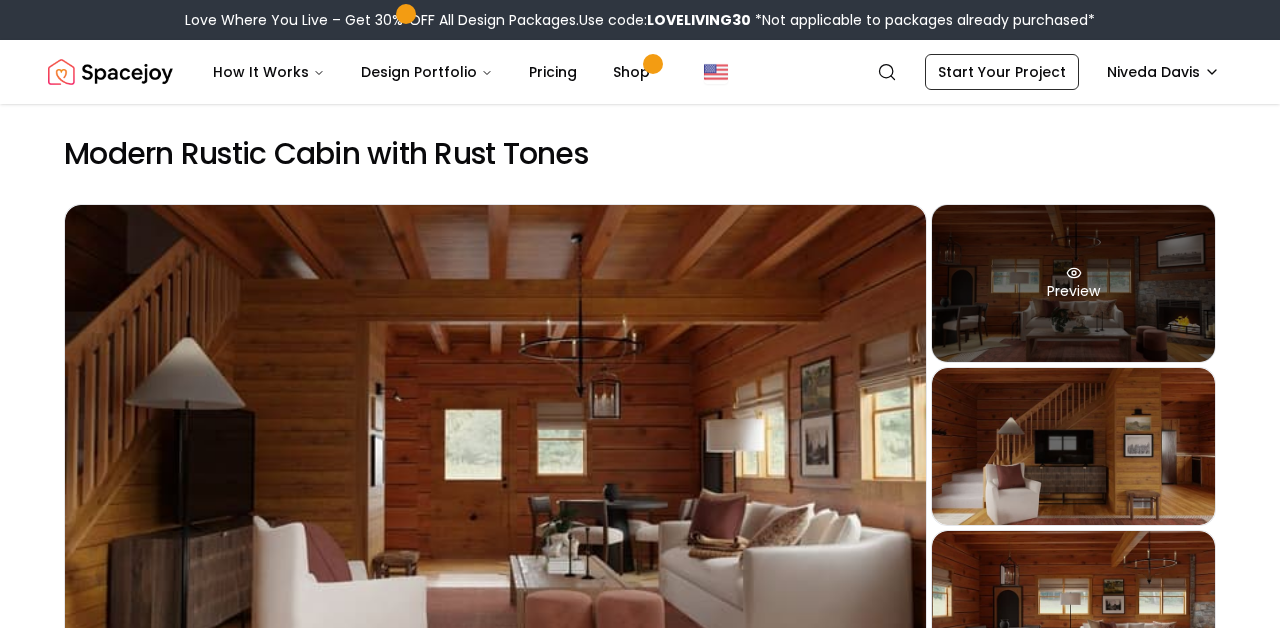 click on "Preview" at bounding box center [1073, 283] 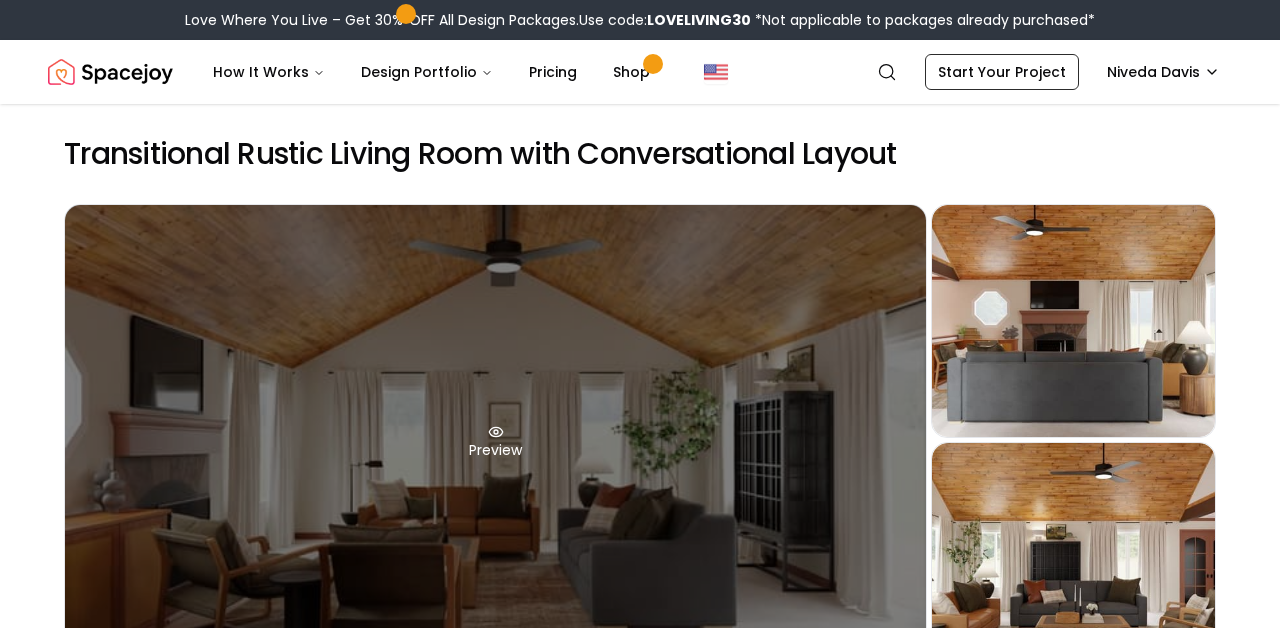 scroll, scrollTop: 211, scrollLeft: 0, axis: vertical 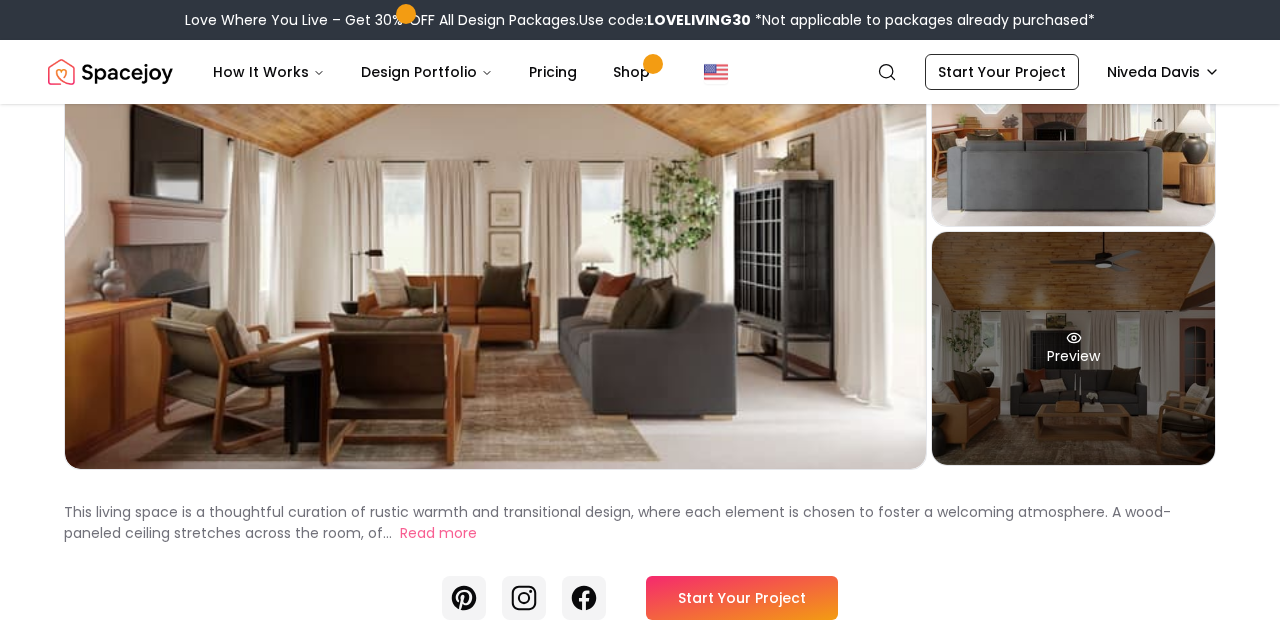 click on "Preview" at bounding box center [1073, 348] 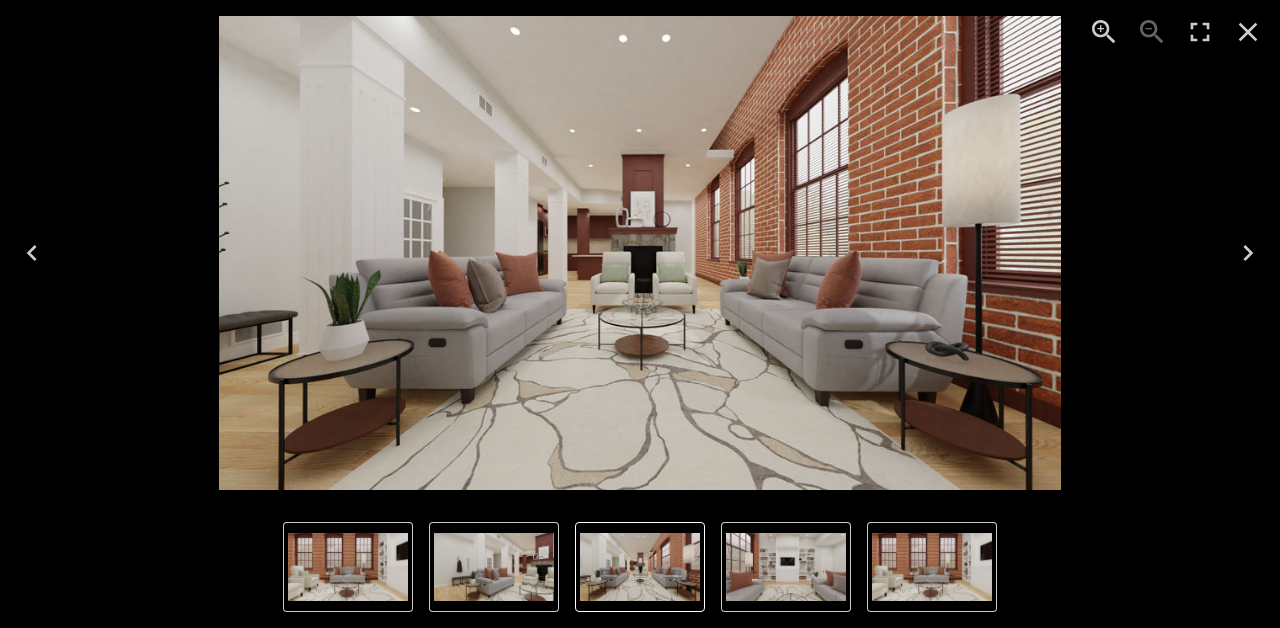 scroll, scrollTop: 137, scrollLeft: 0, axis: vertical 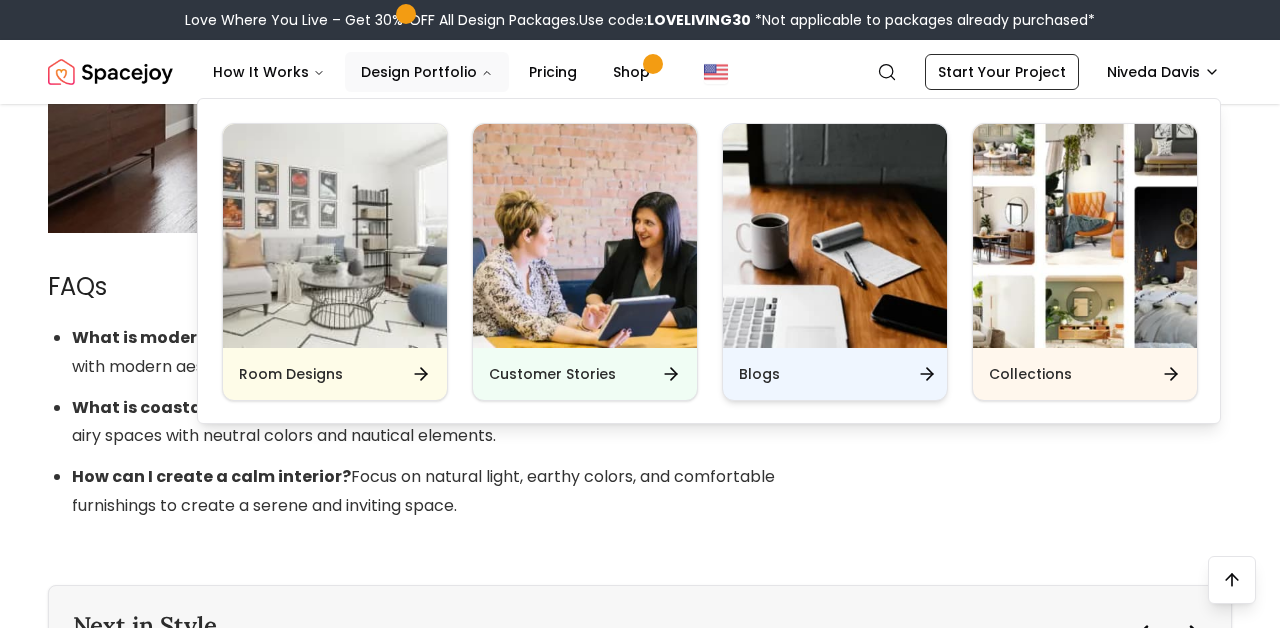 click at bounding box center (835, 236) 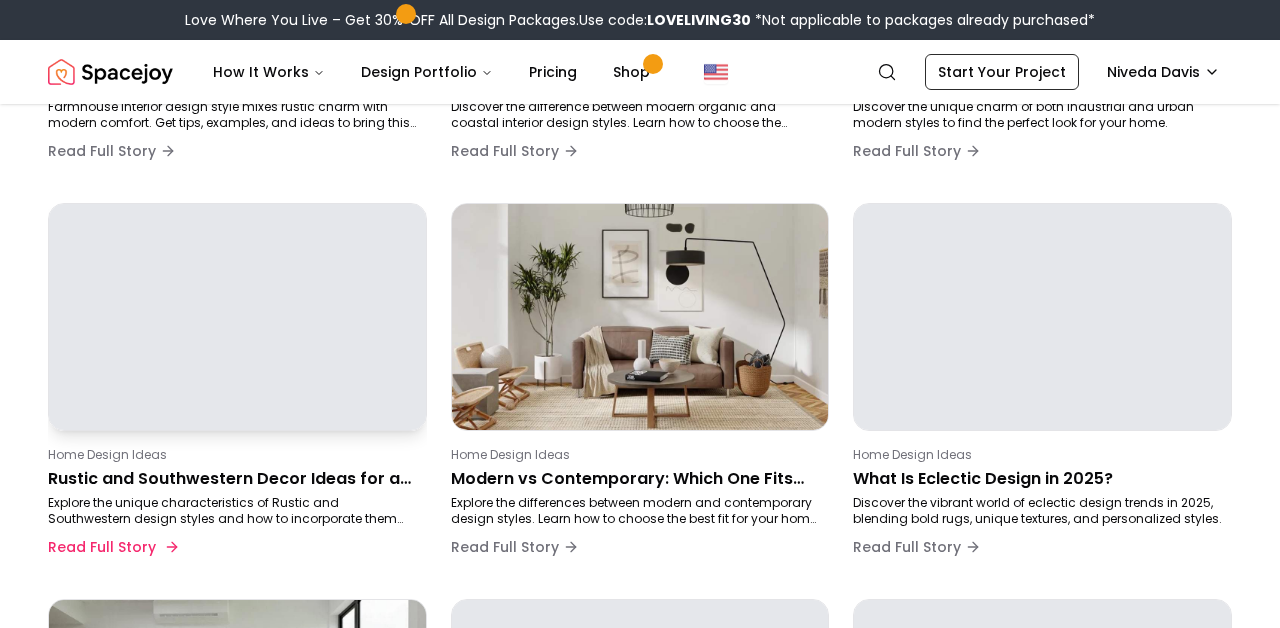 scroll, scrollTop: 494, scrollLeft: 0, axis: vertical 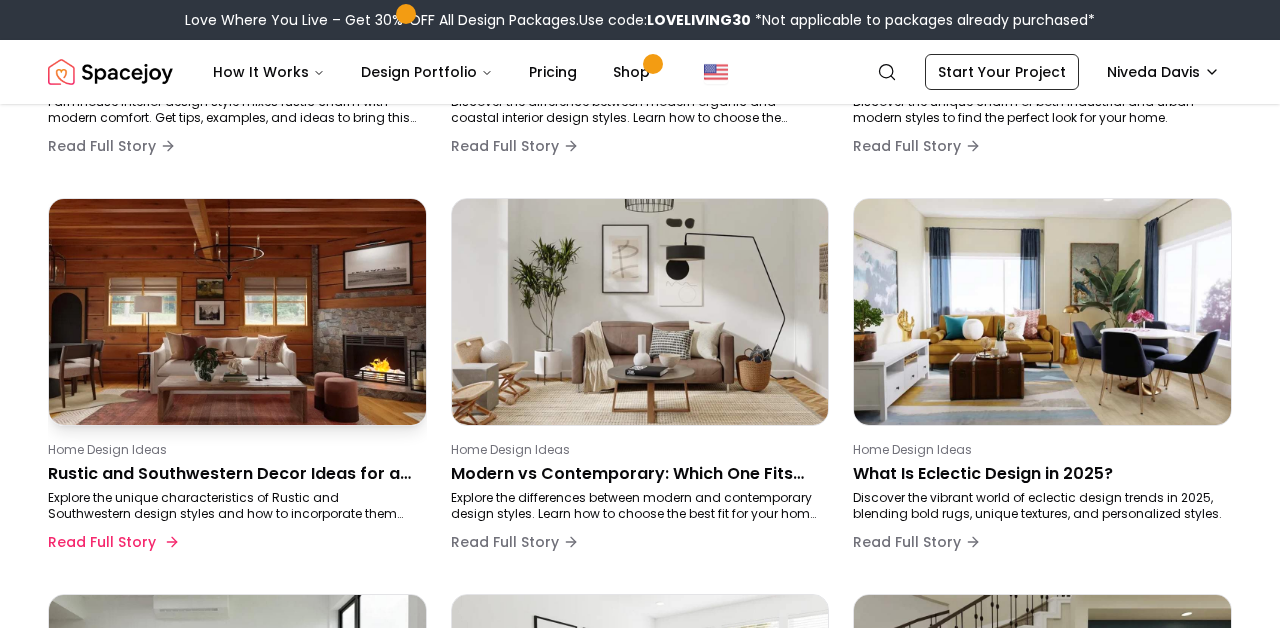 click on "Explore the unique characteristics of Rustic and Southwestern design styles and how to incorporate them into your home with the help of Spacejoy." at bounding box center [233, 506] 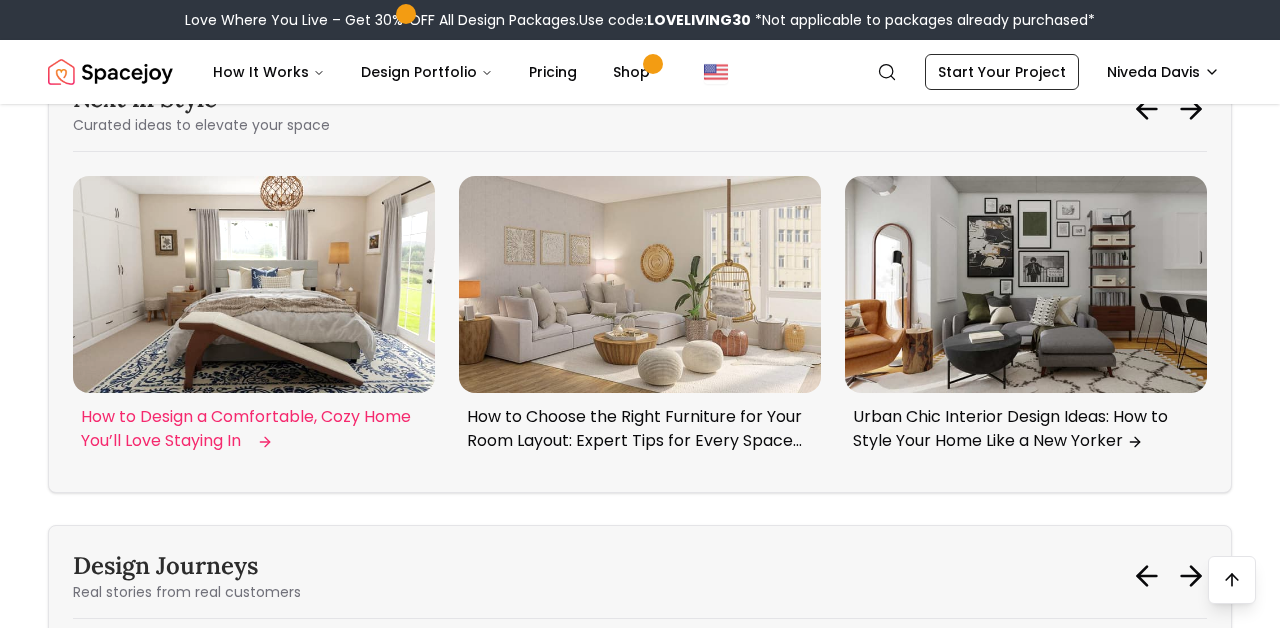 scroll, scrollTop: 4846, scrollLeft: 0, axis: vertical 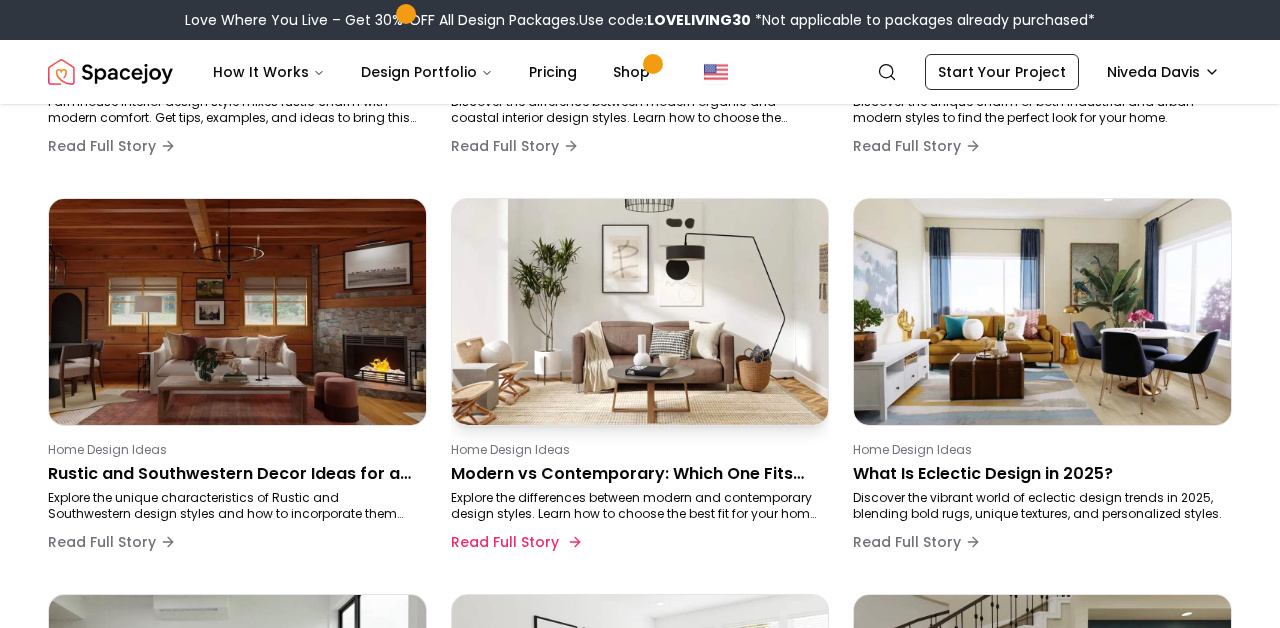 click on "Home Design Ideas" at bounding box center (636, 450) 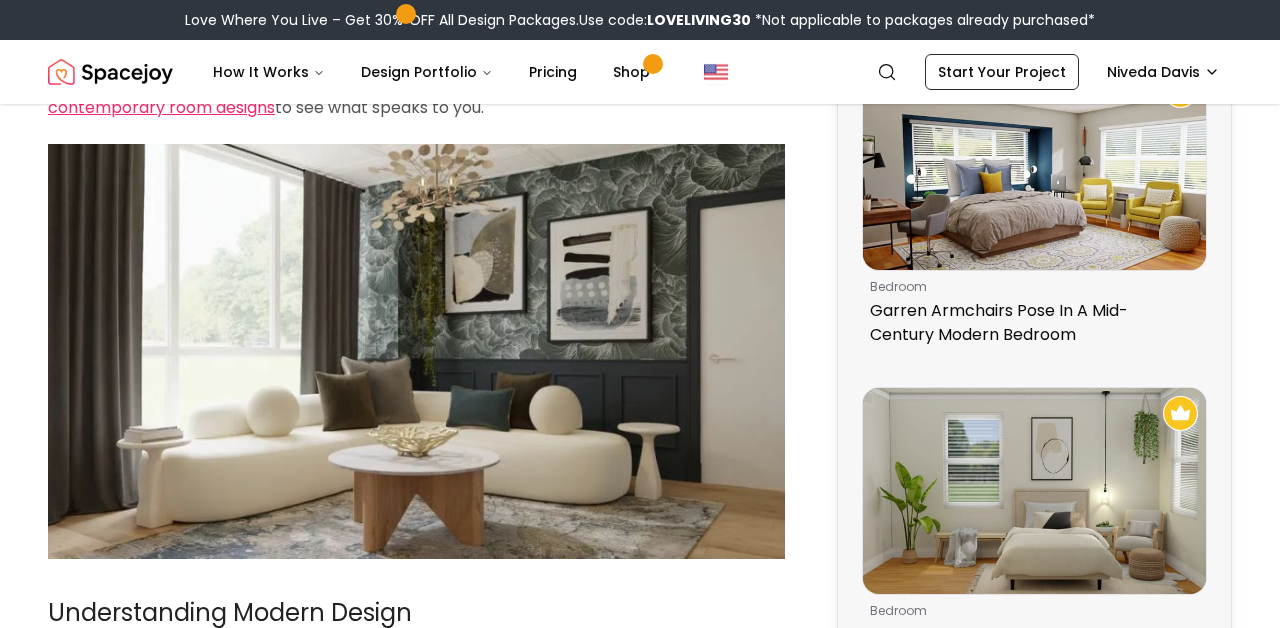 scroll, scrollTop: 0, scrollLeft: 0, axis: both 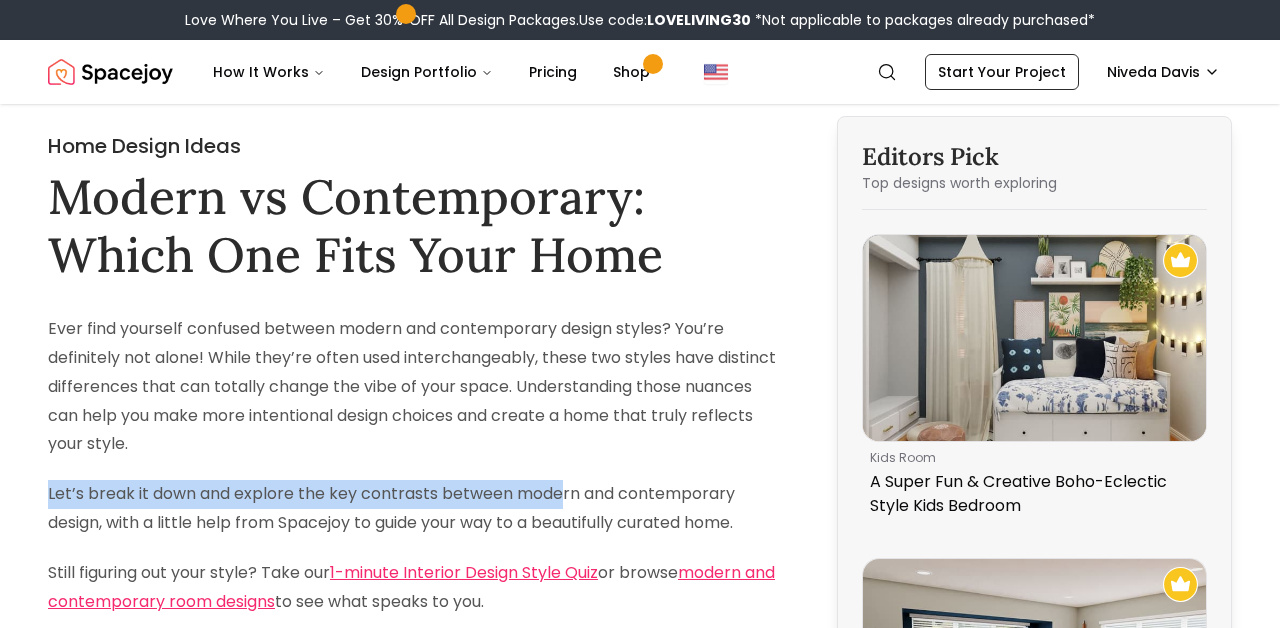 drag, startPoint x: 561, startPoint y: 477, endPoint x: 568, endPoint y: 450, distance: 27.89265 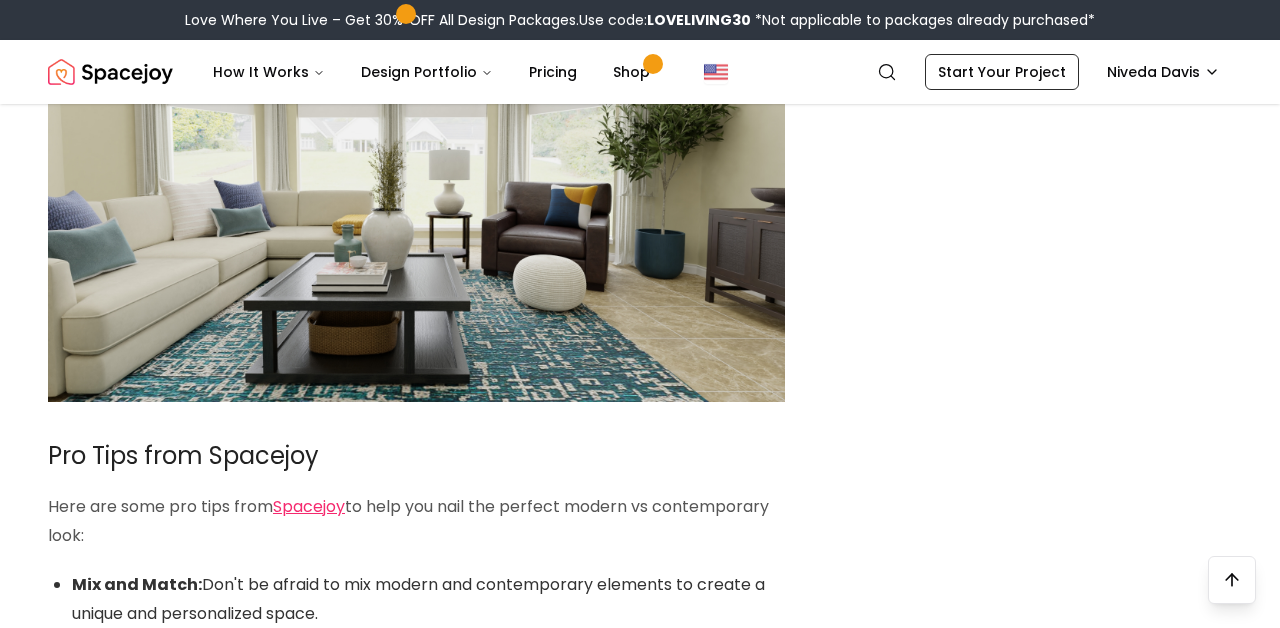 scroll, scrollTop: 3378, scrollLeft: 0, axis: vertical 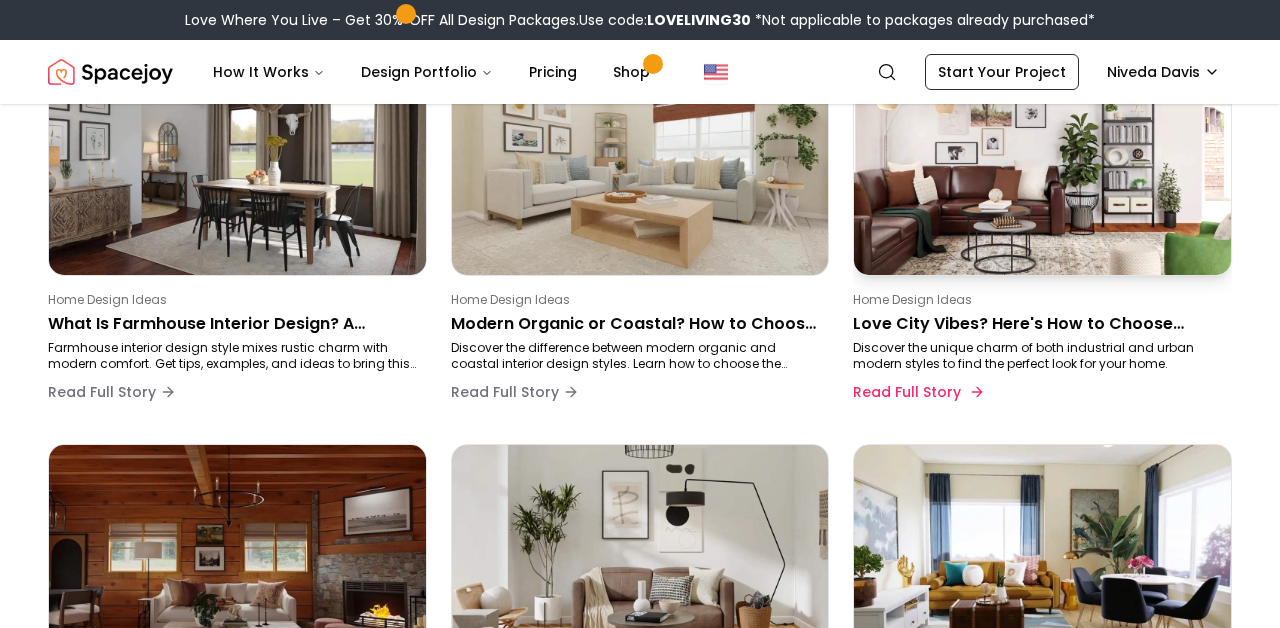 click on "Discover the unique charm of both industrial and urban modern styles to find the perfect look for your home." at bounding box center (1038, 356) 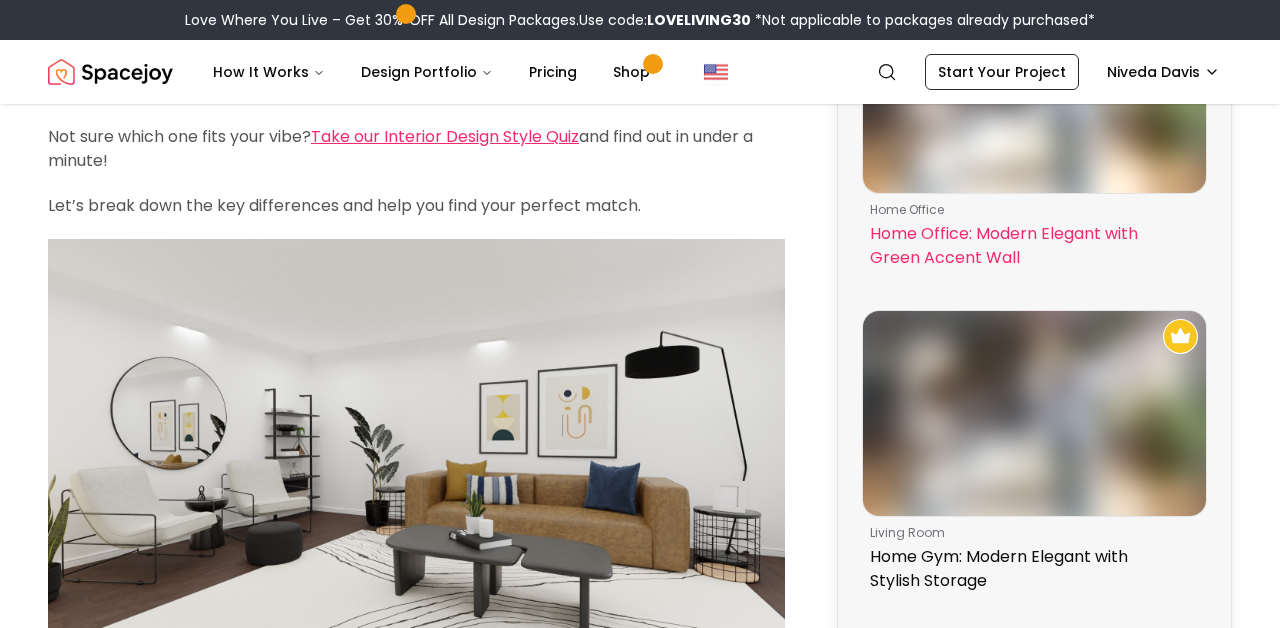 scroll, scrollTop: 0, scrollLeft: 0, axis: both 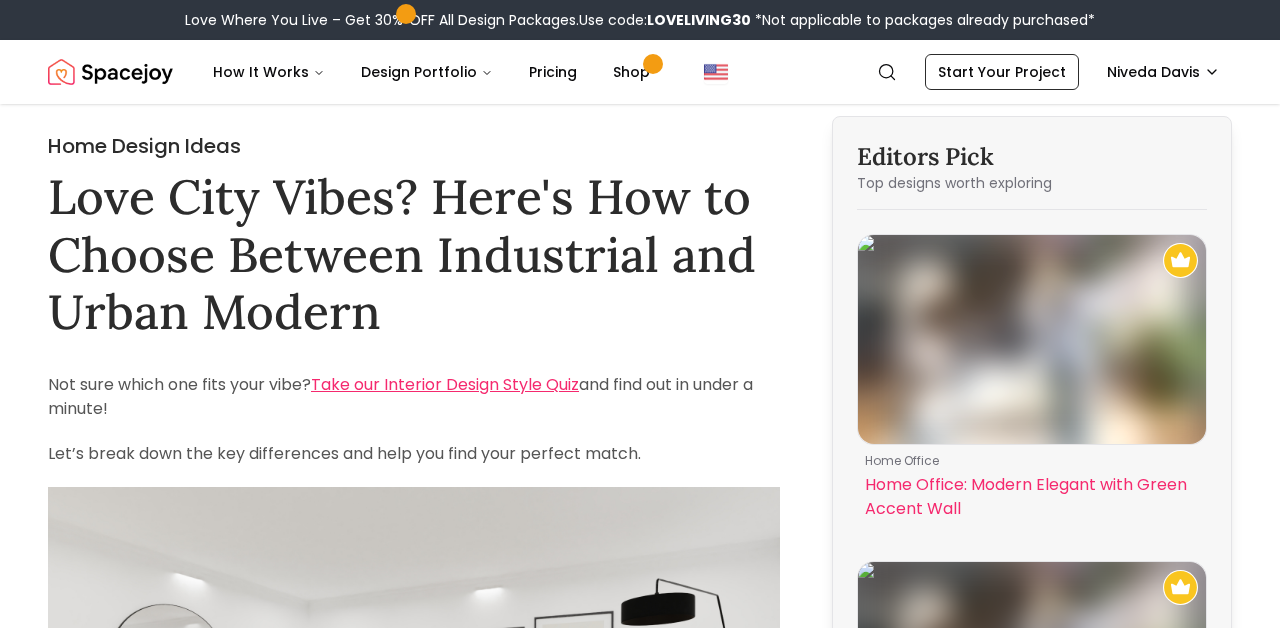 click at bounding box center (1032, 339) 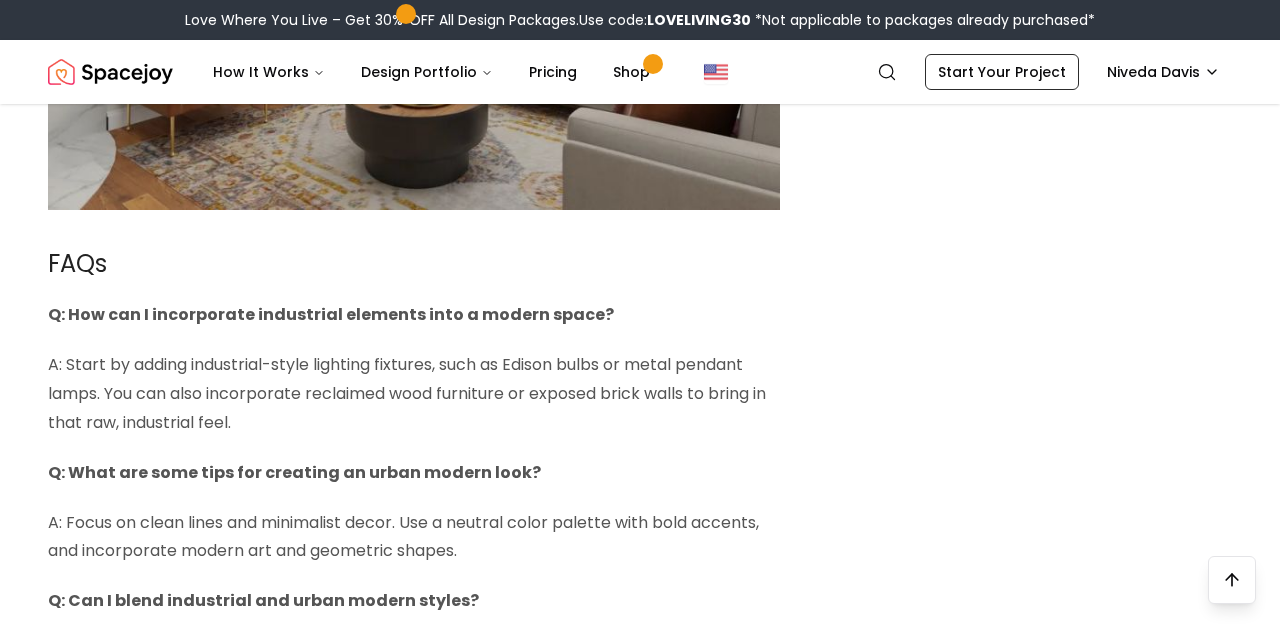 scroll, scrollTop: 3960, scrollLeft: 0, axis: vertical 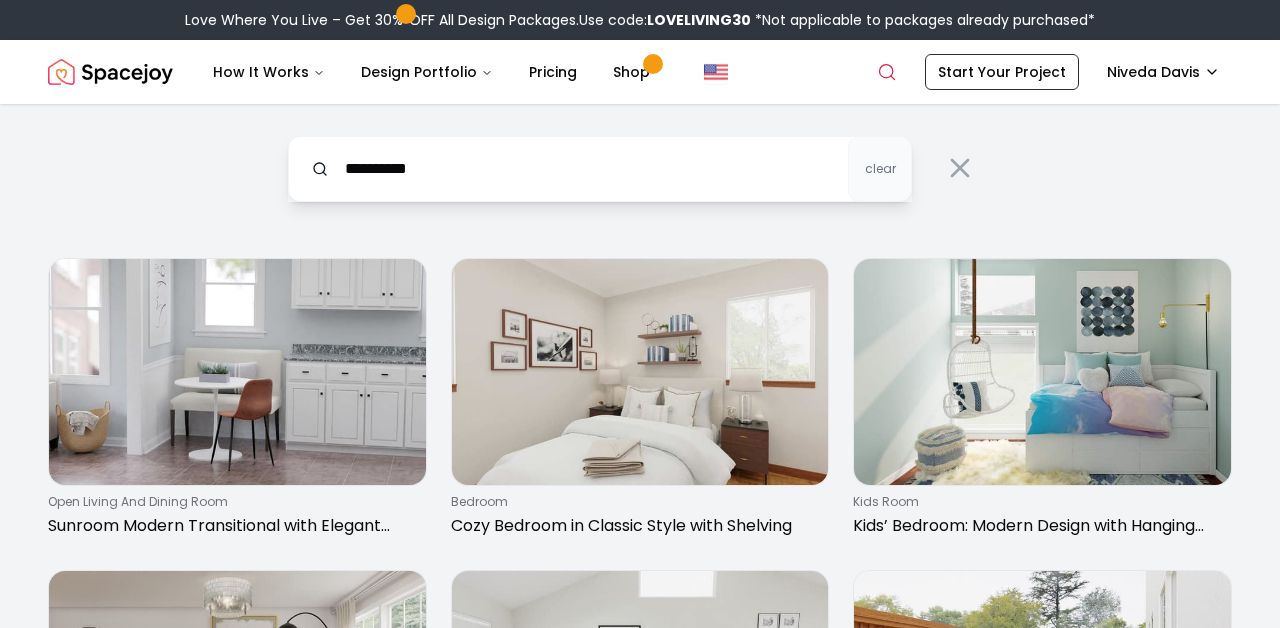 type on "**********" 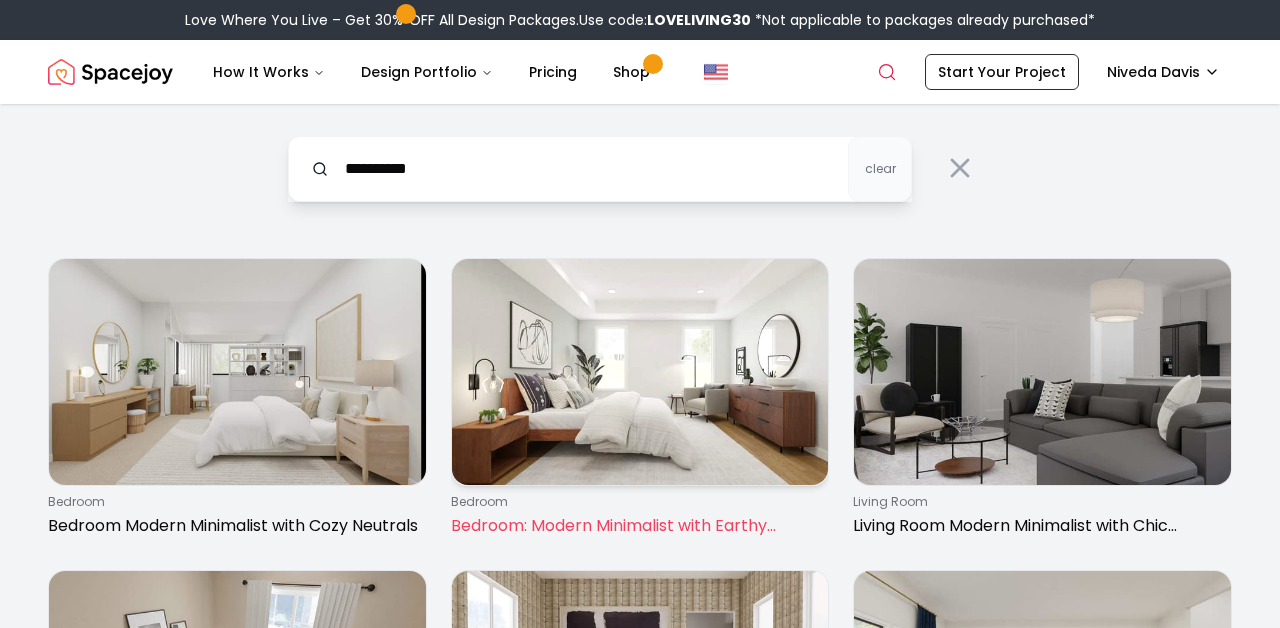 click on "bedroom" at bounding box center [636, 502] 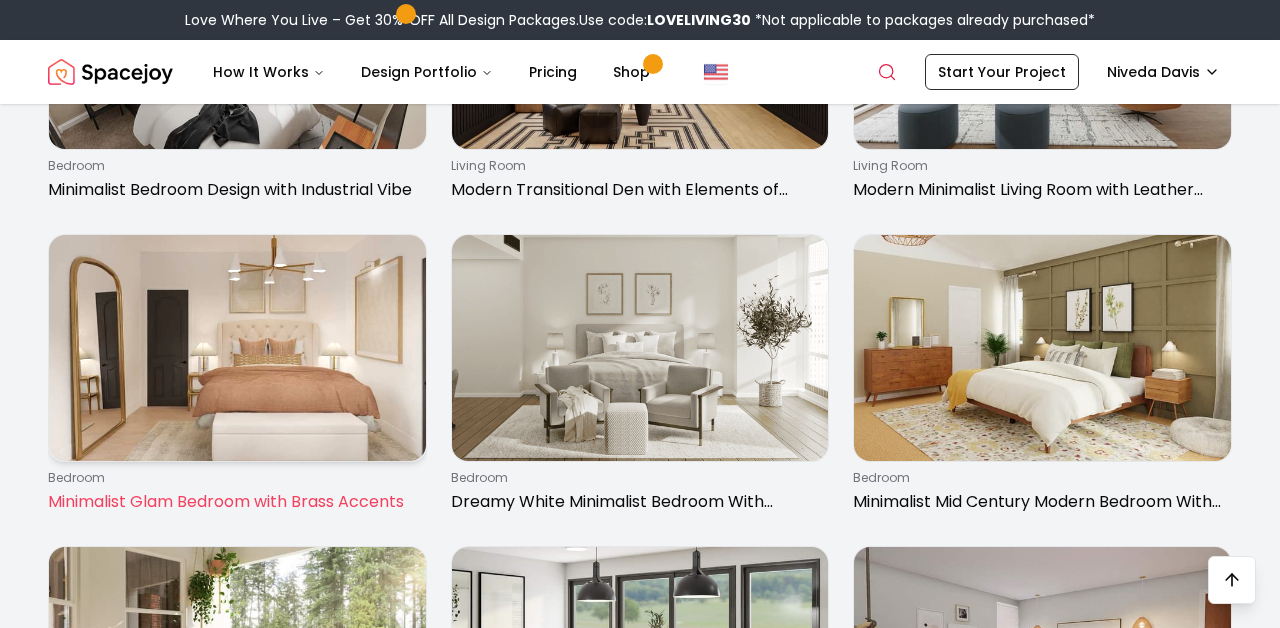 scroll, scrollTop: 836, scrollLeft: 0, axis: vertical 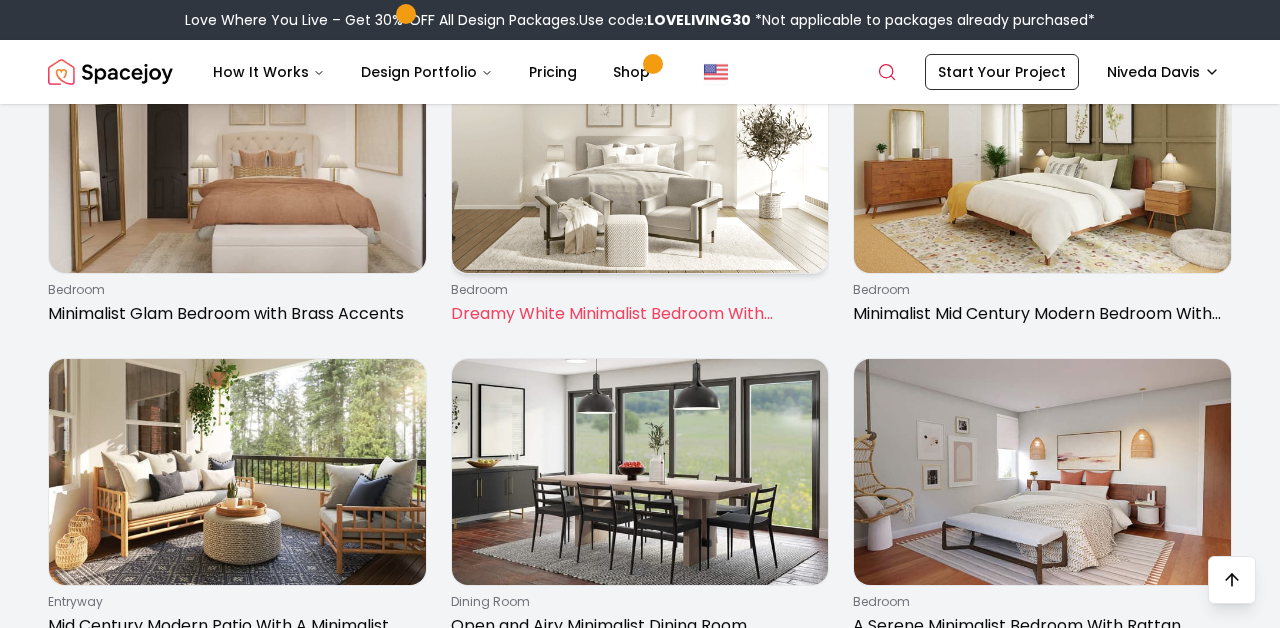 click at bounding box center (640, 160) 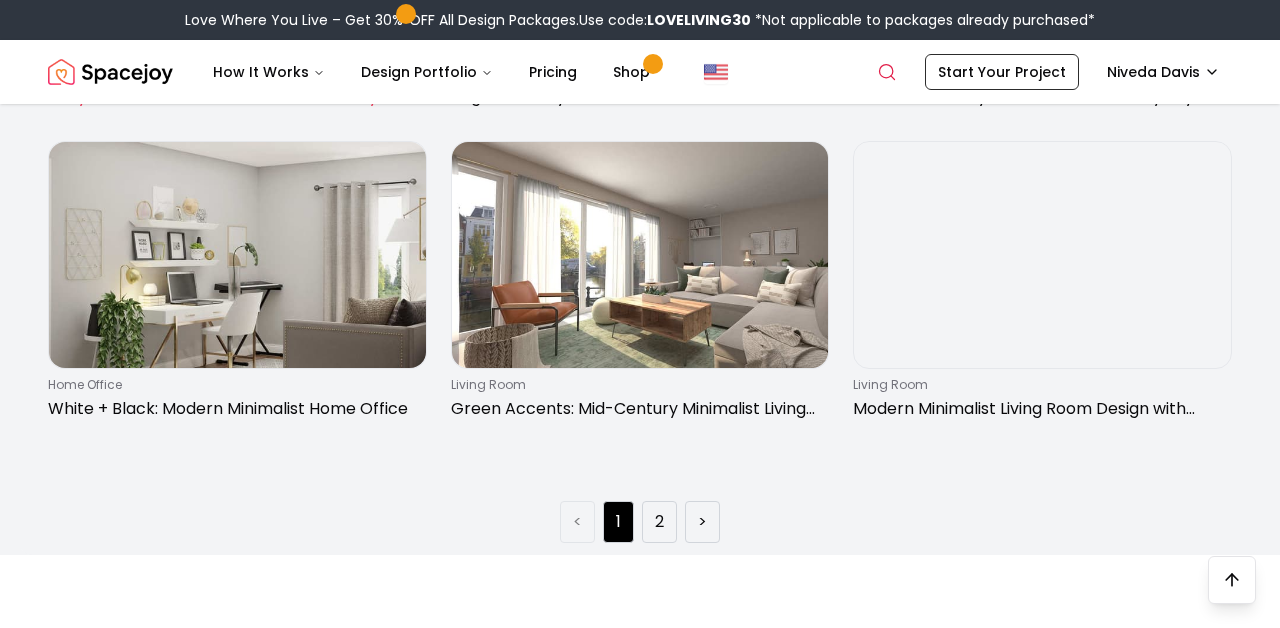 scroll, scrollTop: 2926, scrollLeft: 0, axis: vertical 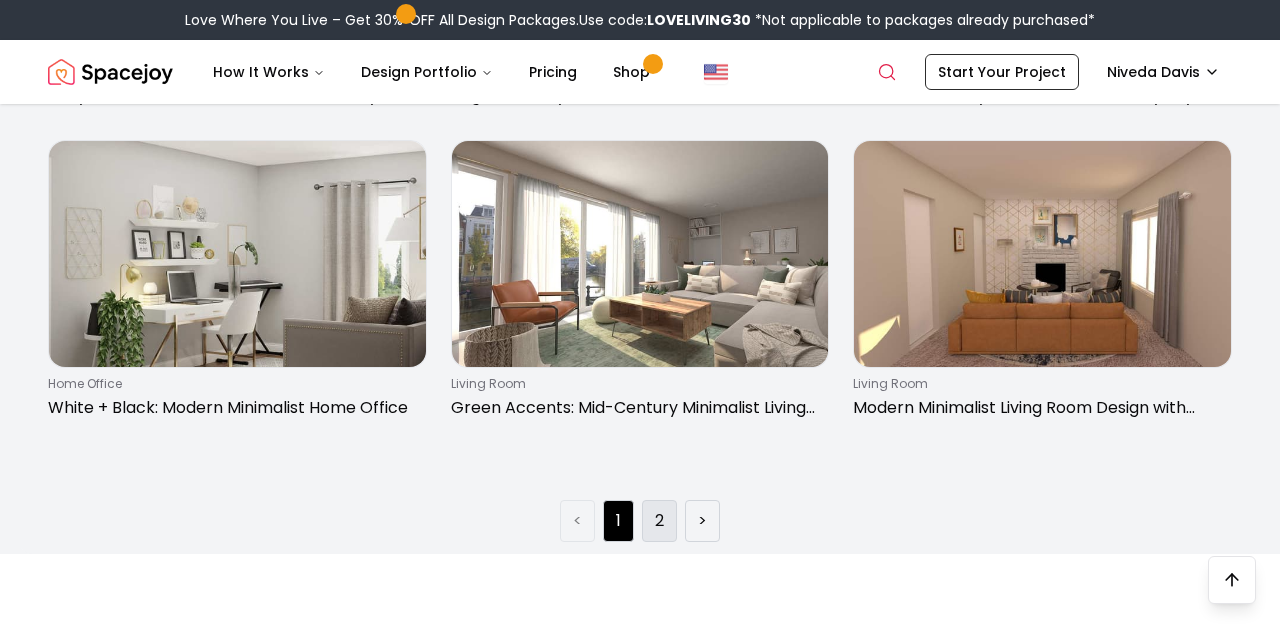 click on "2" at bounding box center (659, 521) 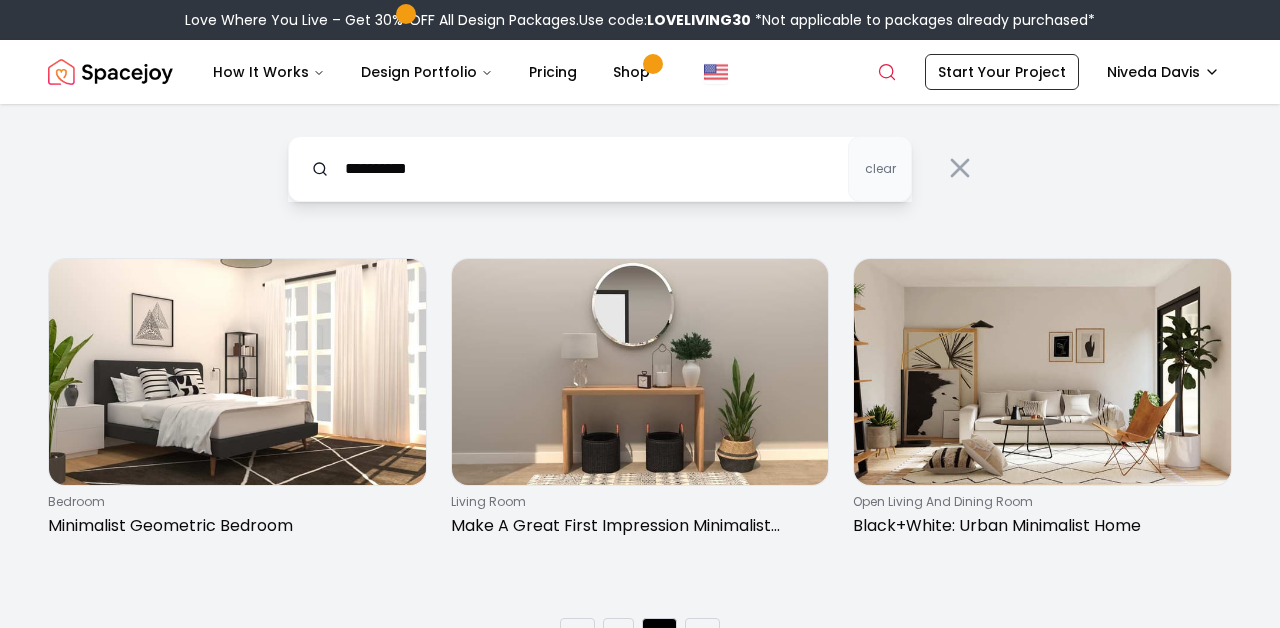 scroll, scrollTop: 85, scrollLeft: 0, axis: vertical 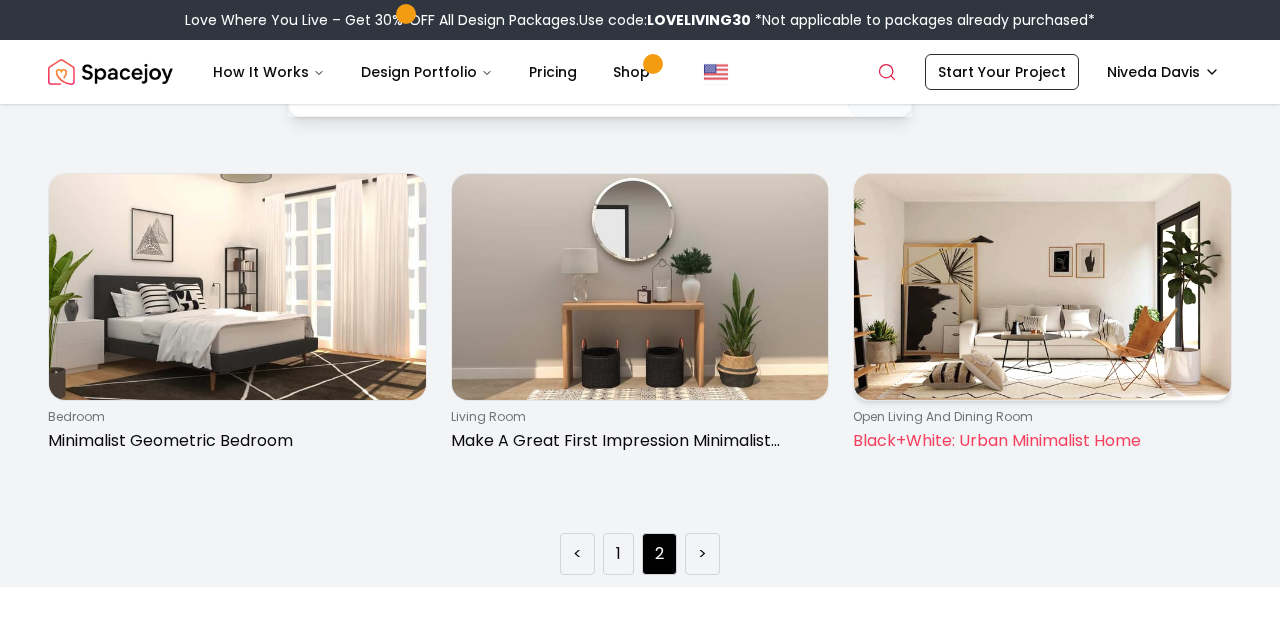 click on "Black+White: Urban Minimalist Home" at bounding box center [1038, 441] 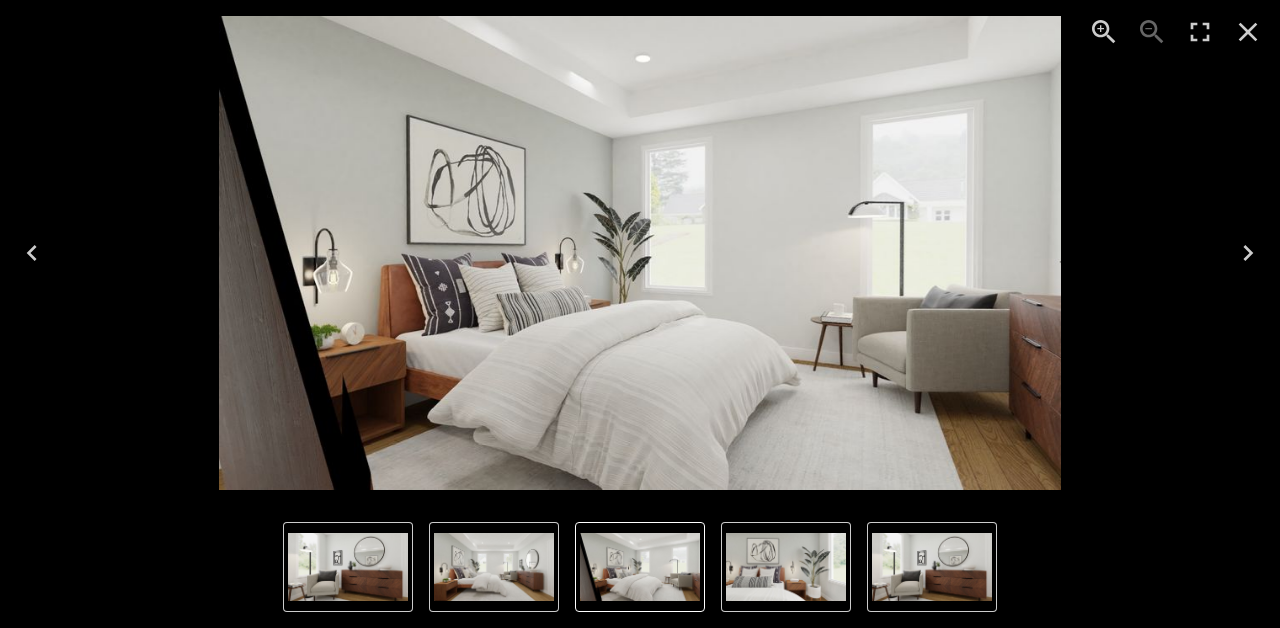 scroll, scrollTop: 16, scrollLeft: 0, axis: vertical 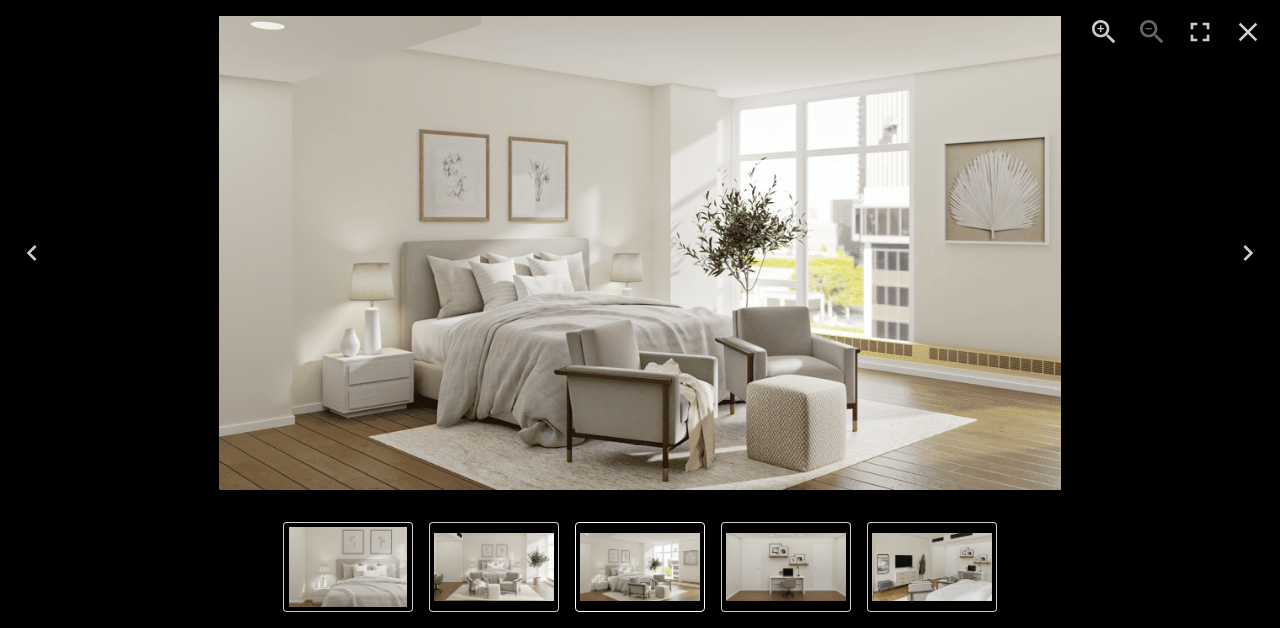 click 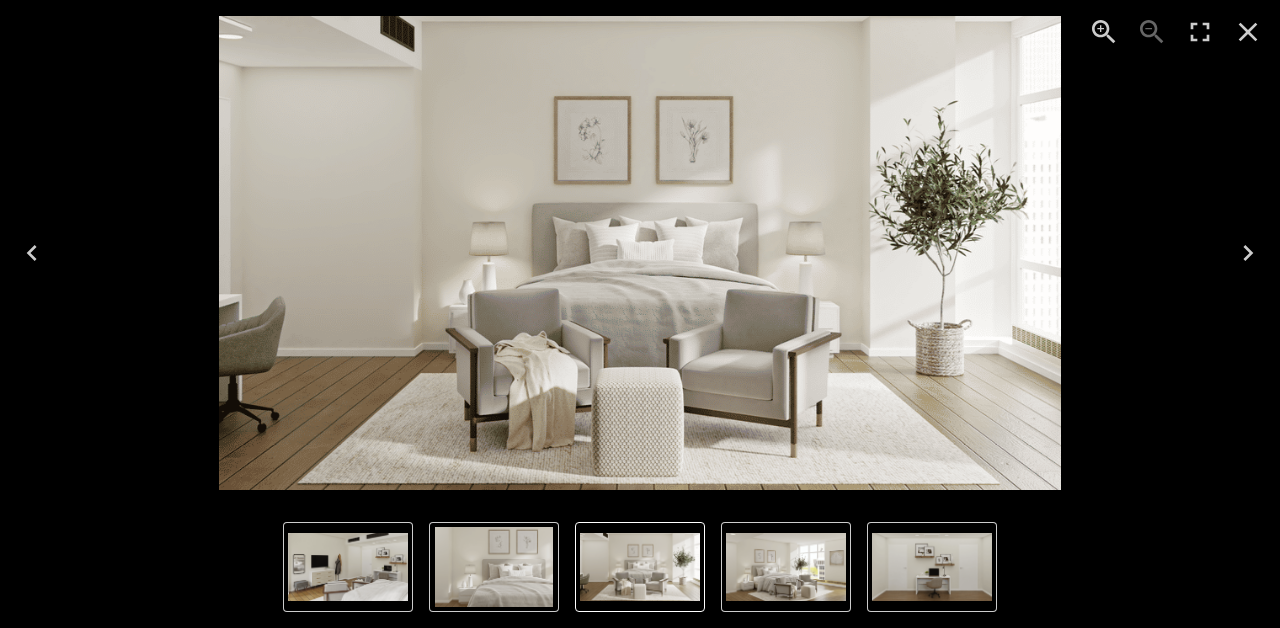 click at bounding box center (640, 253) 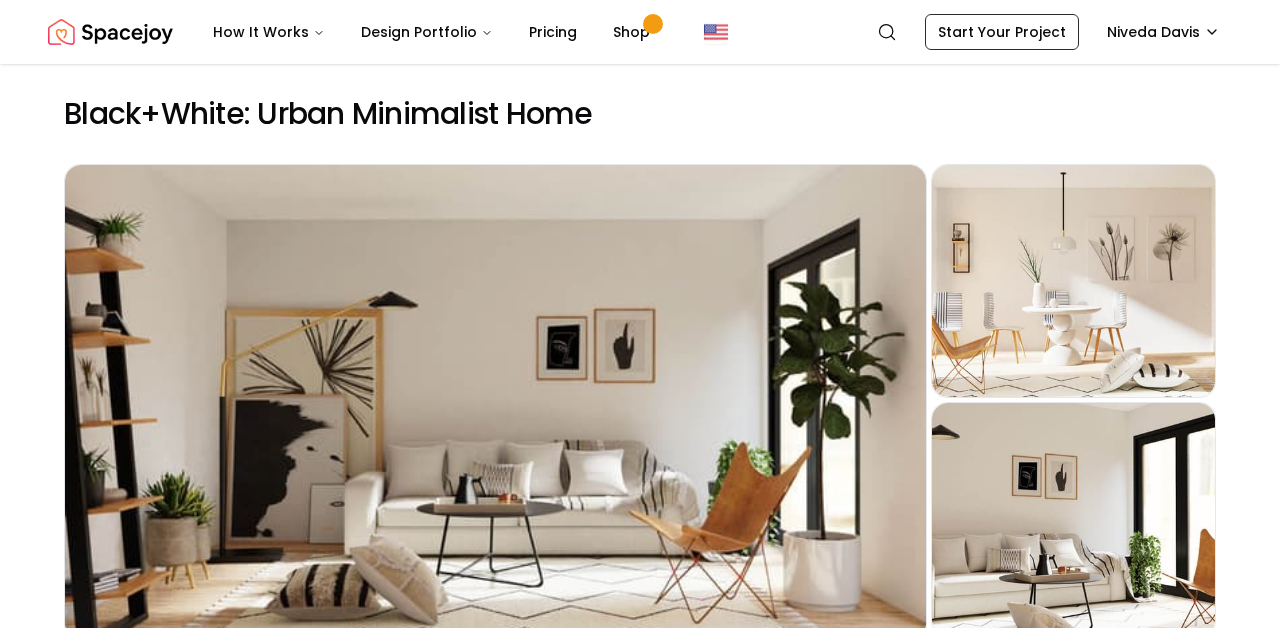 scroll, scrollTop: 0, scrollLeft: 0, axis: both 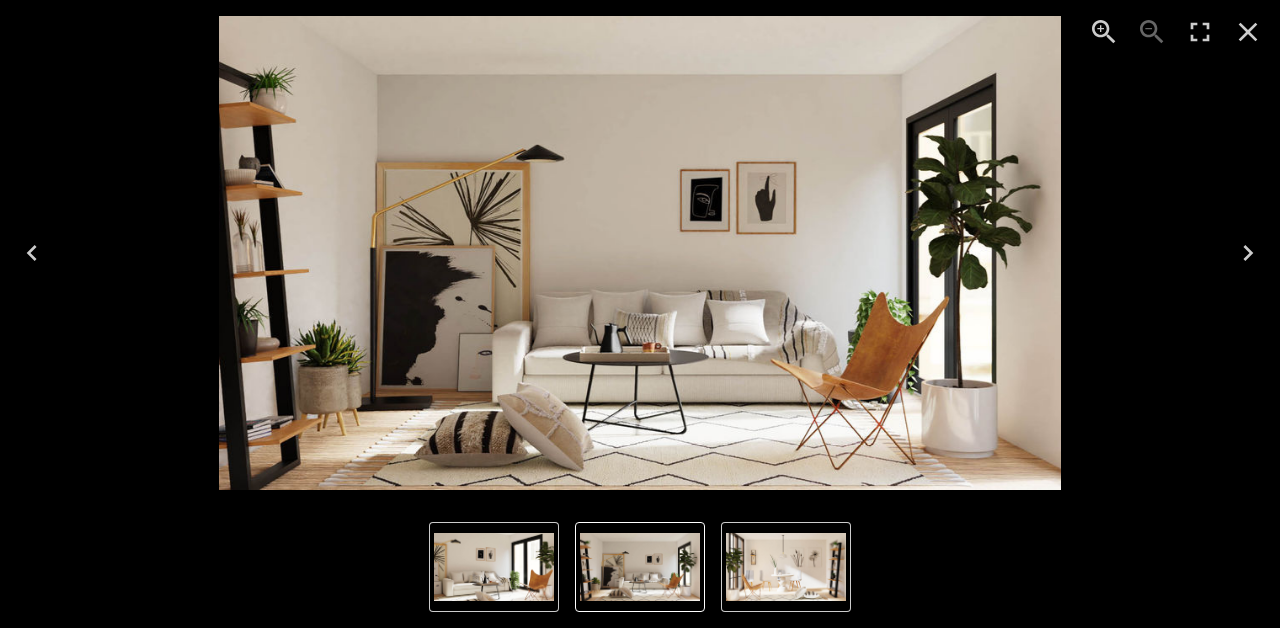 click 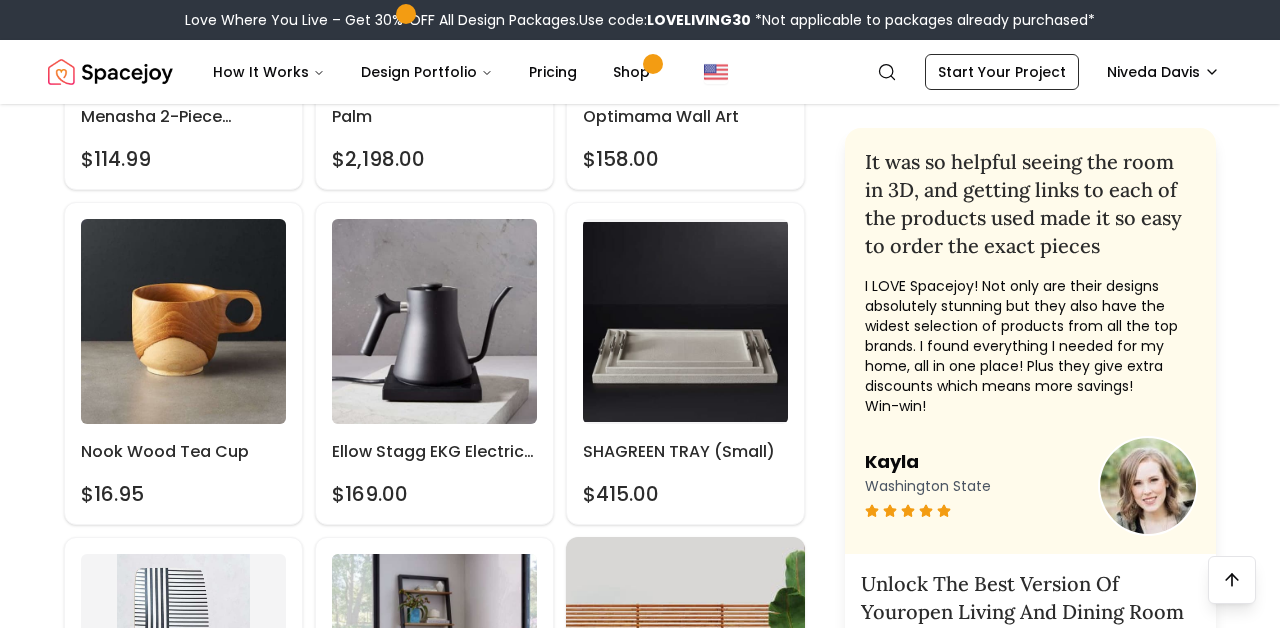 scroll, scrollTop: 2099, scrollLeft: 0, axis: vertical 